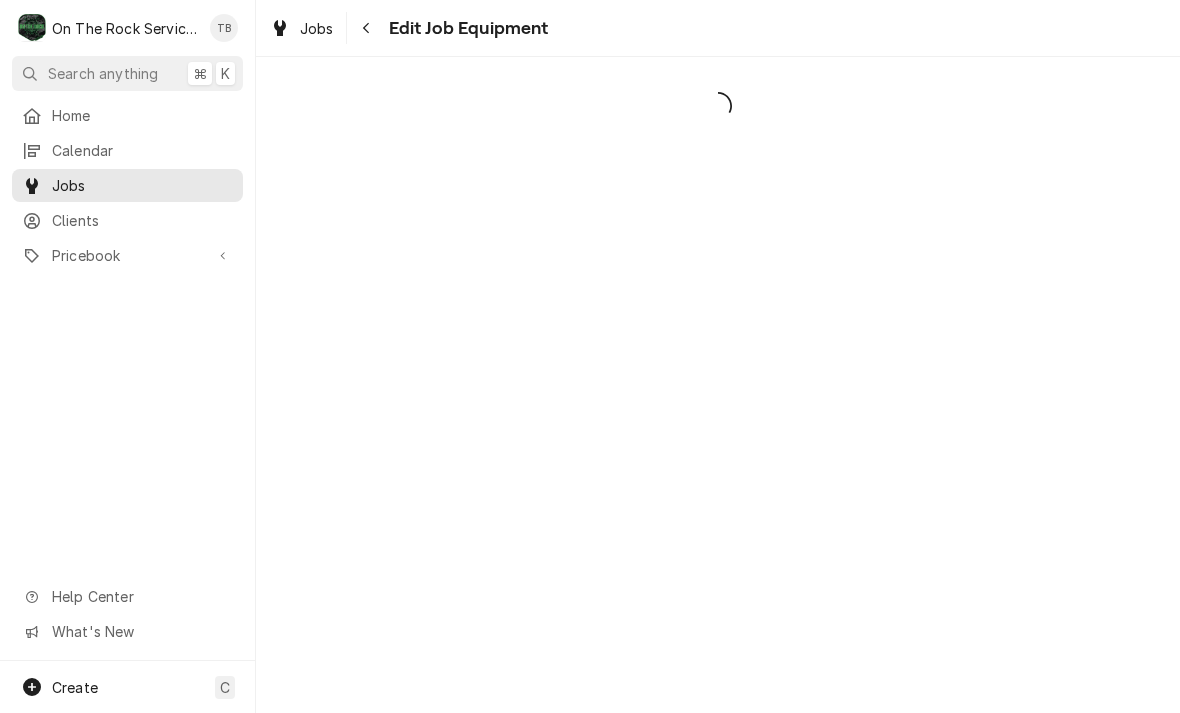 scroll, scrollTop: 0, scrollLeft: 0, axis: both 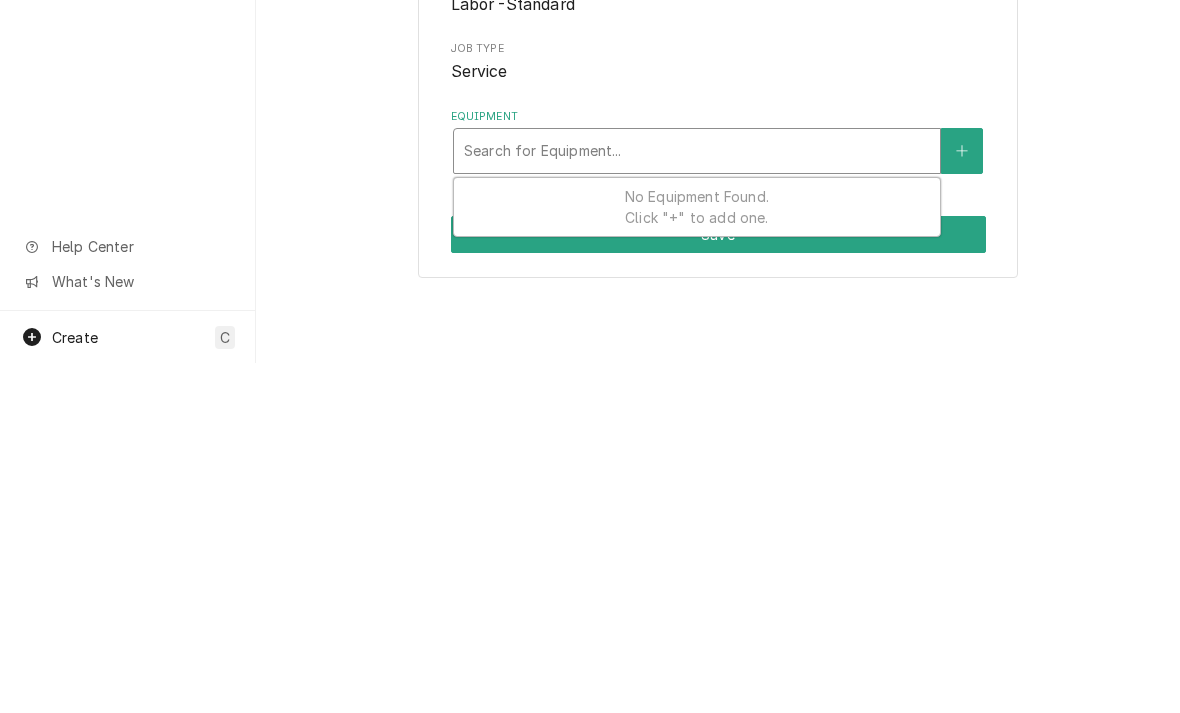 click at bounding box center [962, 501] 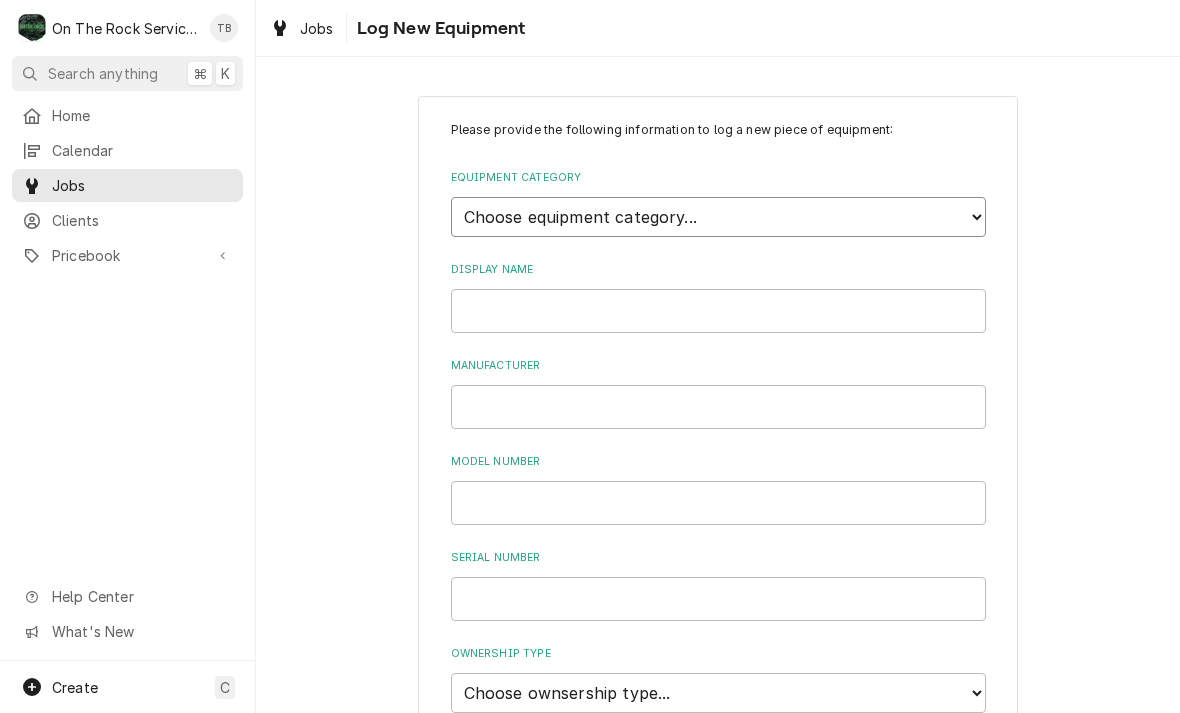 click on "Choose equipment category... Cooking Equipment Fryers Ice Machines Ovens and Ranges Concession and Condiment Equipment Dishwashing Equipment Holding and Warming Equipment Refrigeration Beverage Equipment Food Preparation Equipment HVAC Water Filtration" at bounding box center (718, 217) 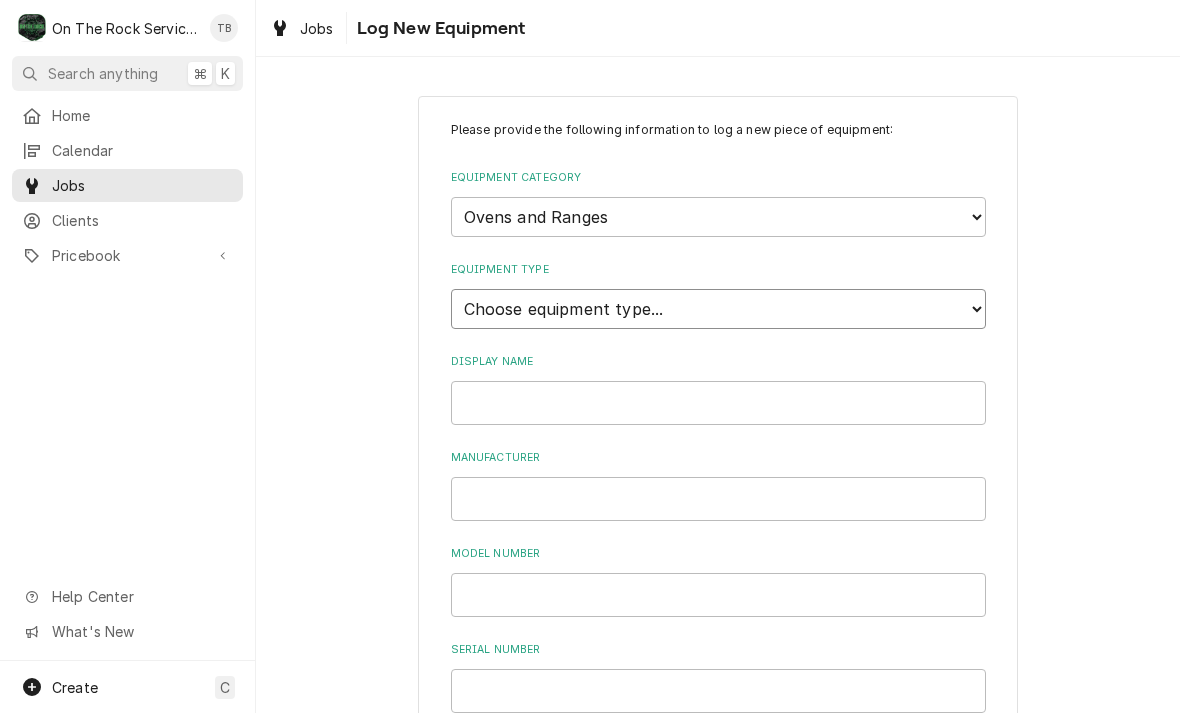 click on "Choose equipment type... Combi Oven Convection Oven Countertop Electric Range Countertop Gas Range Electric Oven Electric Range Gas Oven Gas Range Rotisserie Oven Smoker Steamer Rack and Rotary Oven Conveyor Oven Speed Oven" at bounding box center [718, 309] 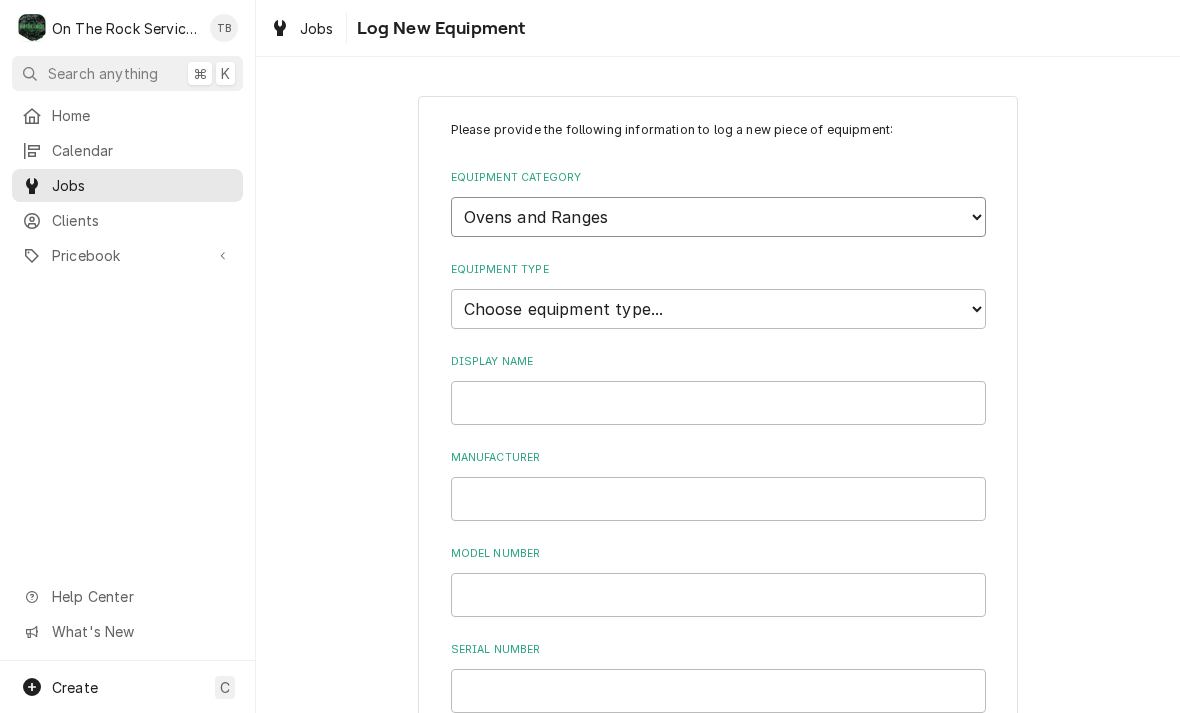 click on "Choose equipment category... Cooking Equipment Fryers Ice Machines Ovens and Ranges Concession and Condiment Equipment Dishwashing Equipment Holding and Warming Equipment Refrigeration Beverage Equipment Food Preparation Equipment HVAC Water Filtration" at bounding box center [718, 217] 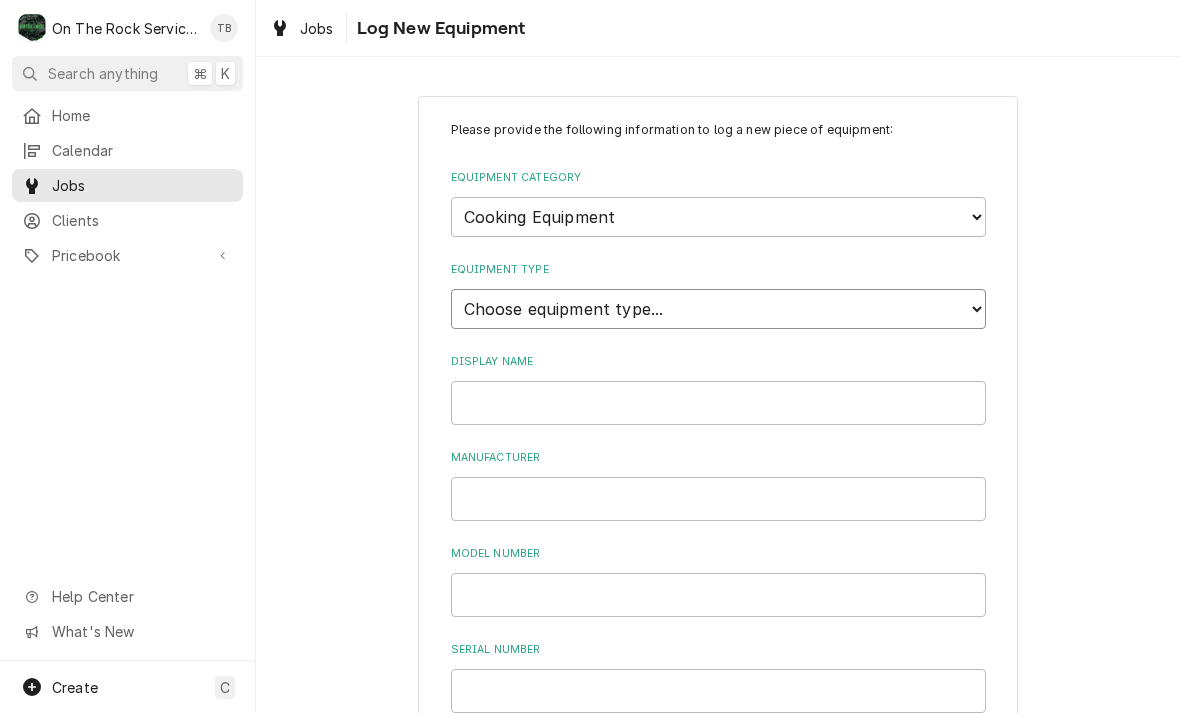 click on "Choose equipment type... Broiler Charbroiler Commercial Microwave Commercial Toaster Food Rethermalizer and Bain-Marie Heater Grill and Griddle Kettle, Skillet, and Pan Pasta Cooker Non-Commercial Microwave Rice Cooker Salamander and Cheesemelter Specialty Cooking Equipment Panini Press" at bounding box center [718, 309] 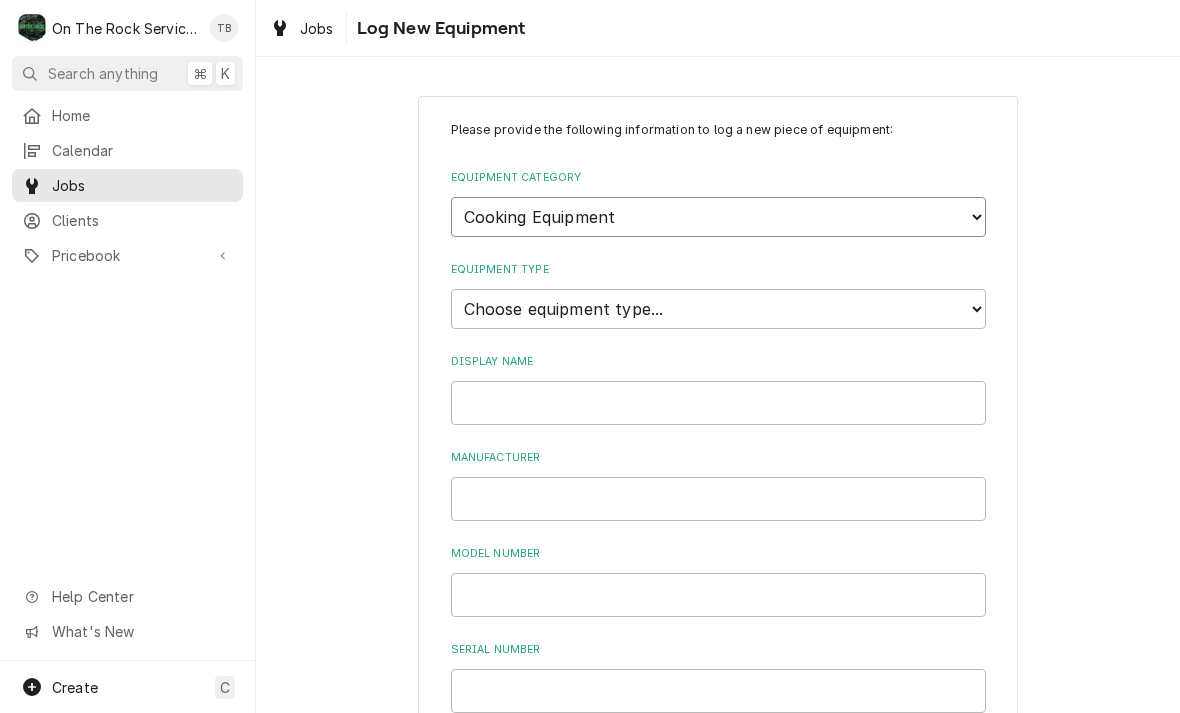 click on "Choose equipment category... Cooking Equipment Fryers Ice Machines Ovens and Ranges Concession and Condiment Equipment Dishwashing Equipment Holding and Warming Equipment Refrigeration Beverage Equipment Food Preparation Equipment HVAC Water Filtration" at bounding box center [718, 217] 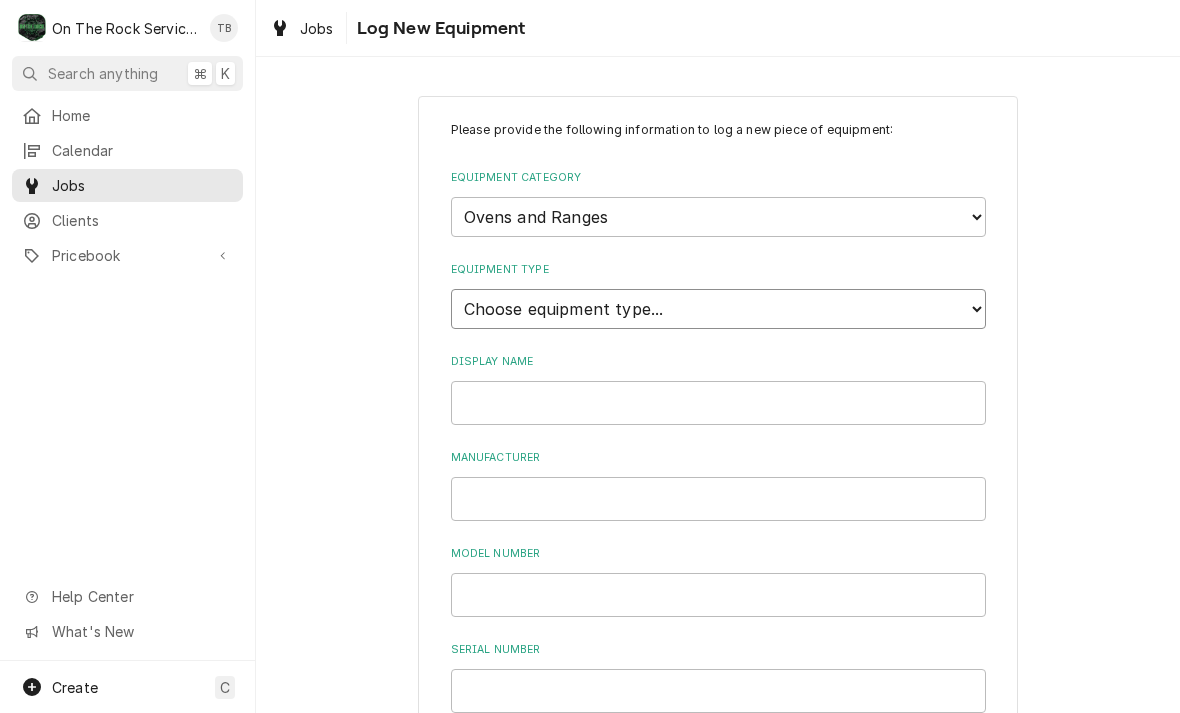 click on "Choose equipment type... Combi Oven Convection Oven Countertop Electric Range Countertop Gas Range Electric Oven Electric Range Gas Oven Gas Range Rotisserie Oven Smoker Steamer Rack and Rotary Oven Conveyor Oven Speed Oven" at bounding box center [718, 309] 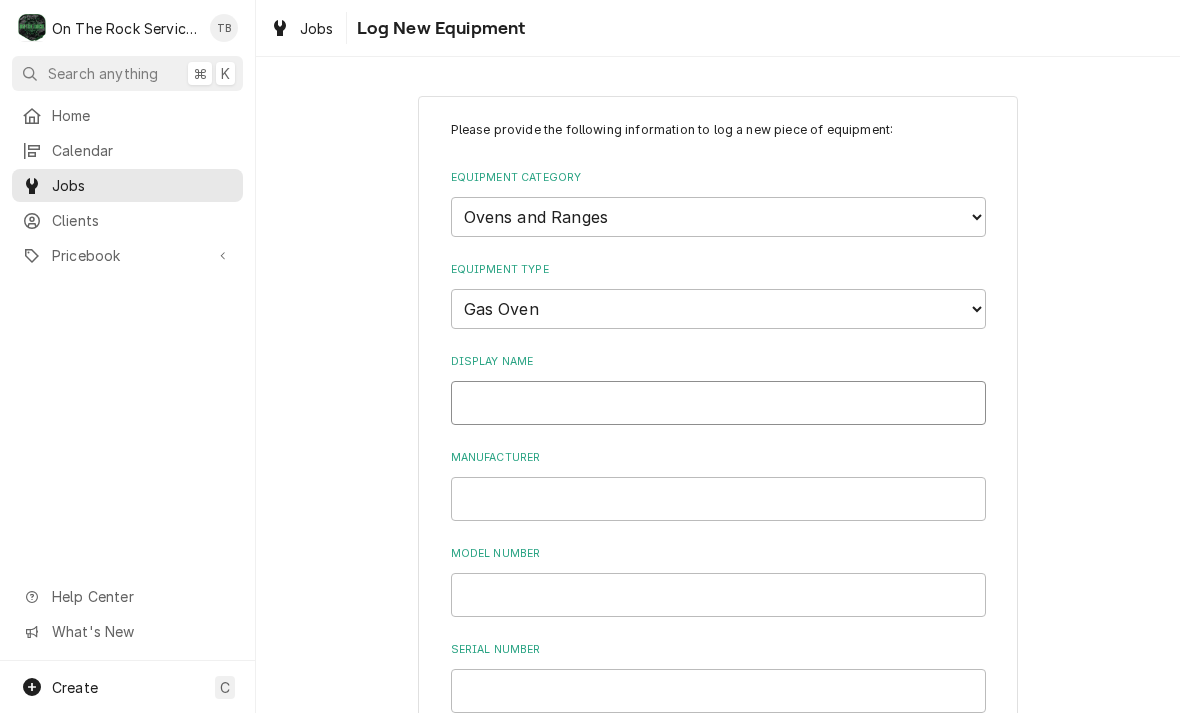click on "Display Name" at bounding box center [718, 403] 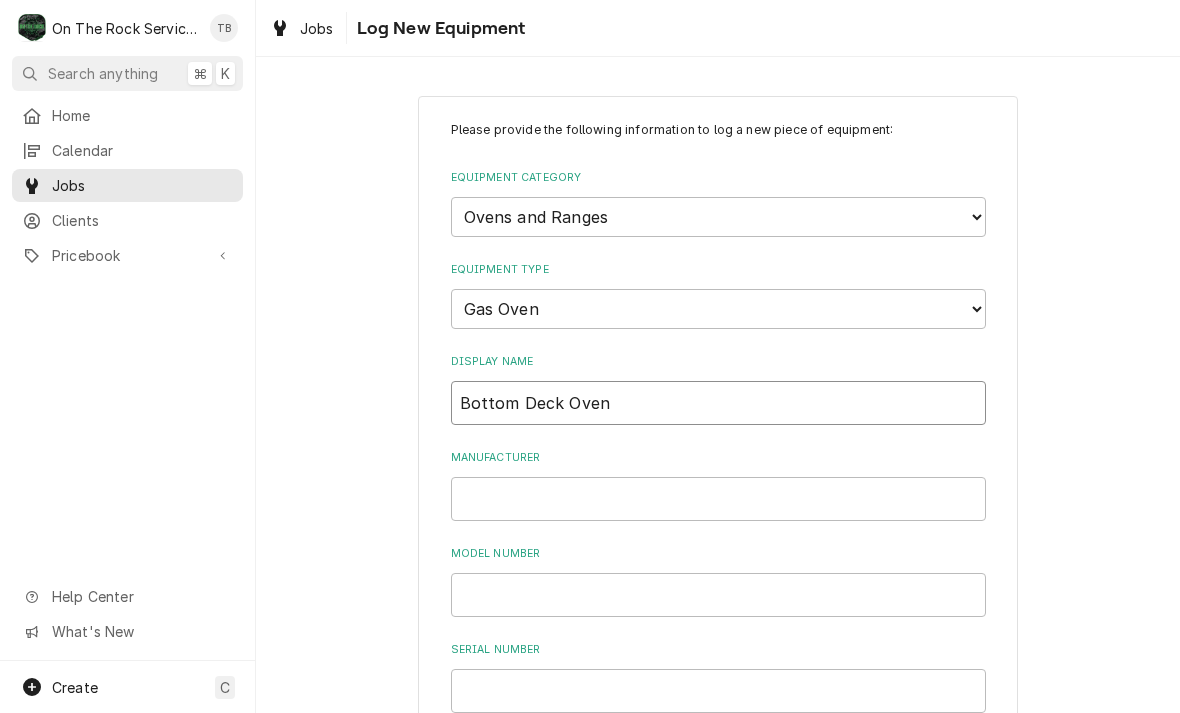 type on "Bottom Deck Oven" 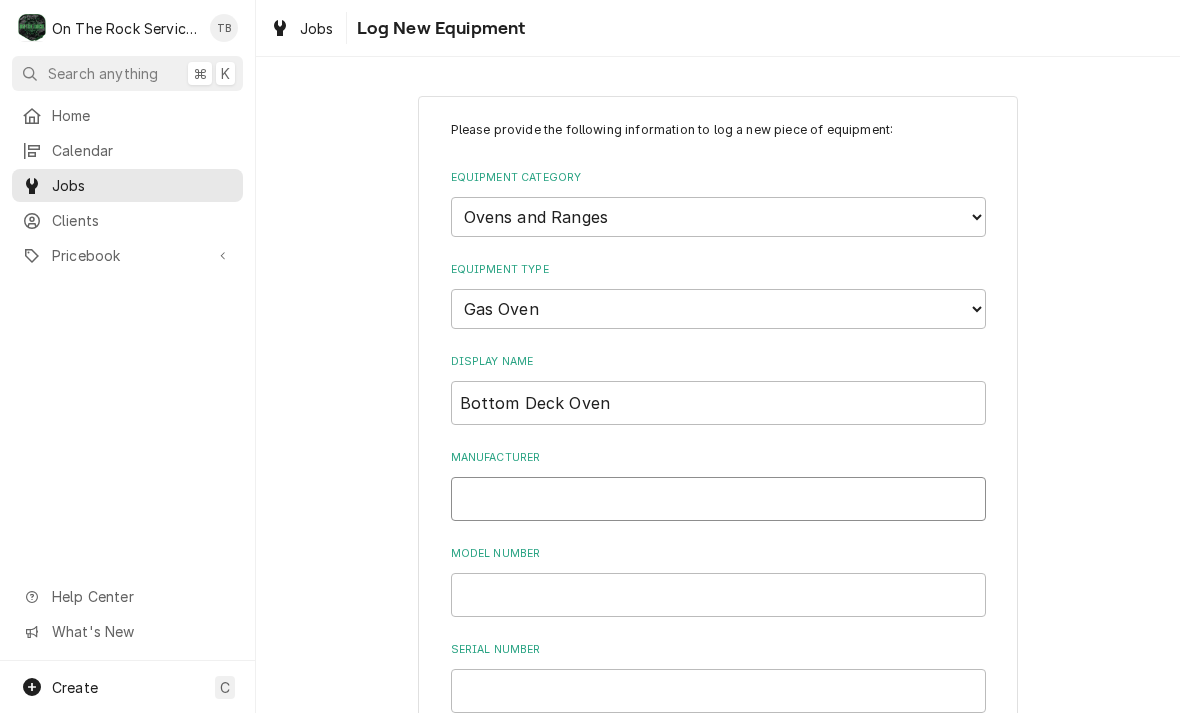 click on "Manufacturer" at bounding box center [718, 499] 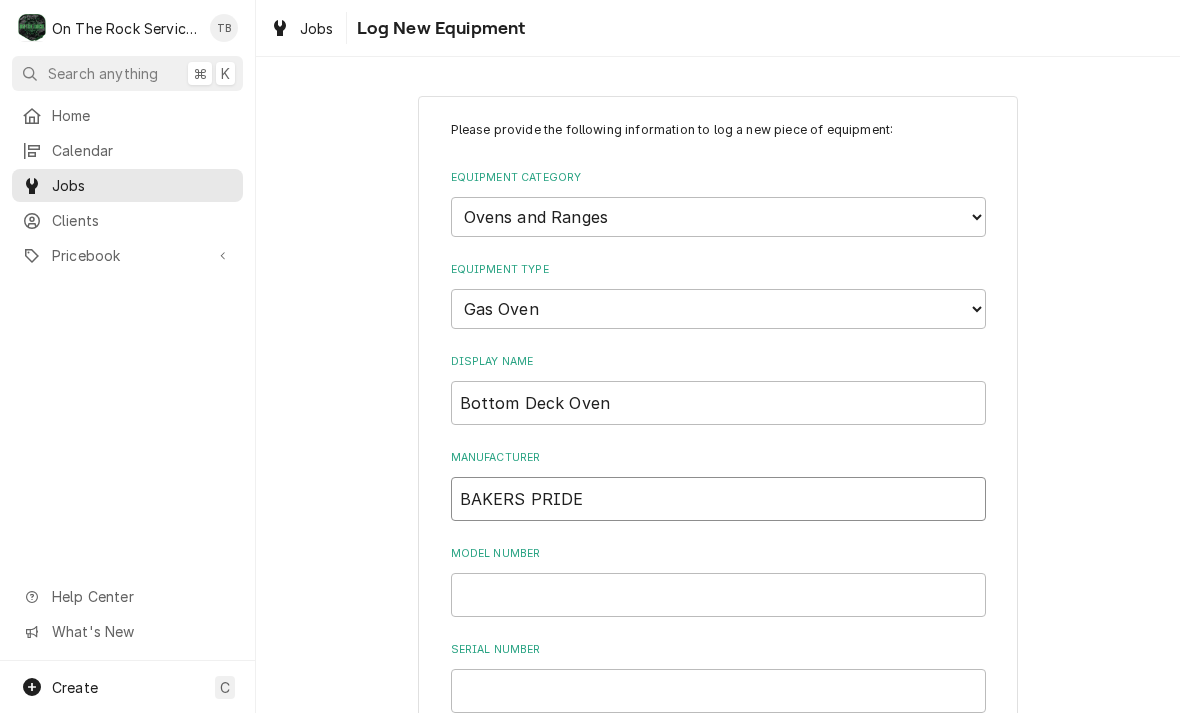 type on "BAKERS PRIDE" 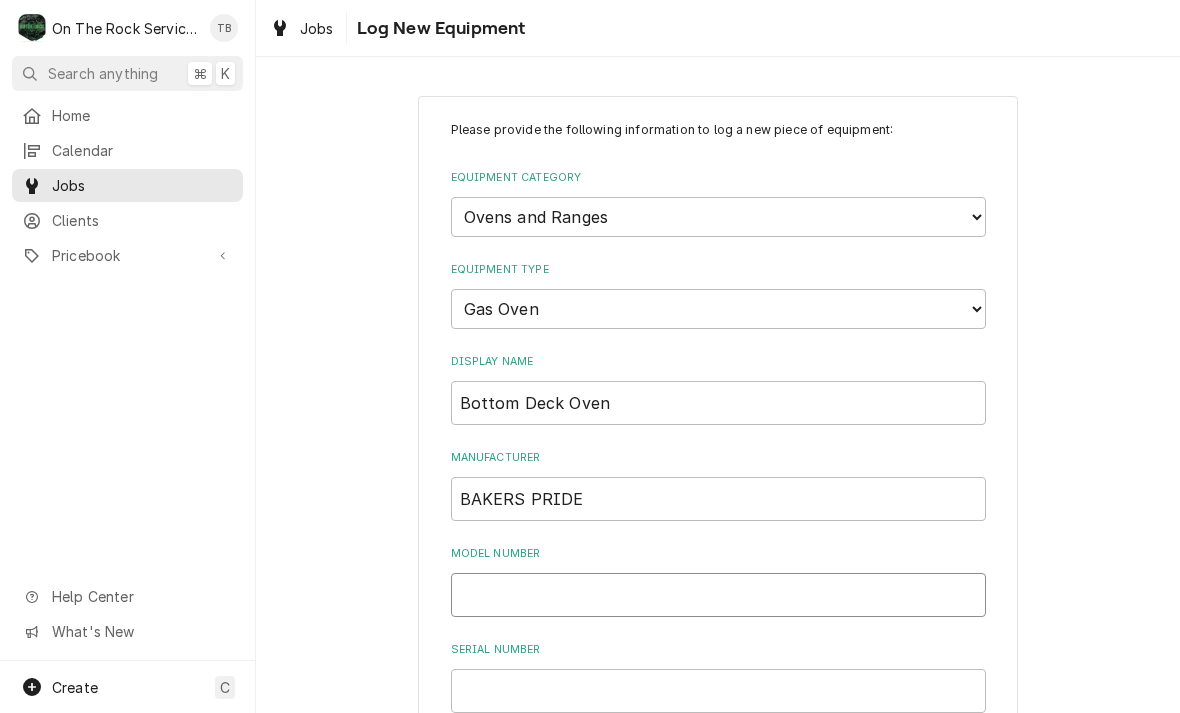 click on "Model Number" at bounding box center (718, 595) 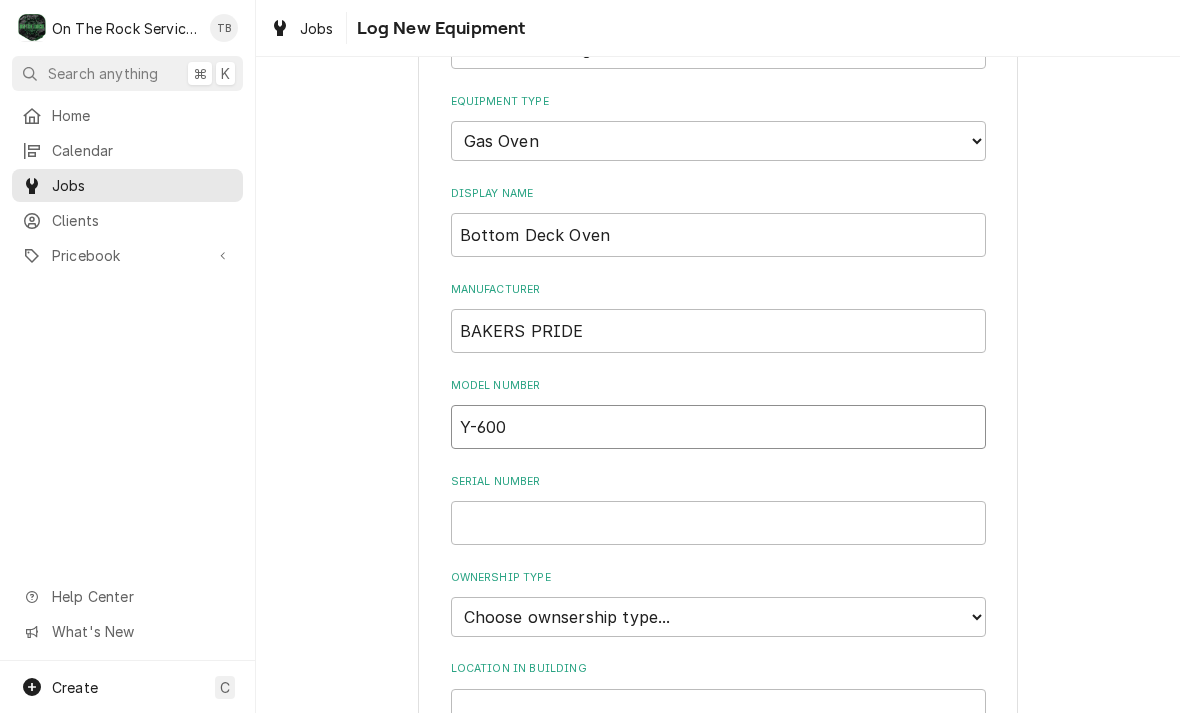 scroll, scrollTop: 181, scrollLeft: 0, axis: vertical 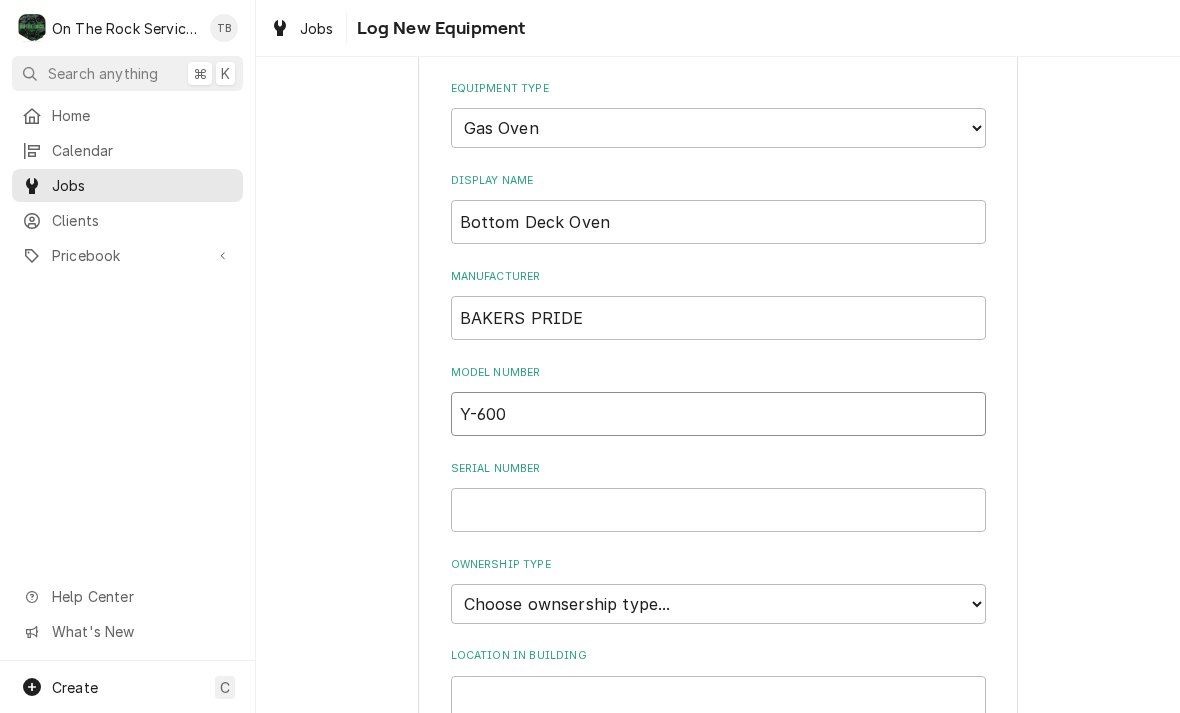 type on "Y-600" 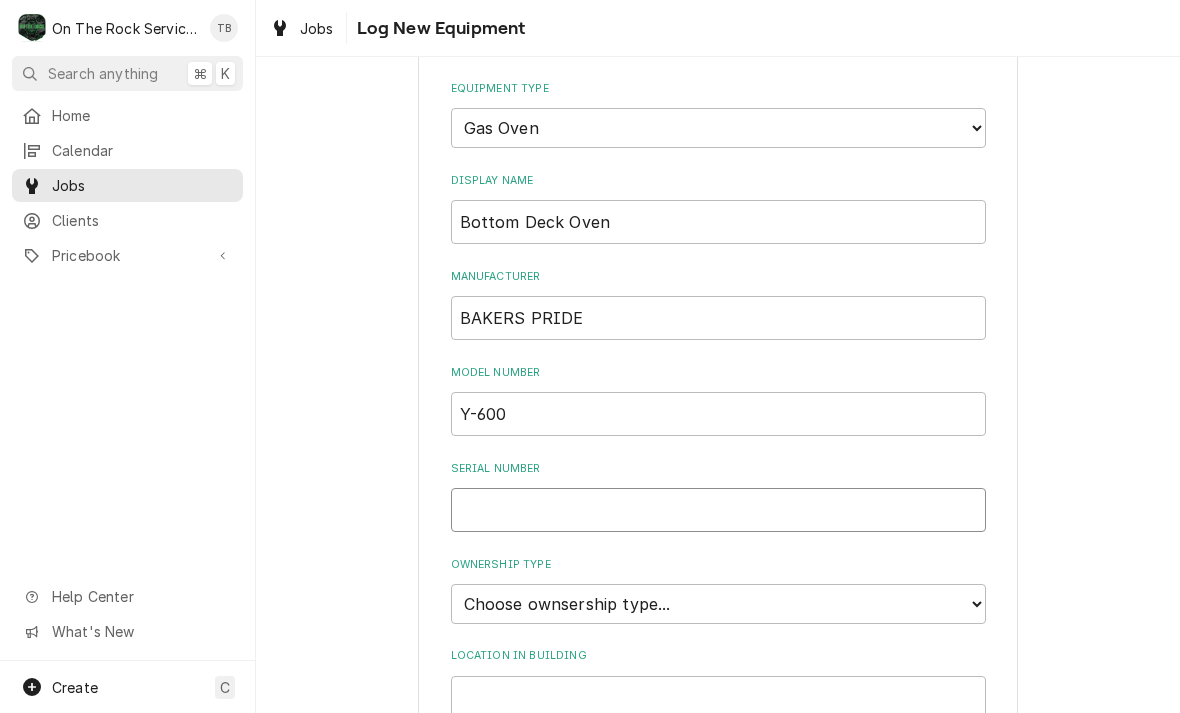 click on "Serial Number" at bounding box center [718, 510] 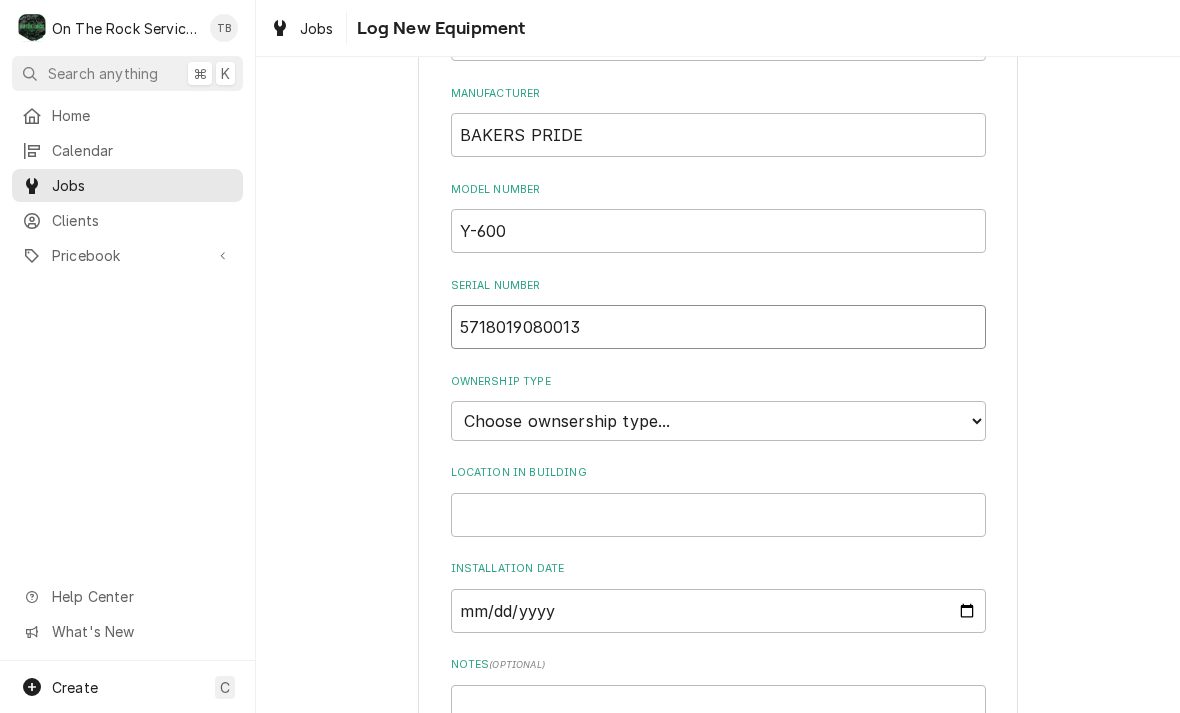 scroll, scrollTop: 374, scrollLeft: 0, axis: vertical 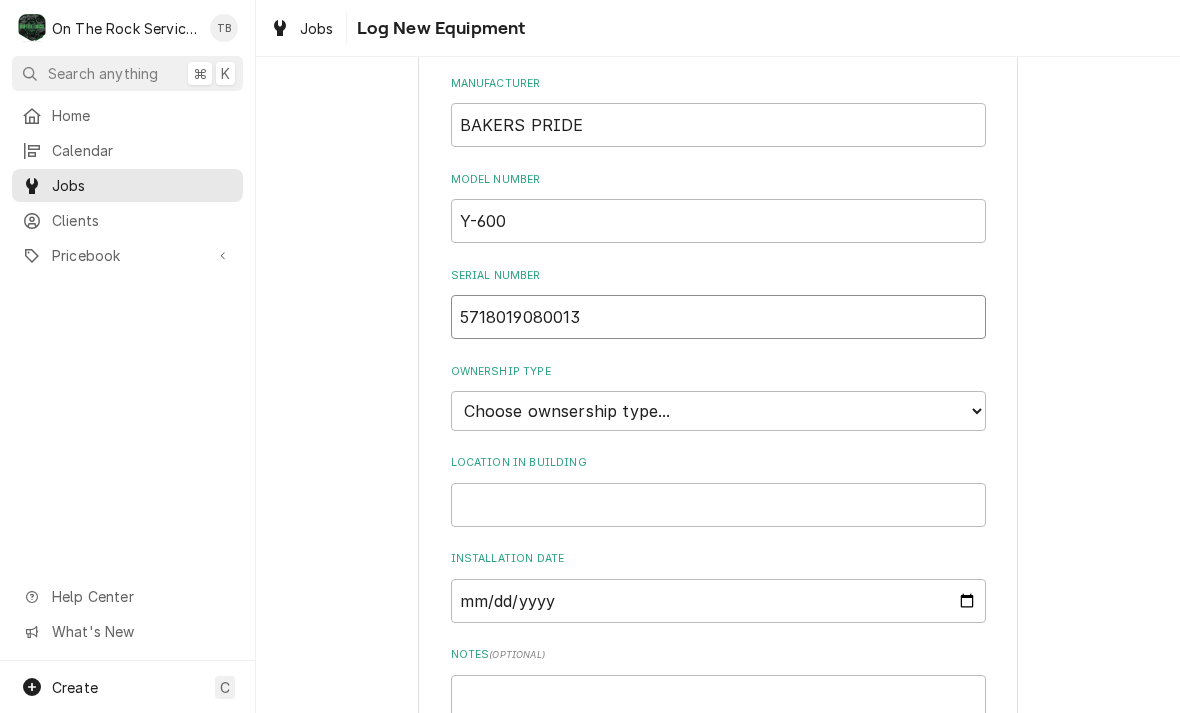 type on "5718019080013" 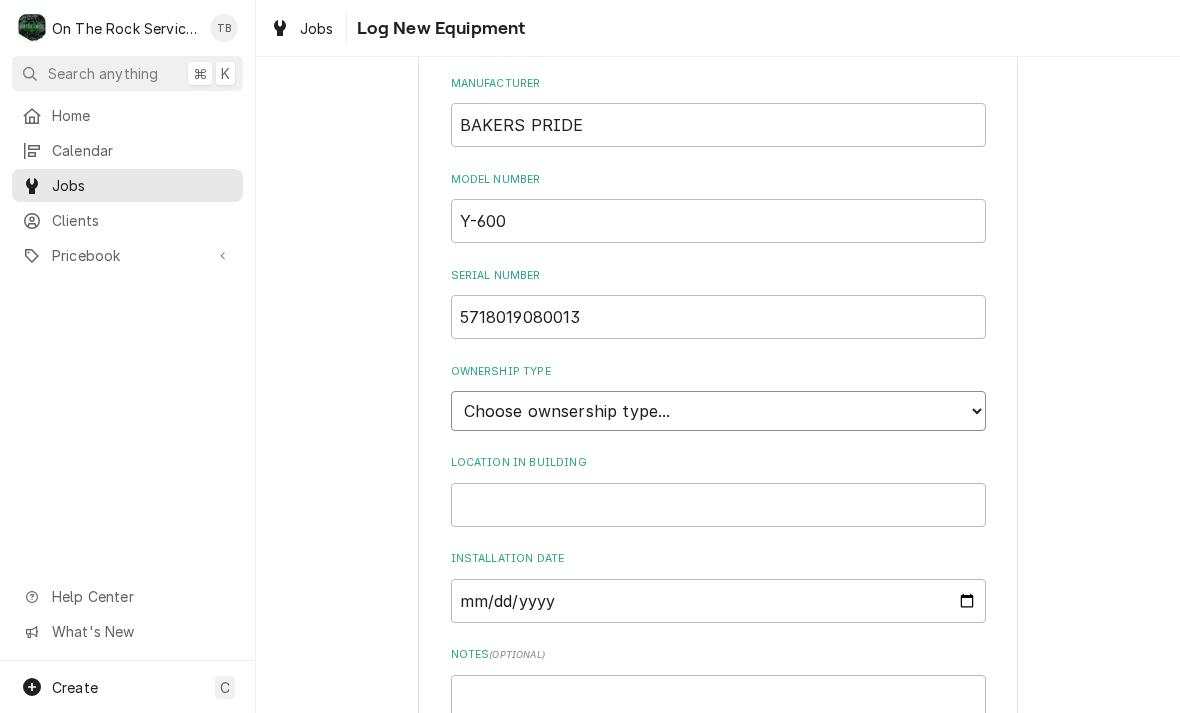 click on "Choose ownsership type... Unknown Owned Leased Rented" at bounding box center (718, 411) 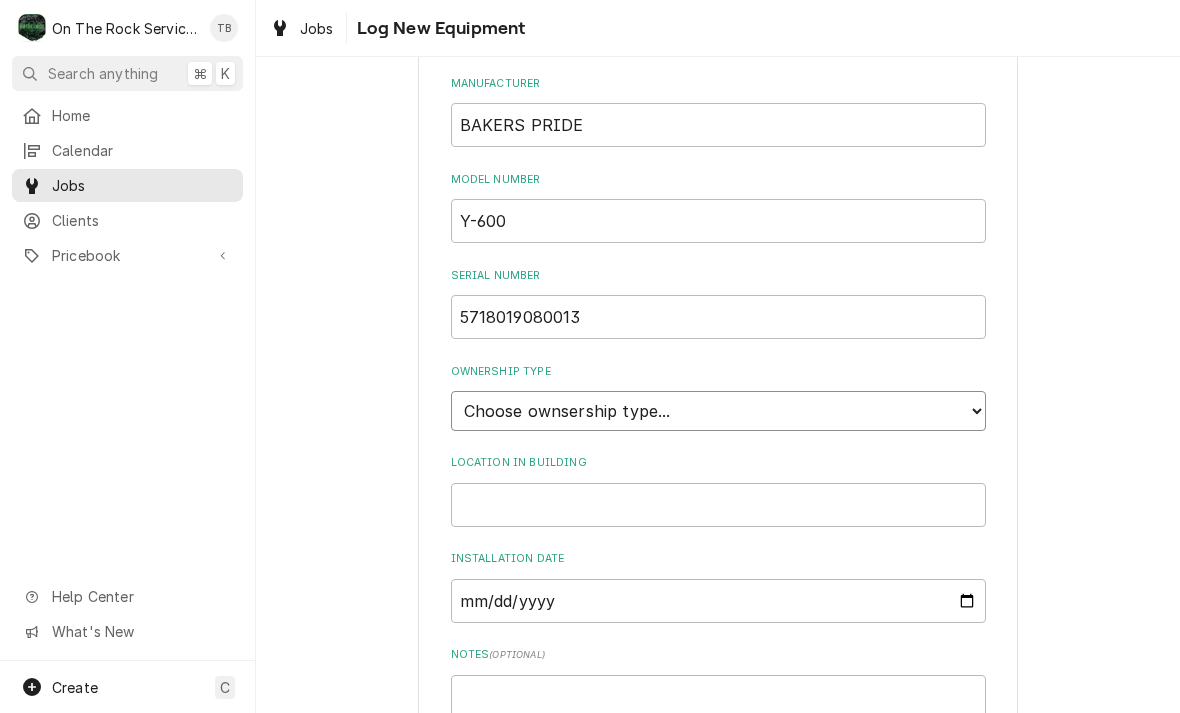 select on "1" 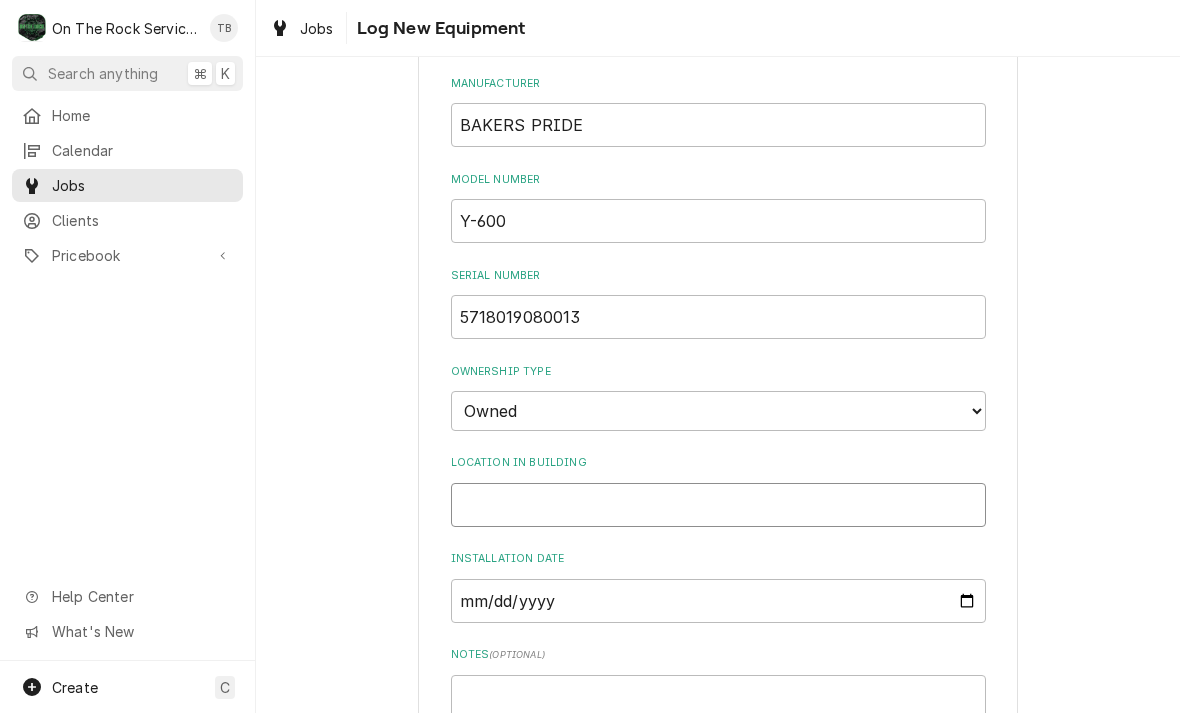 click on "Location in Building" at bounding box center (718, 505) 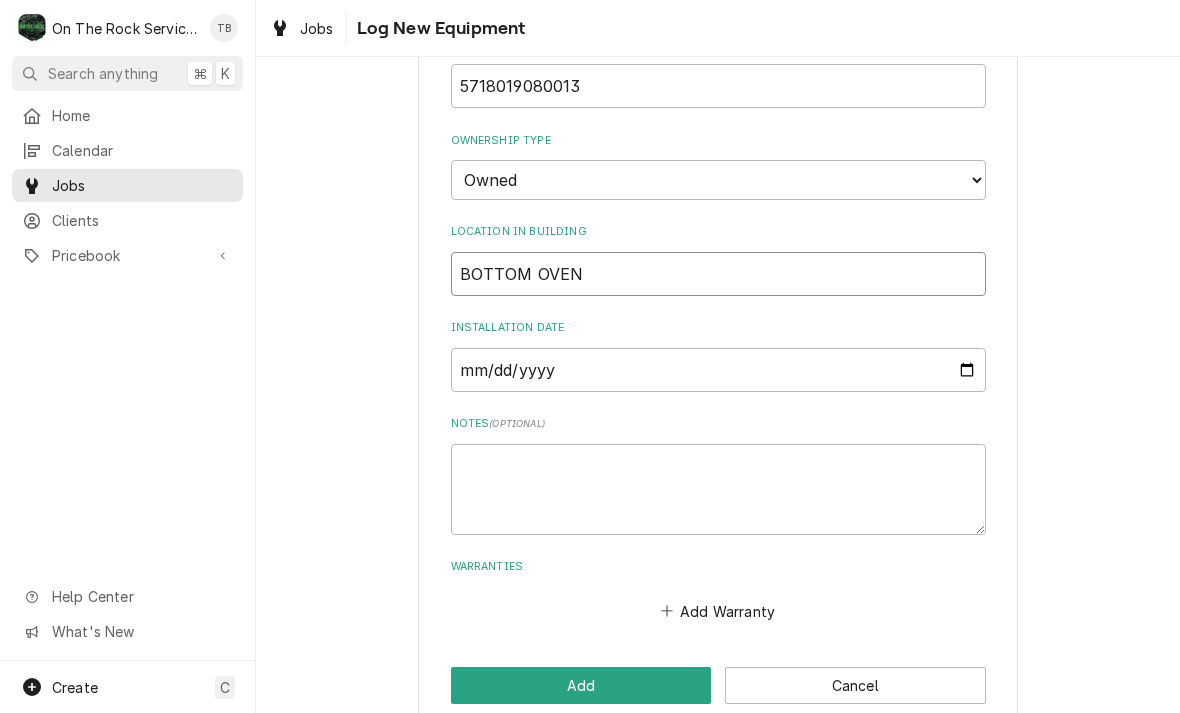 scroll, scrollTop: 602, scrollLeft: 0, axis: vertical 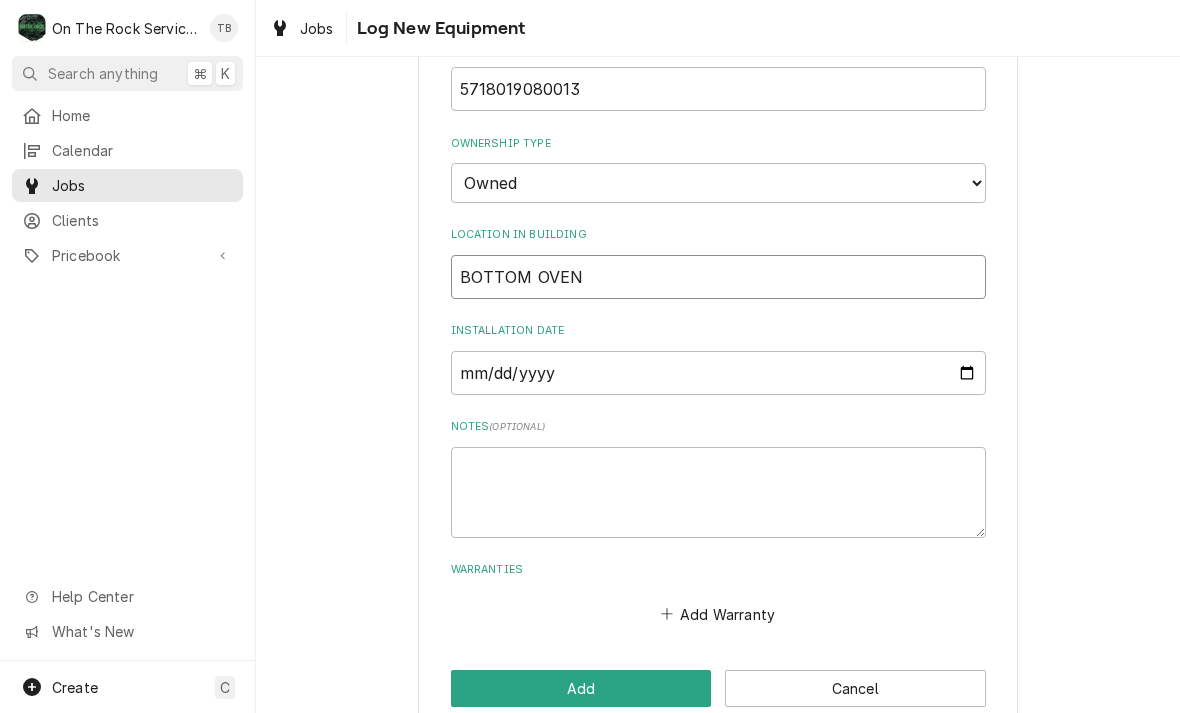 type on "BOTTOM OVEN" 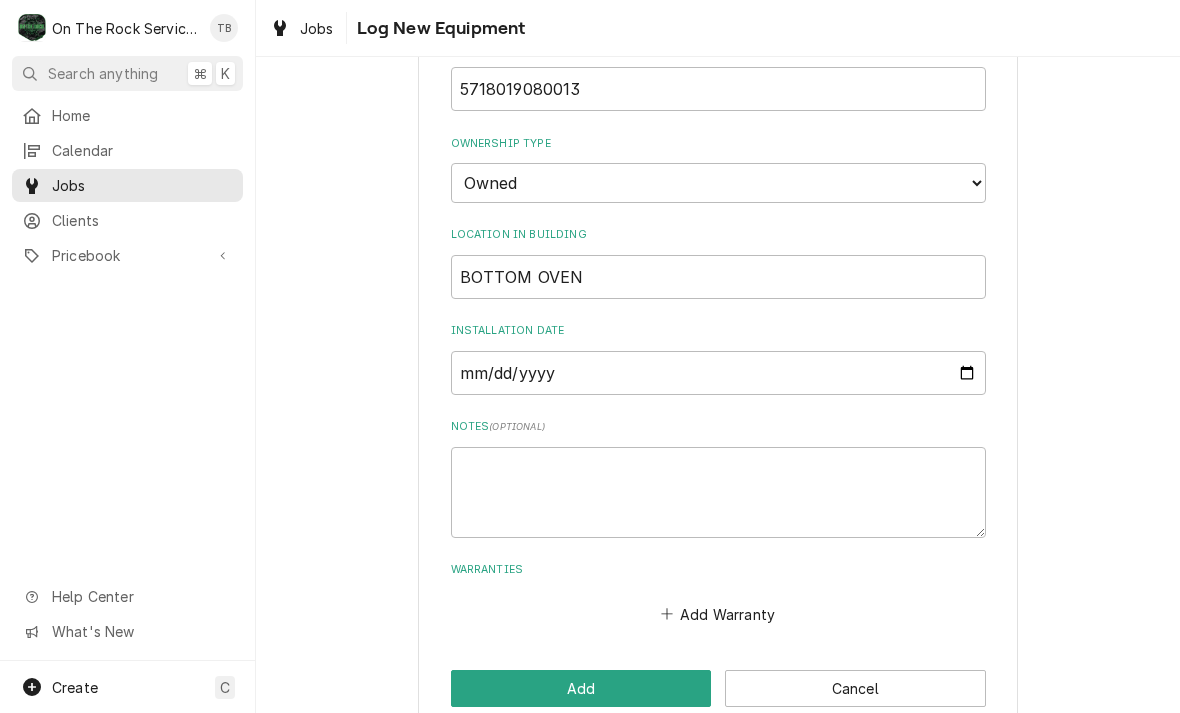 click on "Please provide the following information to log a new piece of equipment: Equipment Category Choose equipment category... Cooking Equipment Fryers Ice Machines Ovens and Ranges Concession and Condiment Equipment Dishwashing Equipment Holding and Warming Equipment Refrigeration Beverage Equipment Food Preparation Equipment HVAC Water Filtration Equipment Type Choose equipment type... Combi Oven Convection Oven Countertop Electric Range Countertop Gas Range Electric Oven Electric Range Gas Oven Gas Range Rotisserie Oven Smoker Steamer Rack and Rotary Oven Conveyor Oven Speed Oven Display Name Bottom Deck Oven Manufacturer BAKERS PRIDE Model Number Y-600 Serial Number 5718019080013 Ownership Type Choose ownsership type... Unknown Owned Leased Rented Location in Building BOTTOM OVEN Installation Date Notes  ( optional ) Warranties Add Warranty Add Cancel" at bounding box center (718, 113) 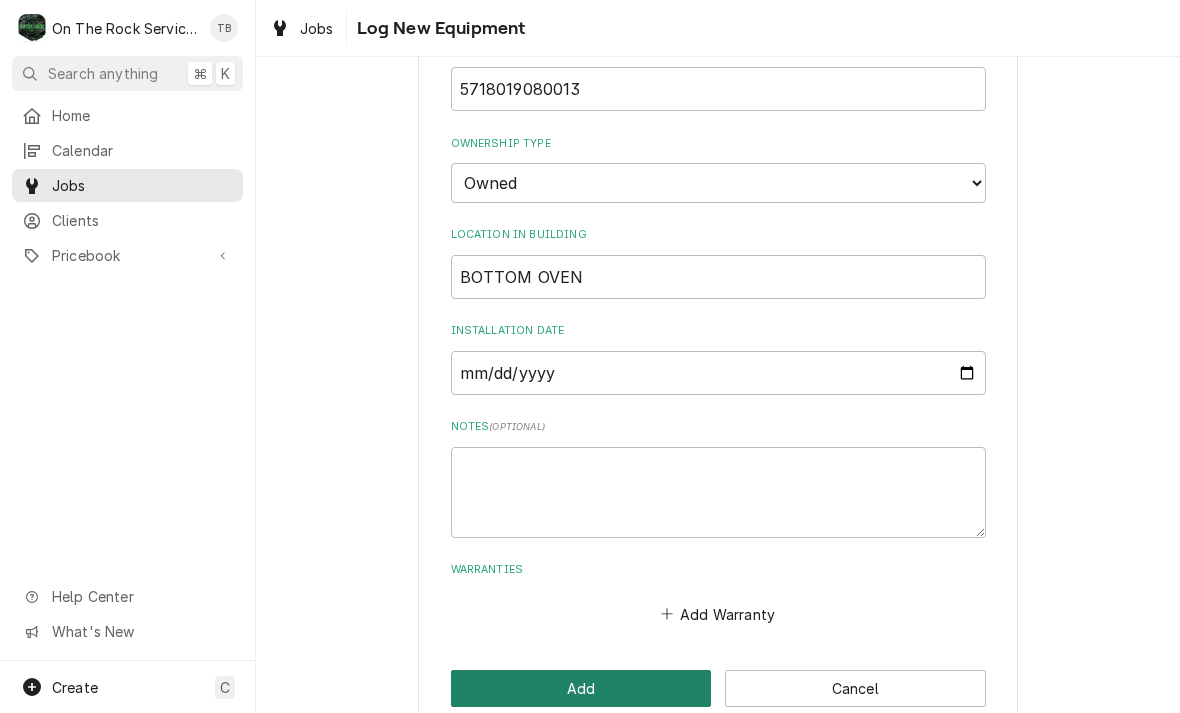 click on "Add" at bounding box center [581, 688] 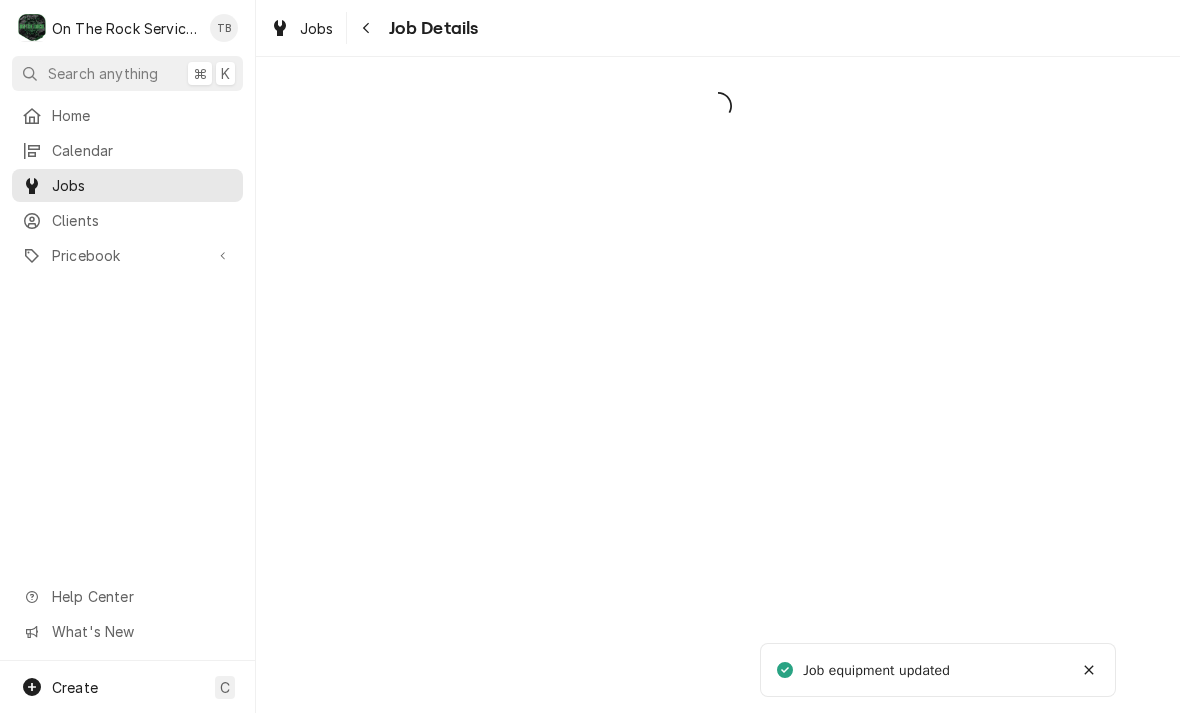 scroll, scrollTop: 0, scrollLeft: 0, axis: both 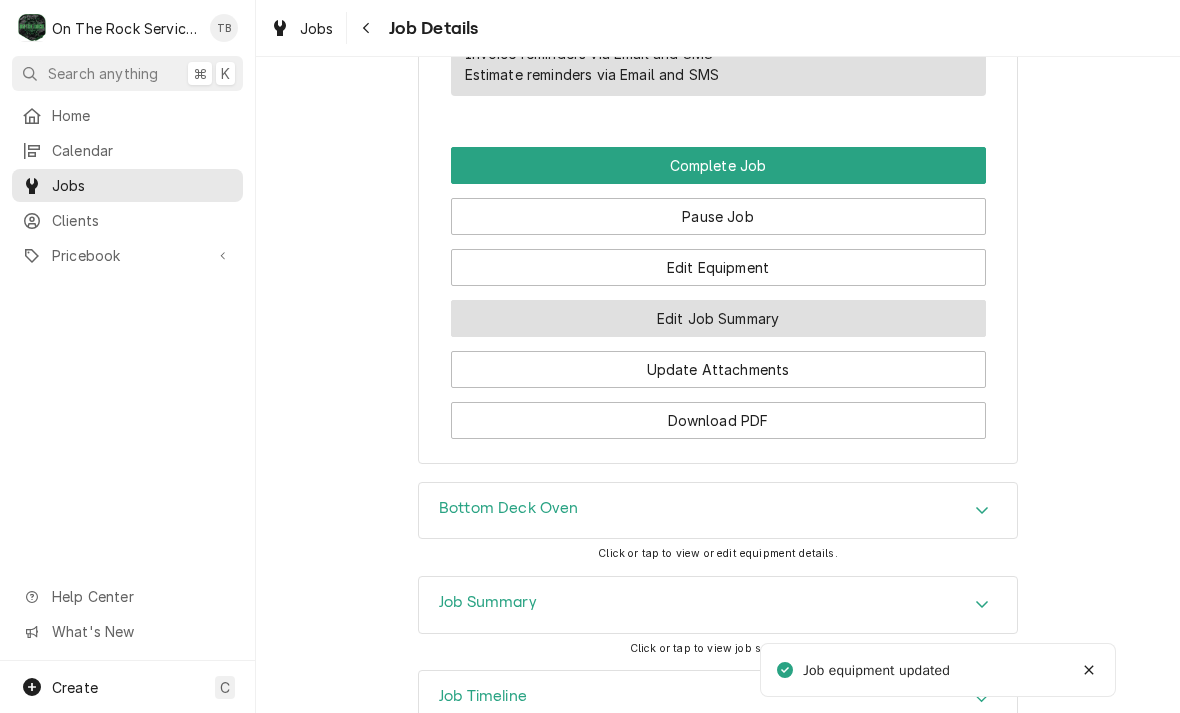click on "Edit Job Summary" at bounding box center (718, 318) 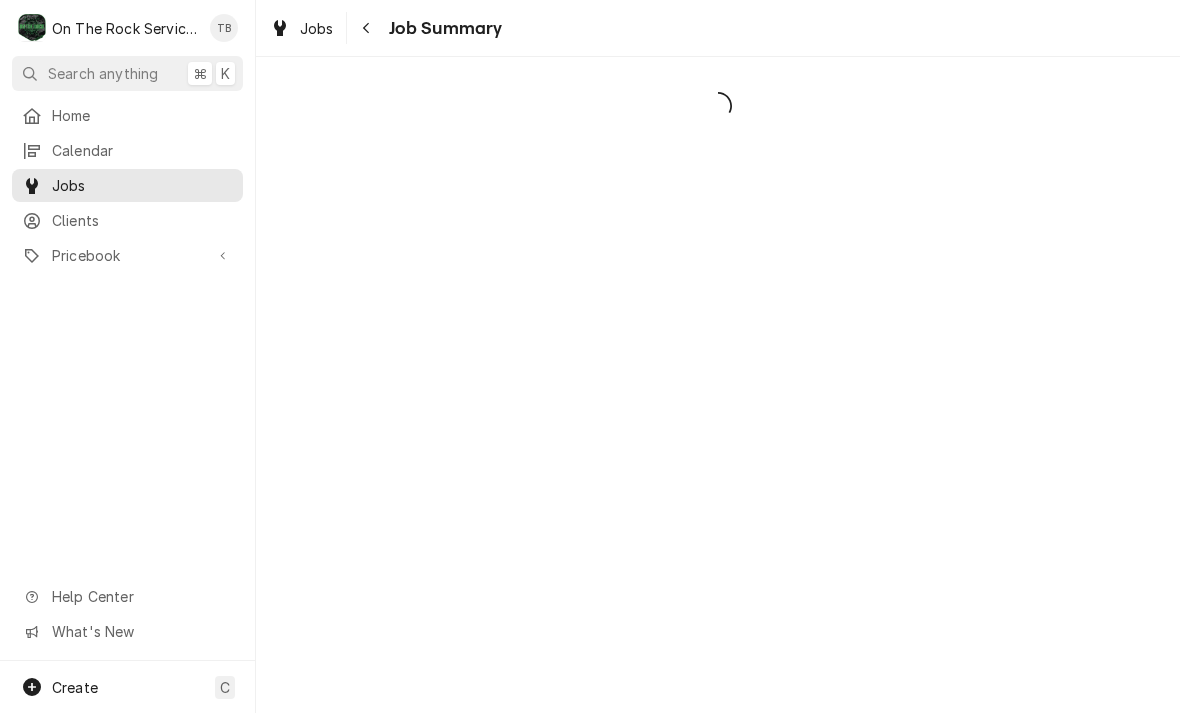 scroll, scrollTop: 0, scrollLeft: 0, axis: both 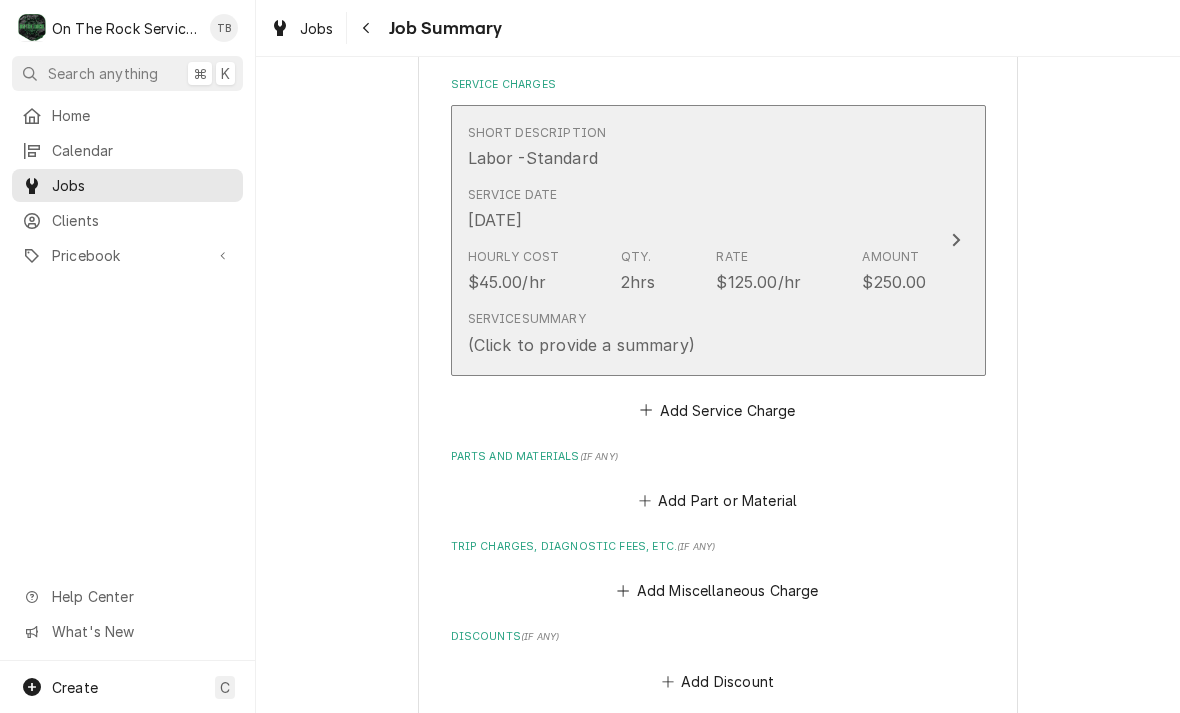click on "Service  Summary (Click to provide a summary)" at bounding box center [697, 333] 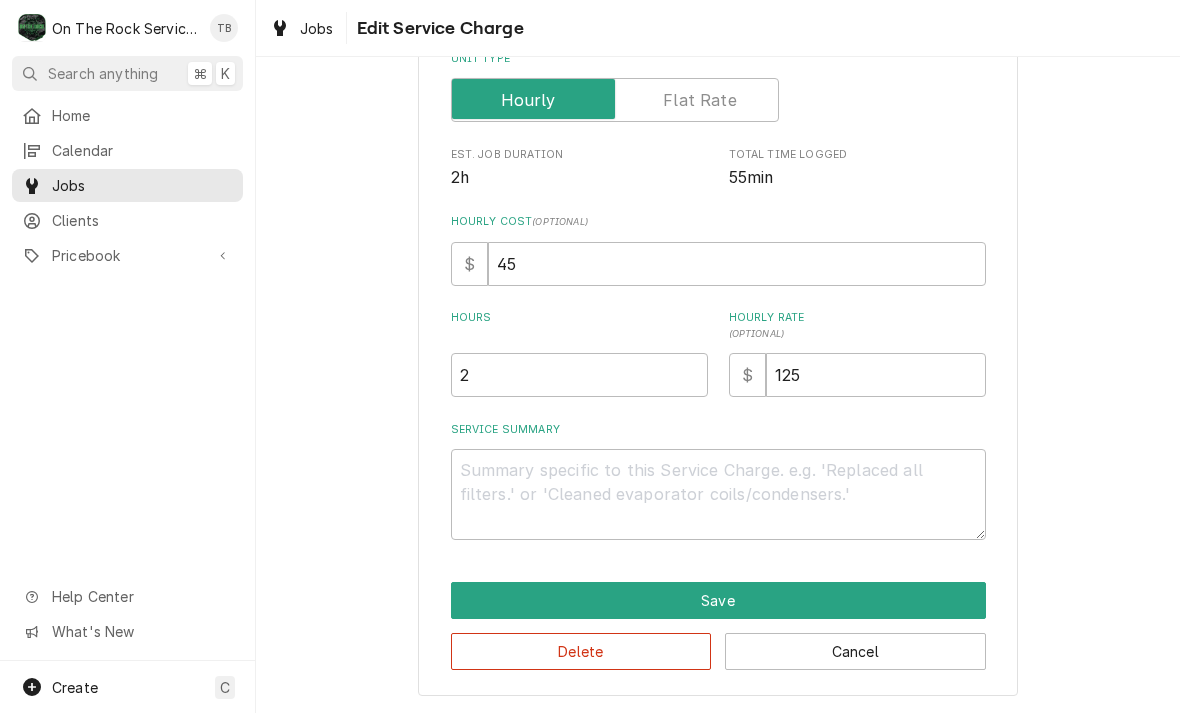 scroll, scrollTop: 304, scrollLeft: 0, axis: vertical 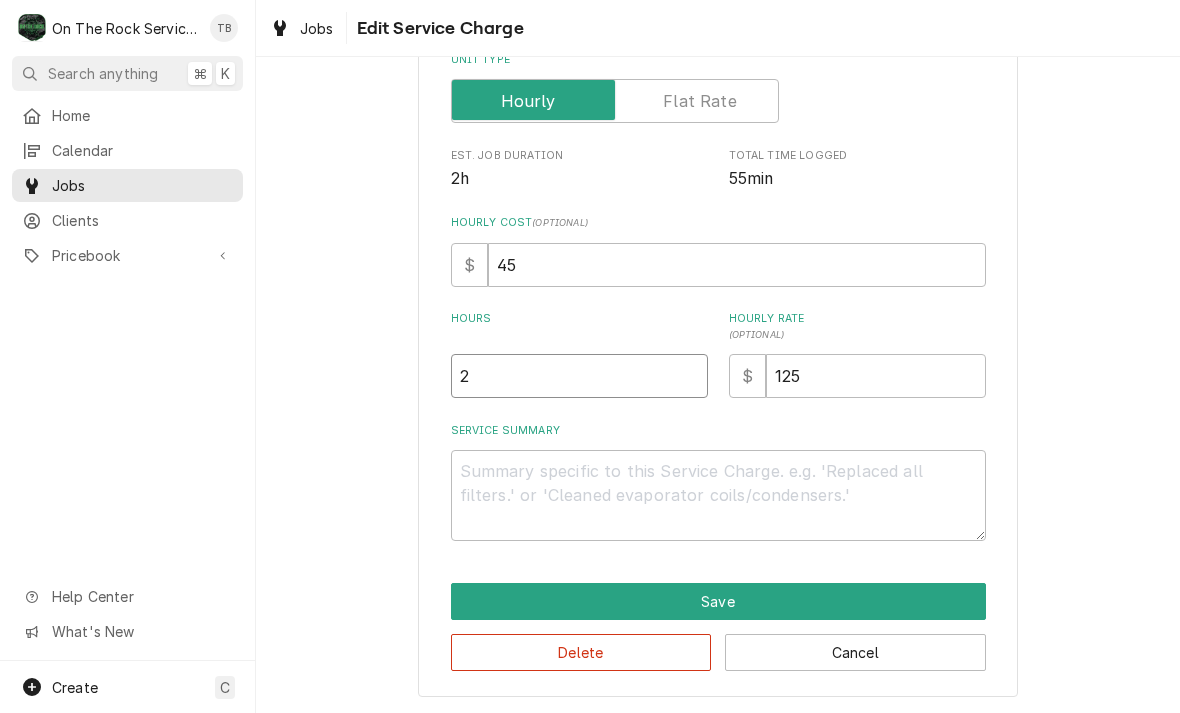 click on "2" at bounding box center [579, 376] 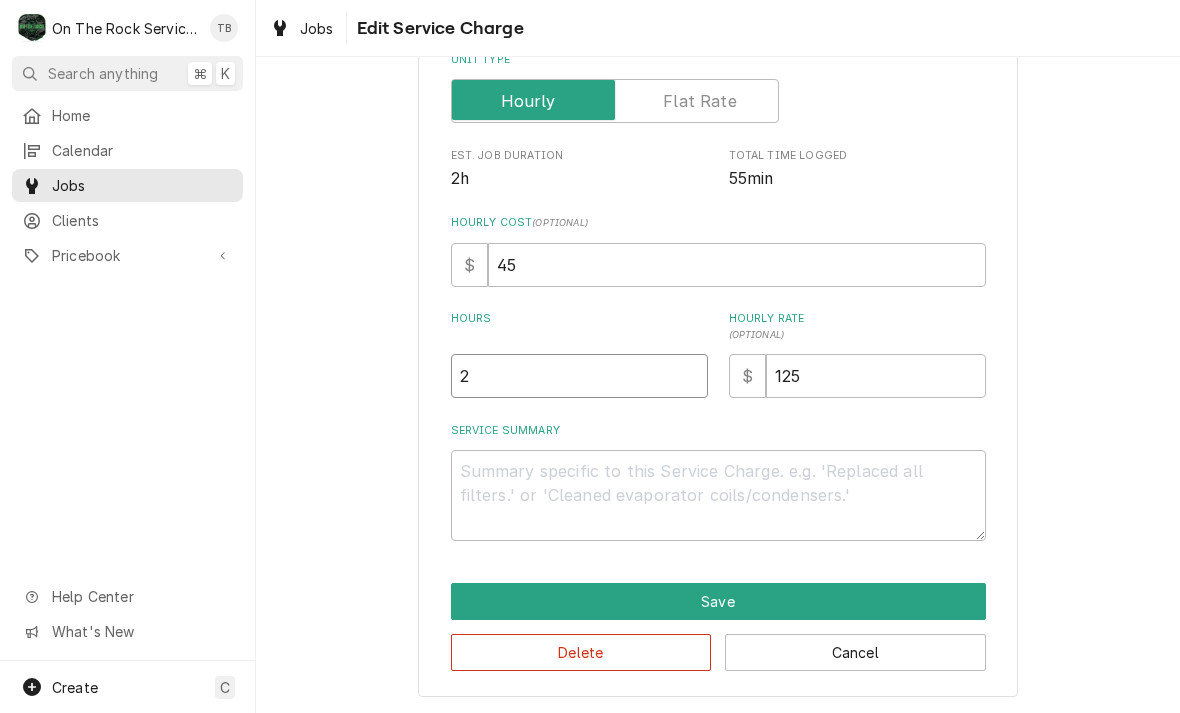 type on "x" 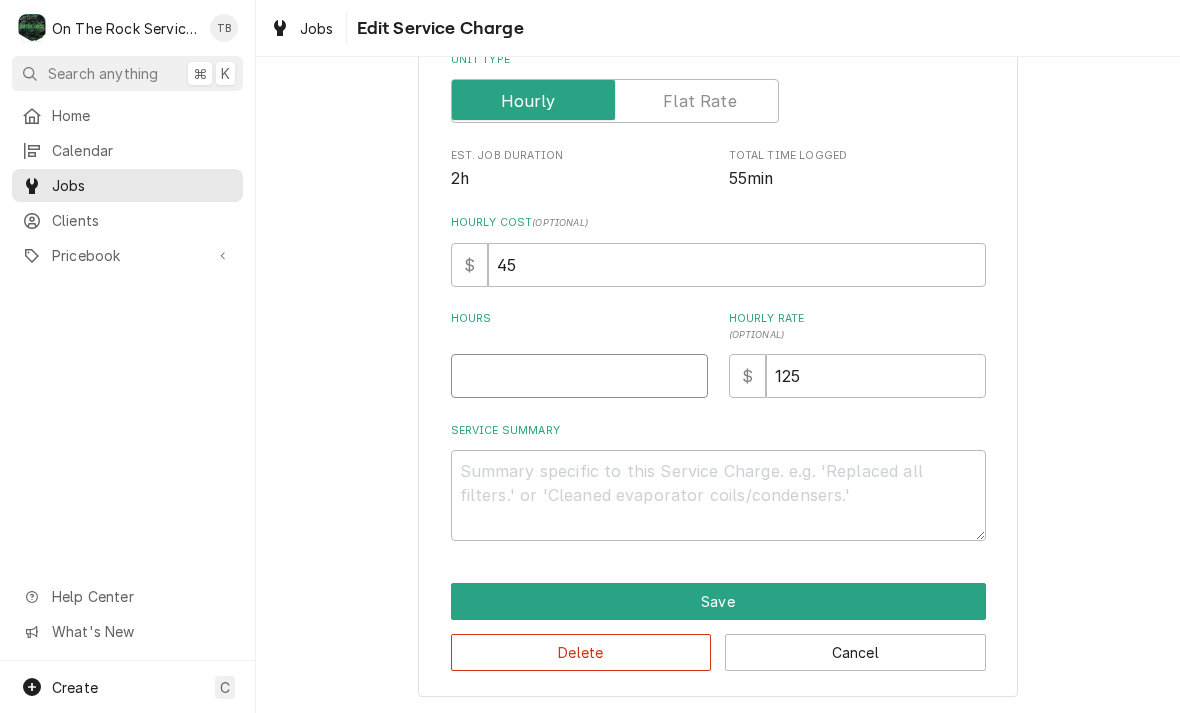 type on "x" 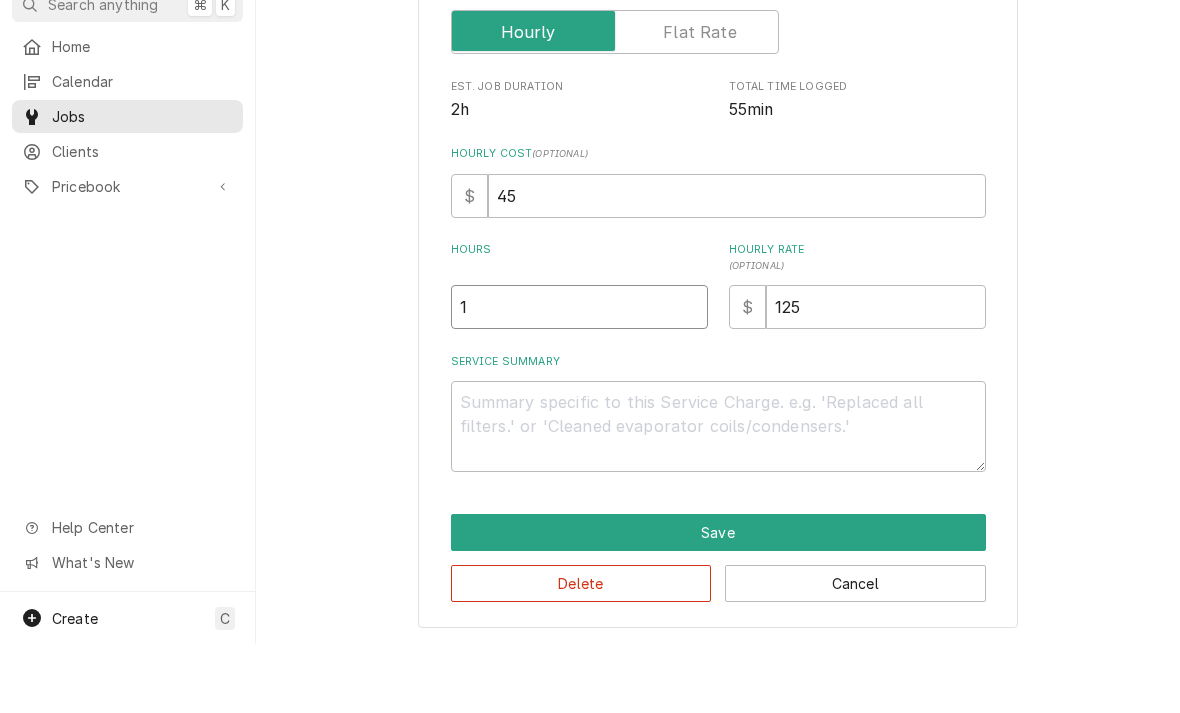 type on "1" 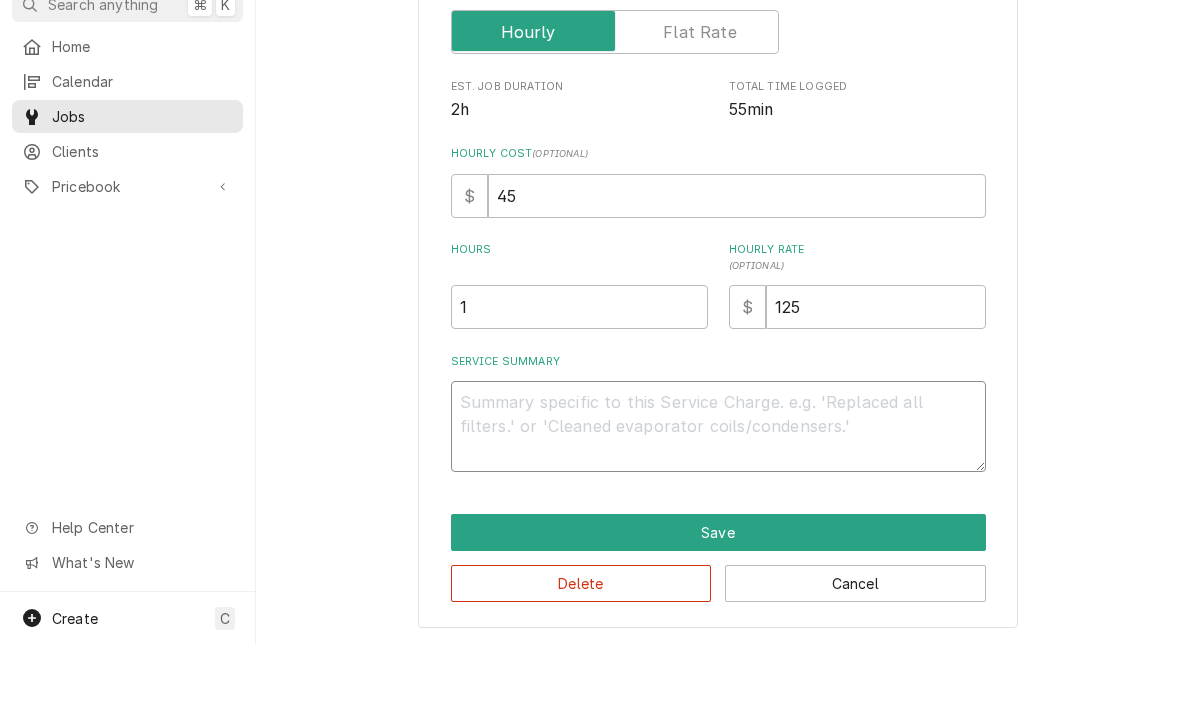 click on "Service Summary" at bounding box center (718, 495) 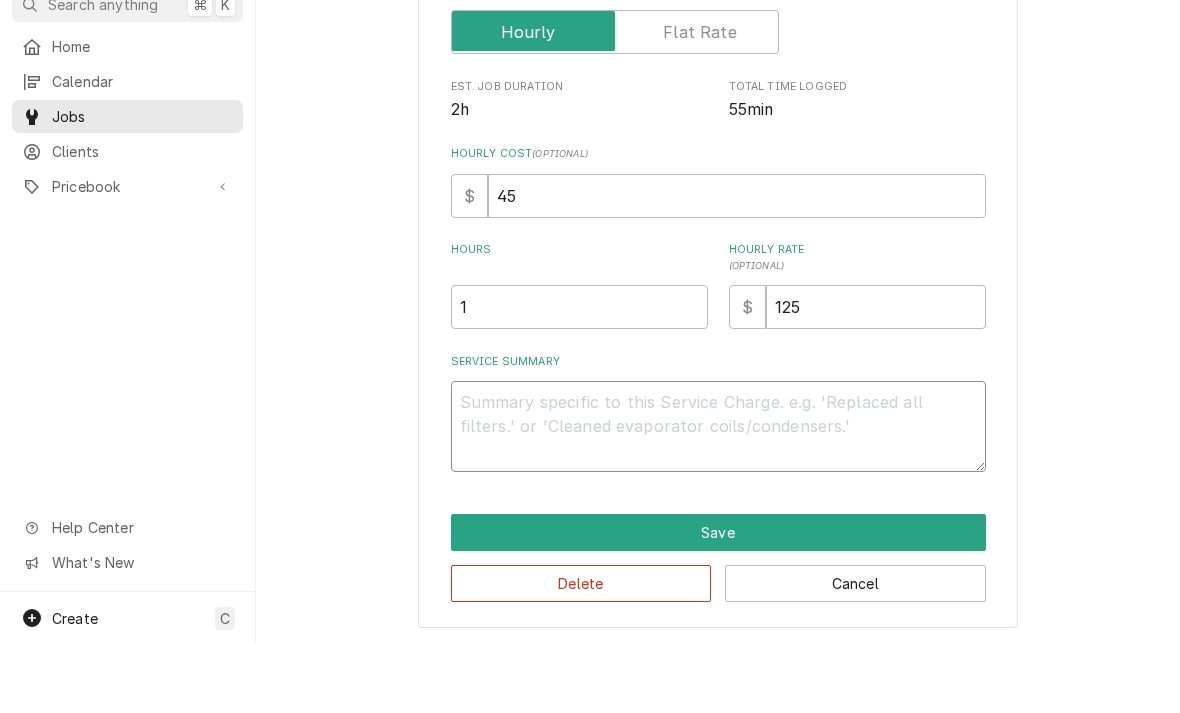 type on "x" 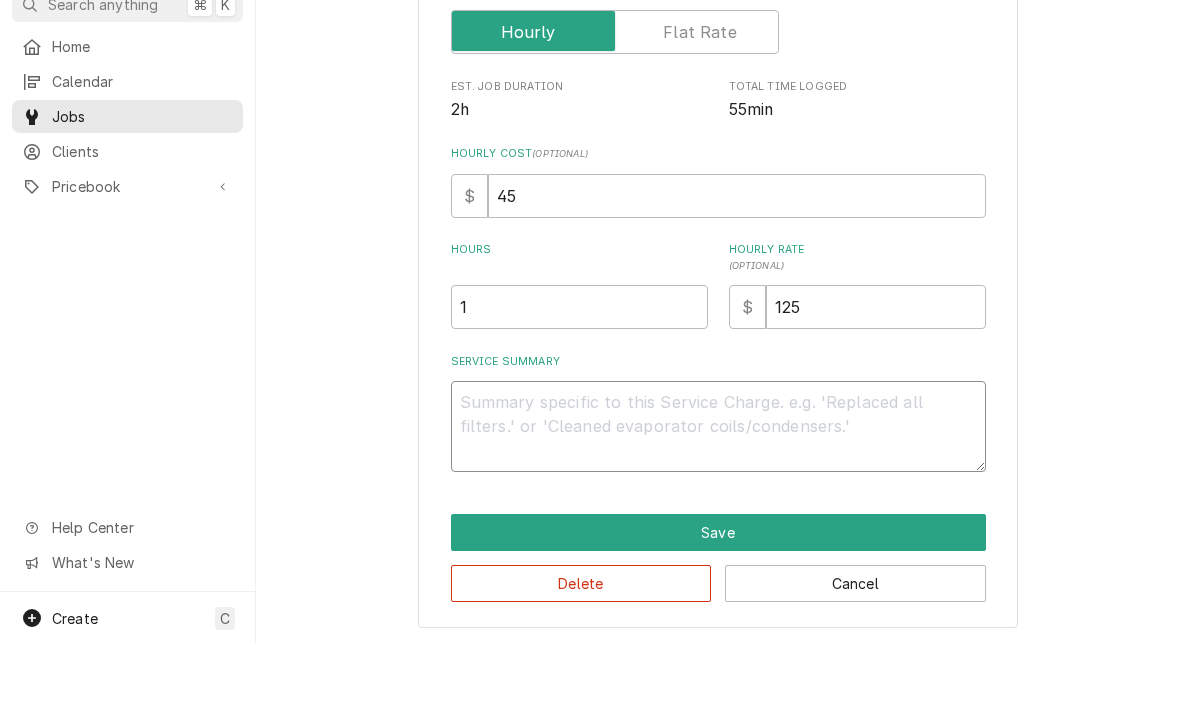 type on "7" 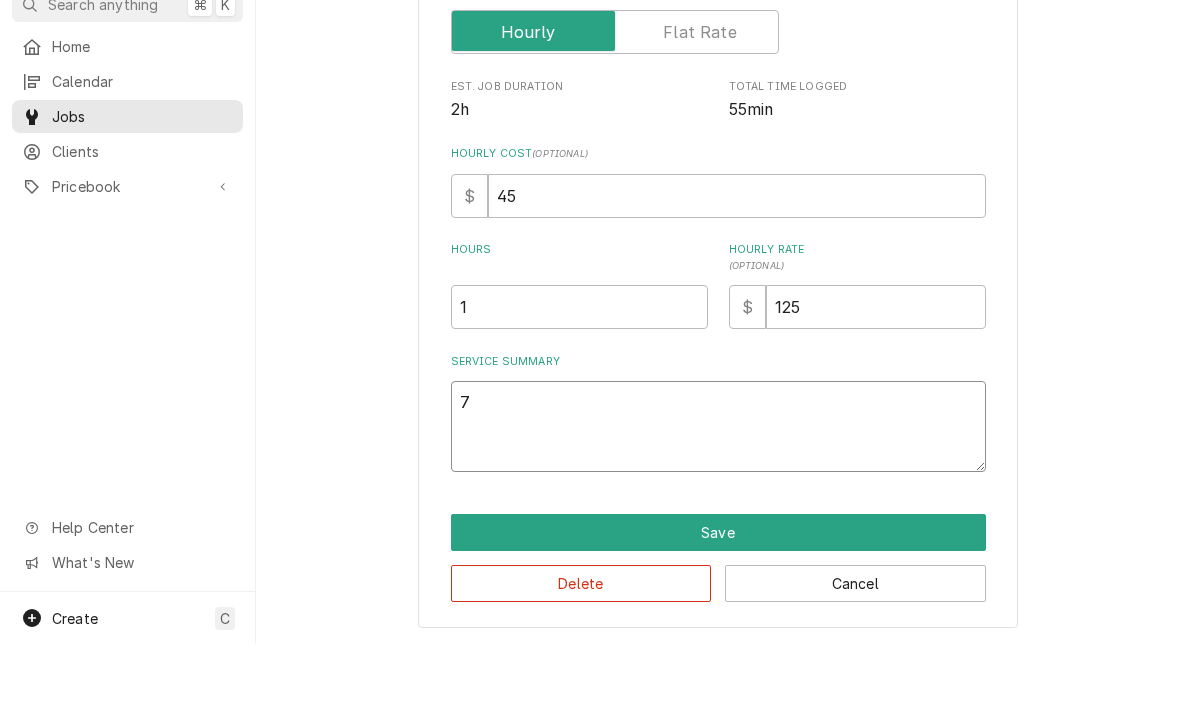 type on "x" 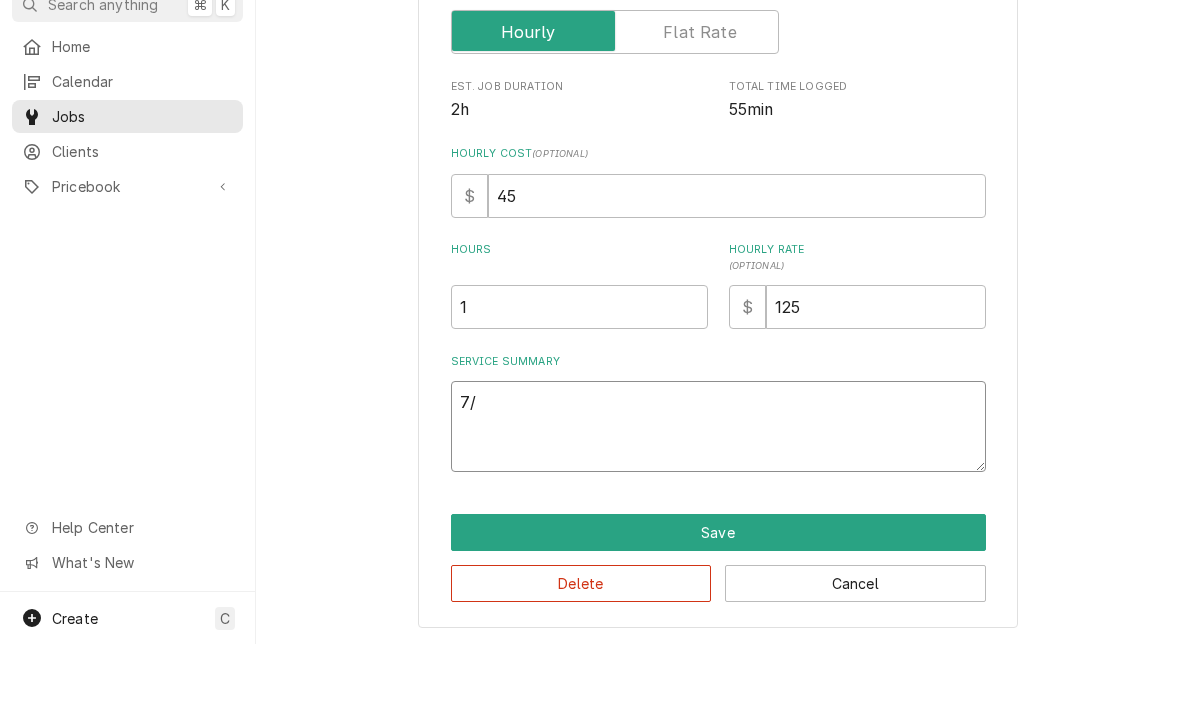 type on "x" 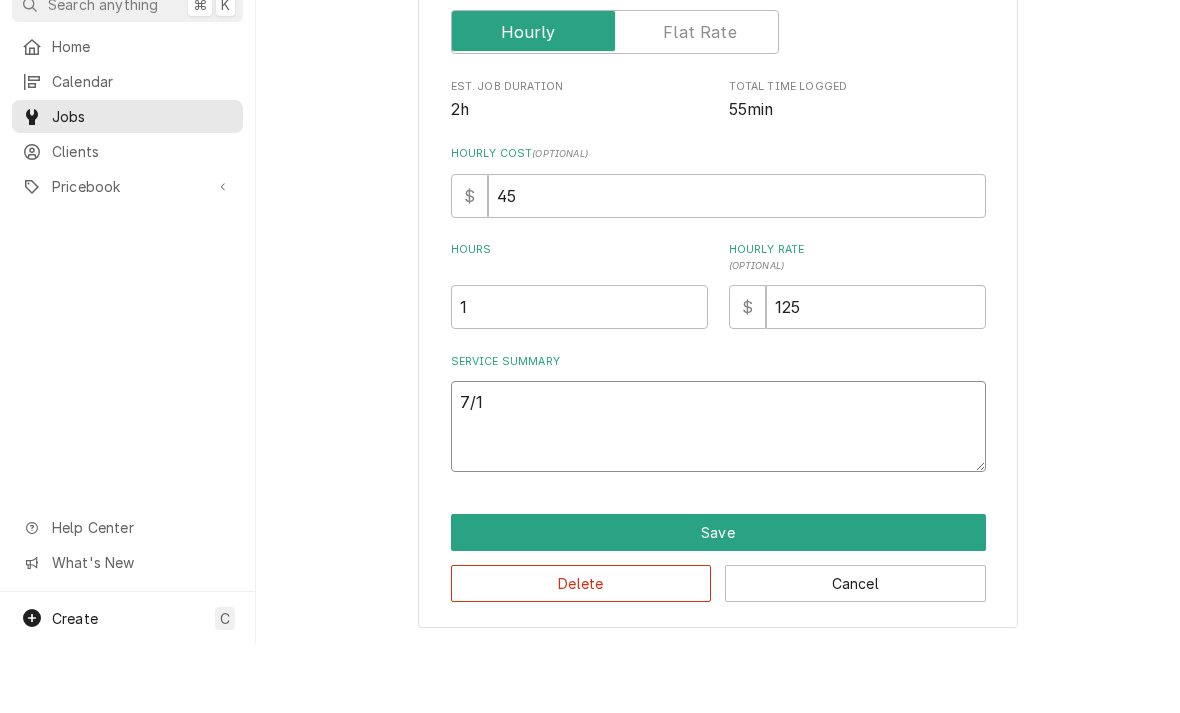 type on "x" 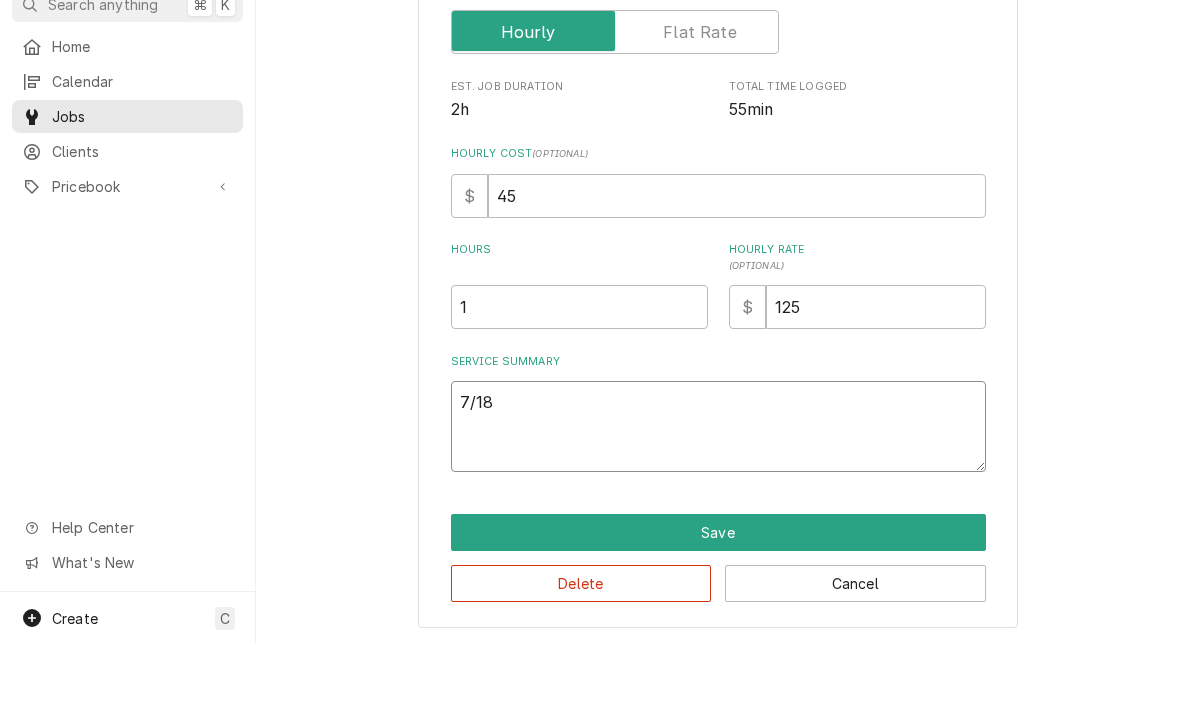 type on "x" 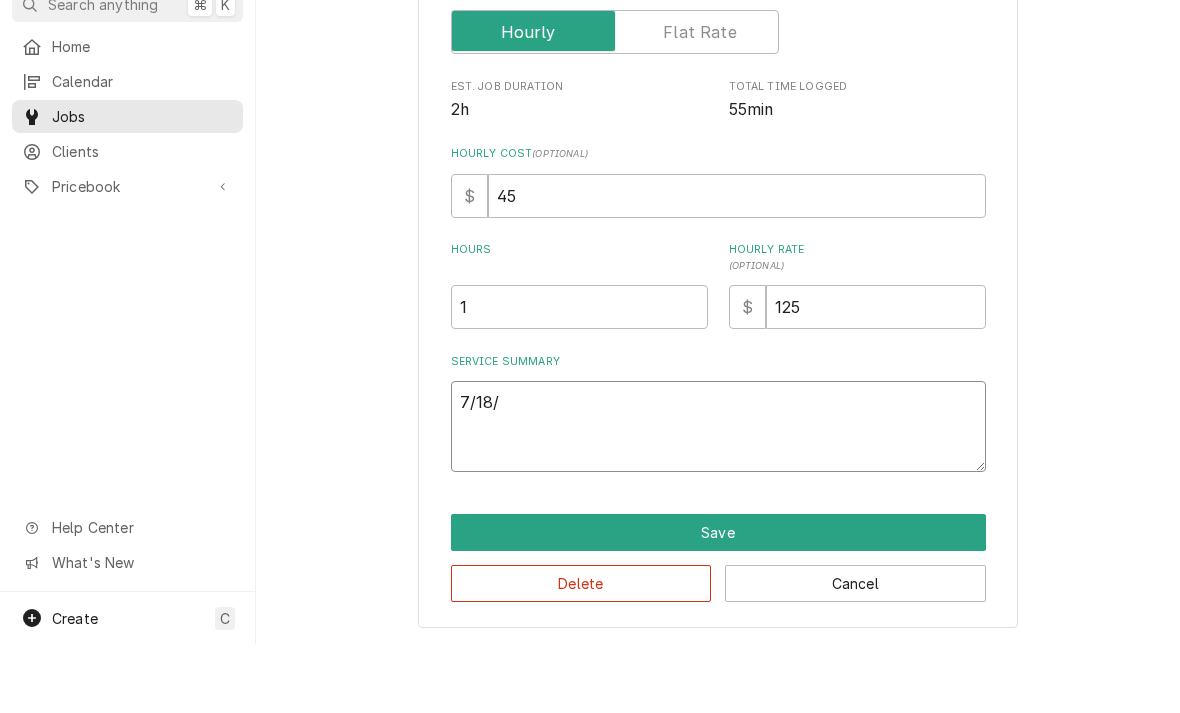 type on "x" 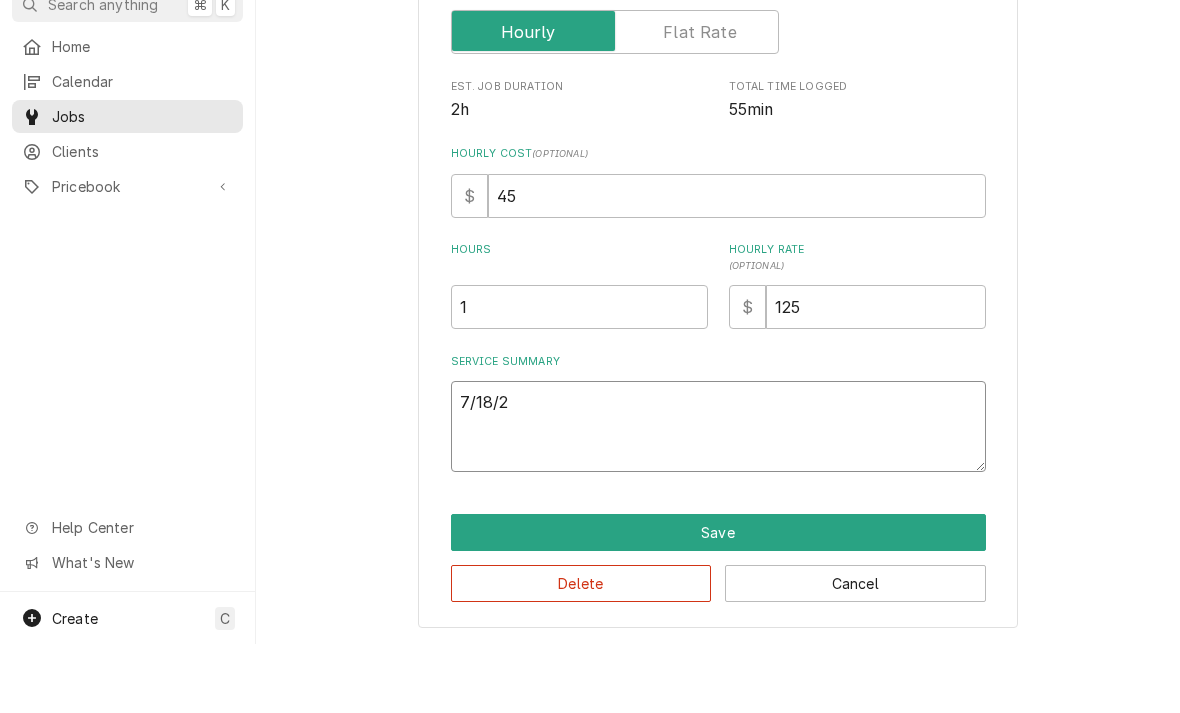 type on "x" 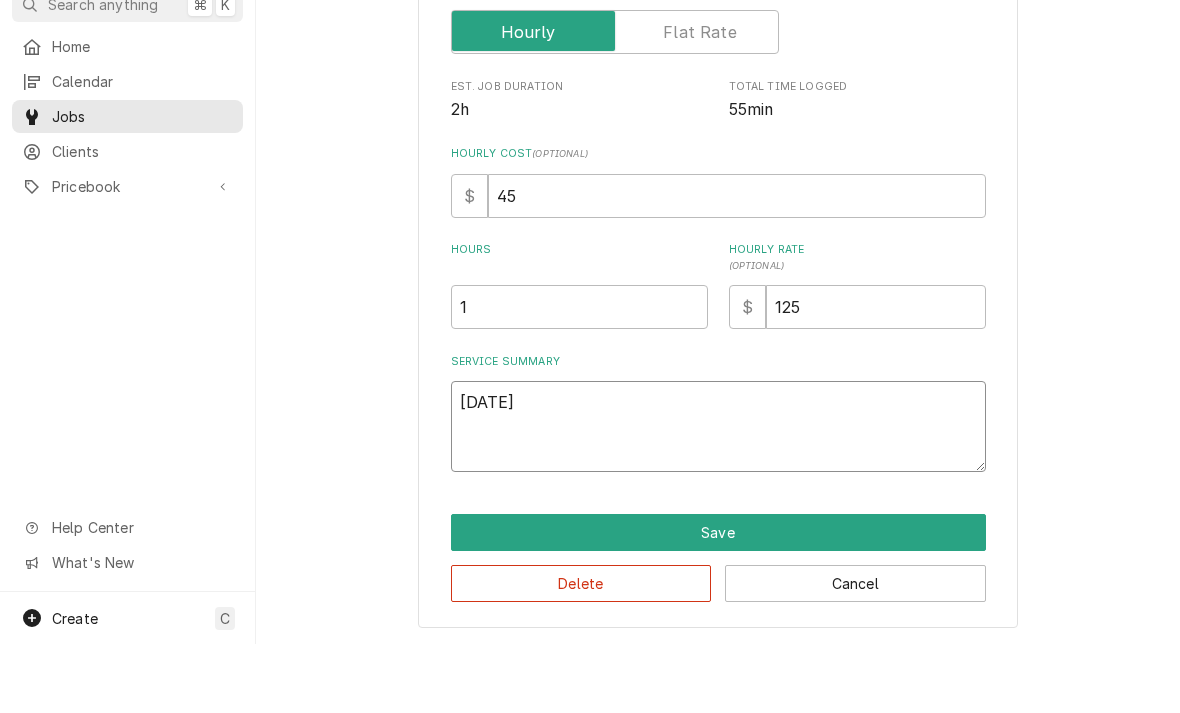 type on "x" 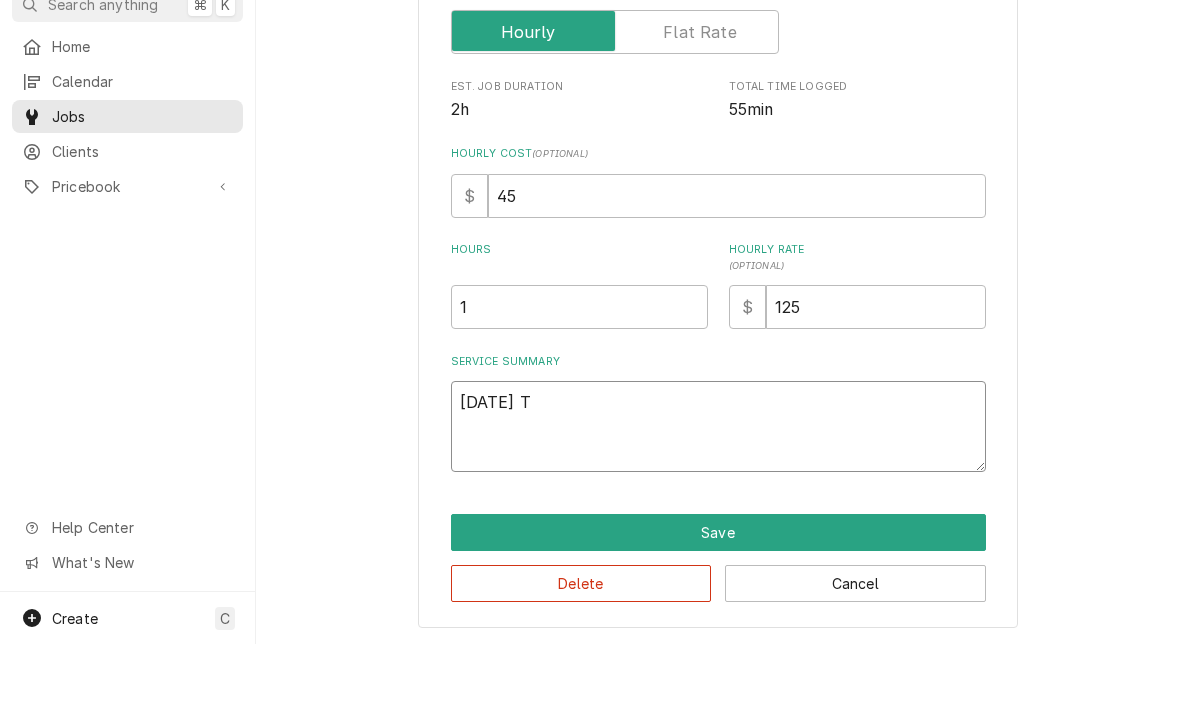 type on "x" 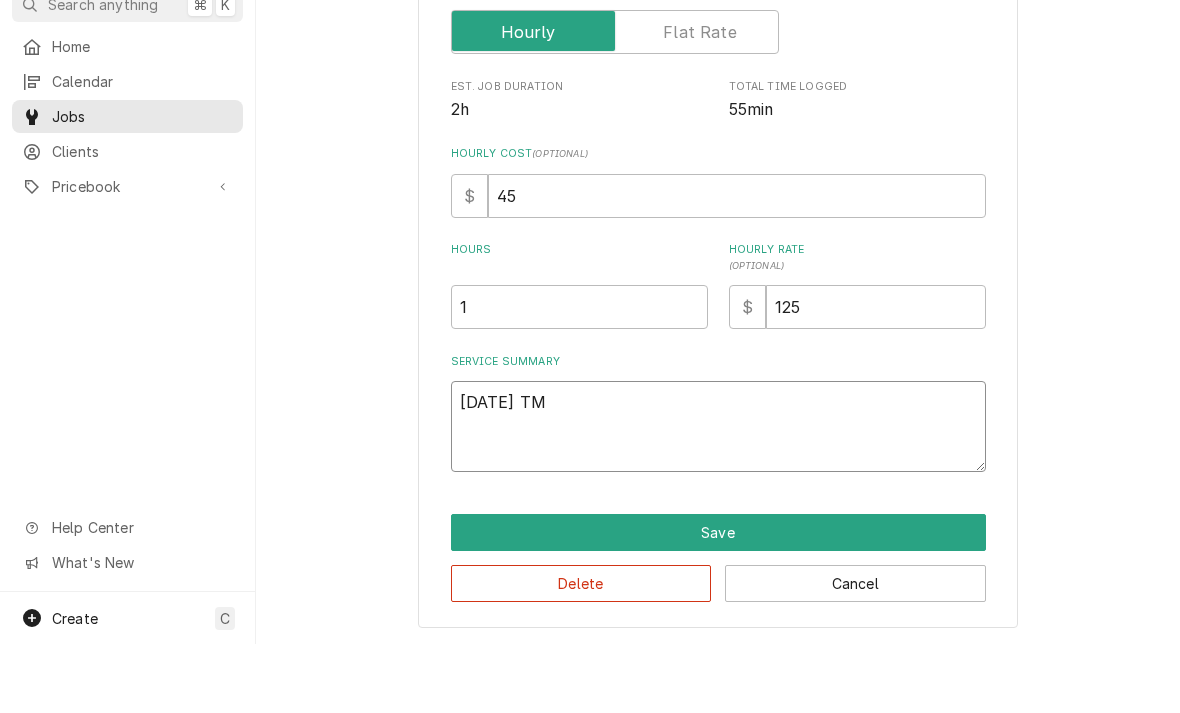 type on "7/18/25 TMB" 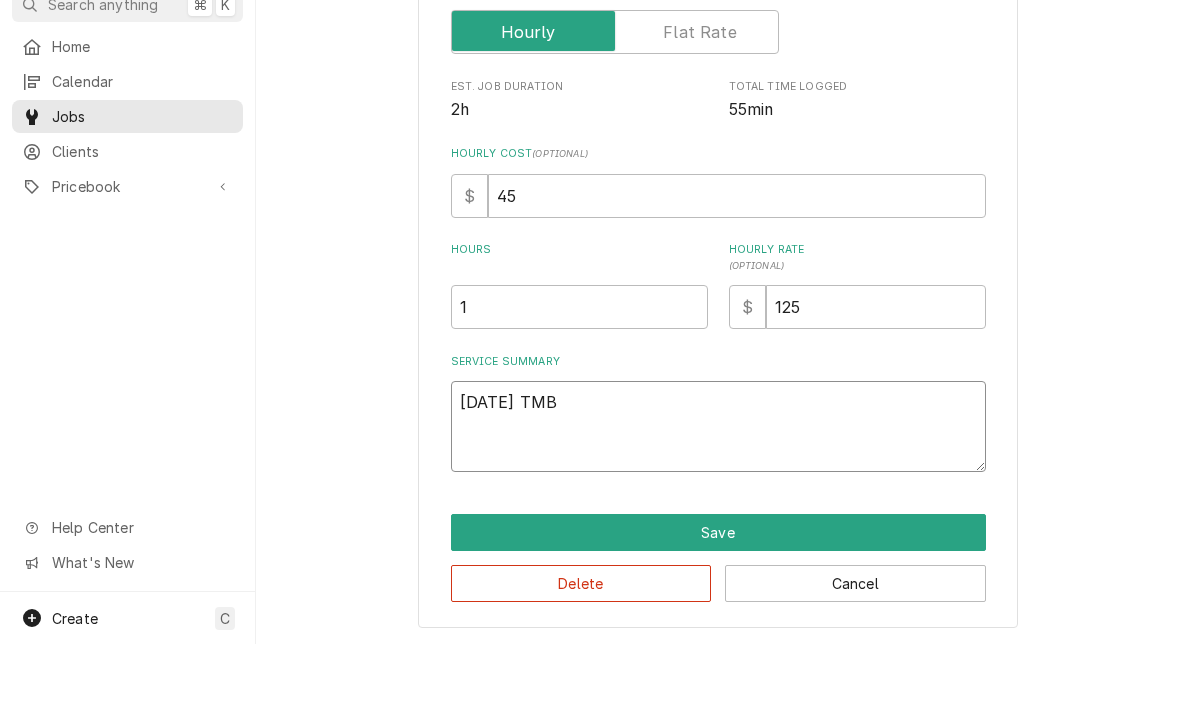 type on "x" 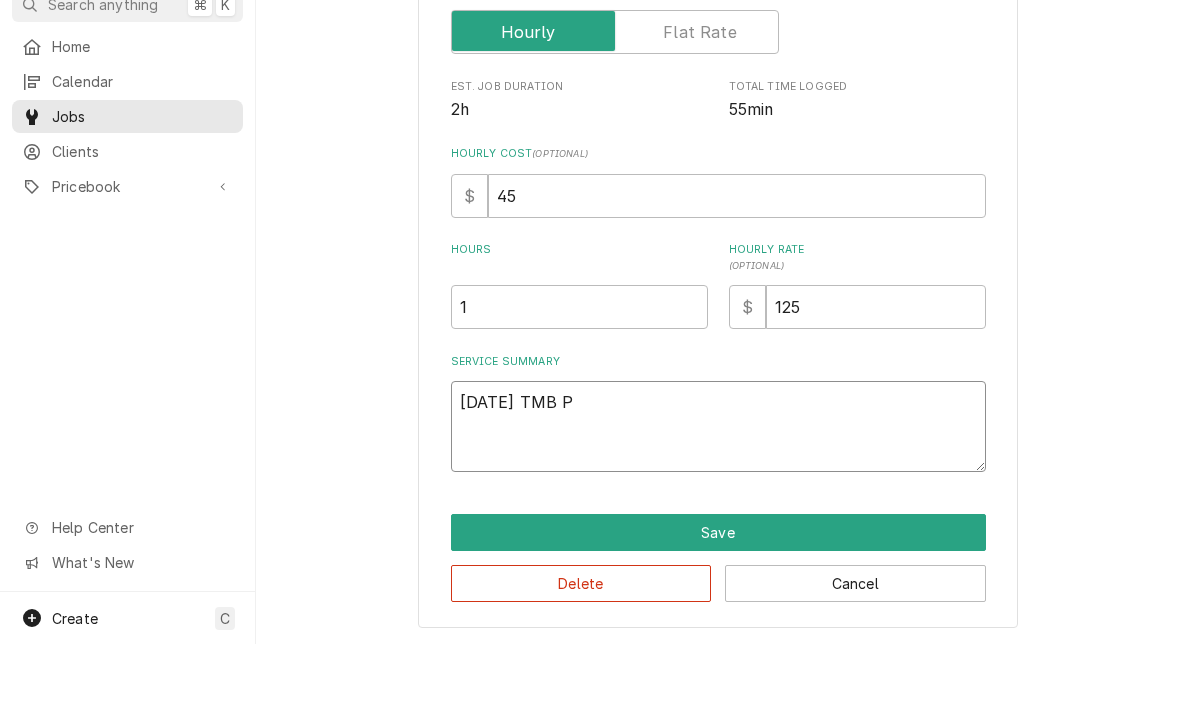 type on "7/18/25 TMB PR" 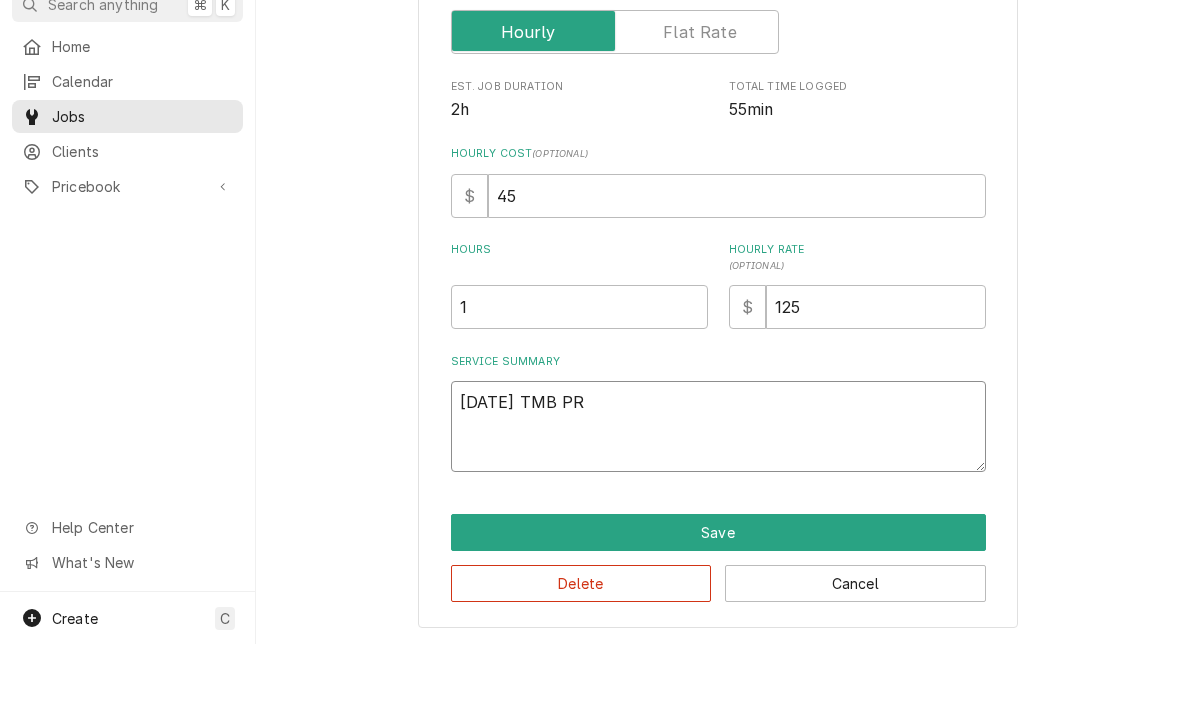 type on "x" 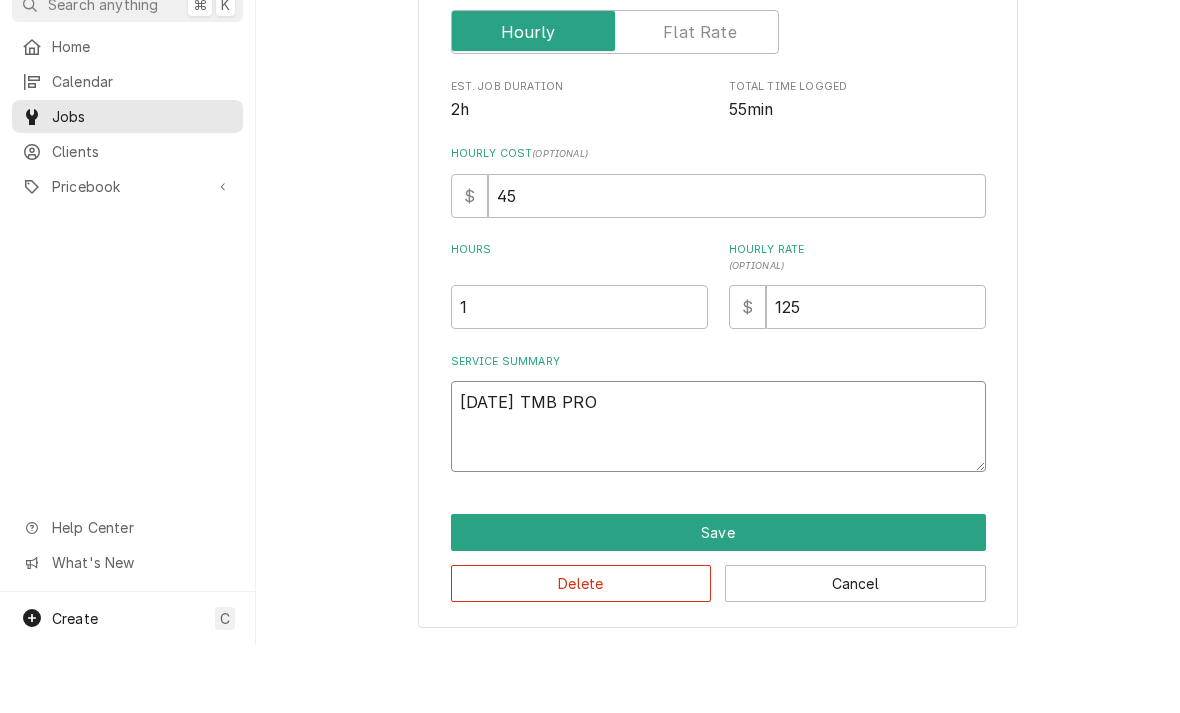 type on "x" 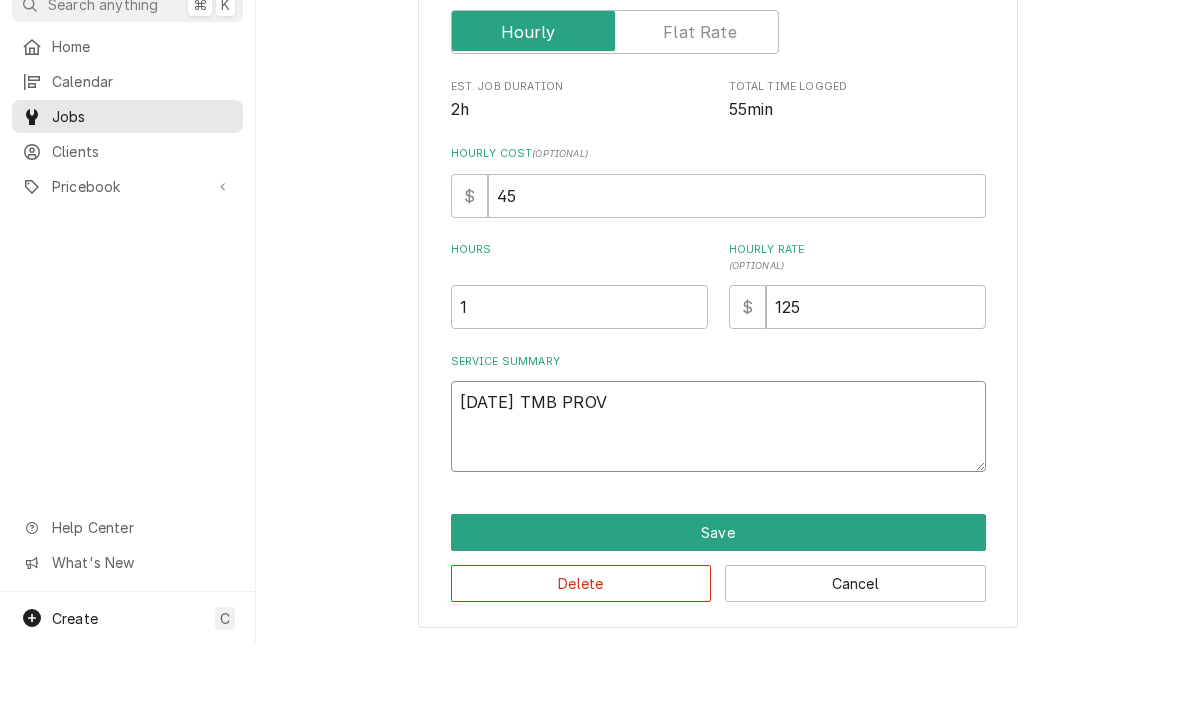 type on "7/18/25 TMB PROVI" 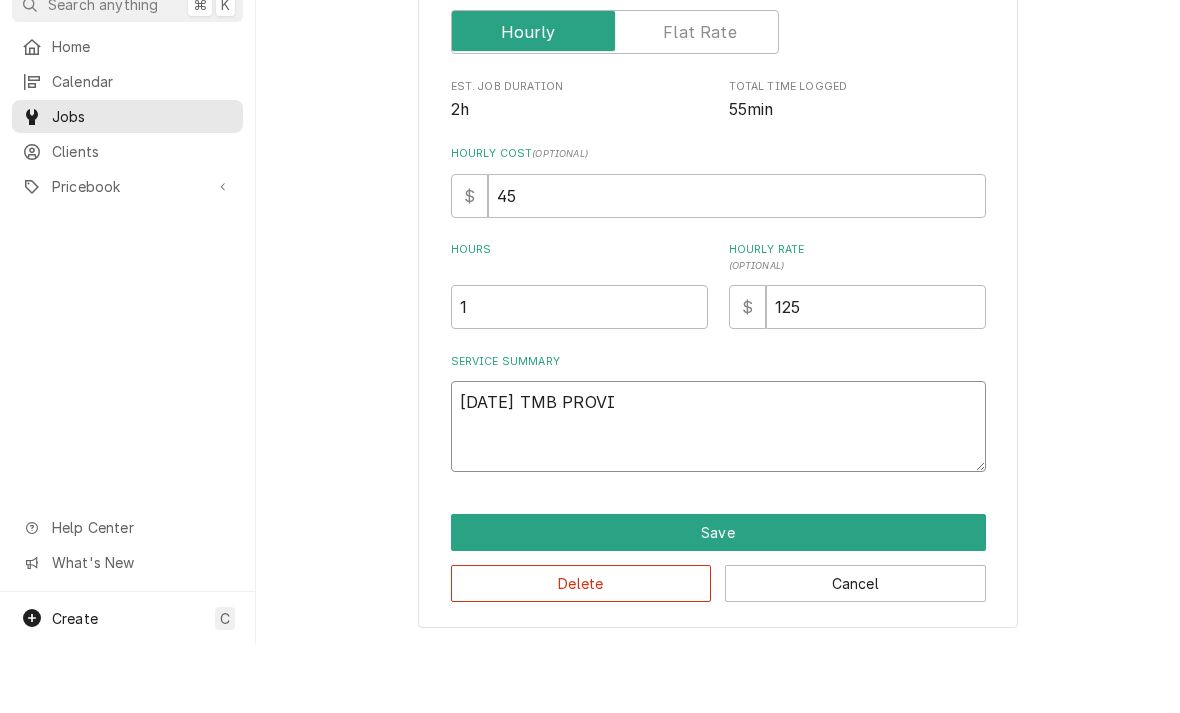 type on "x" 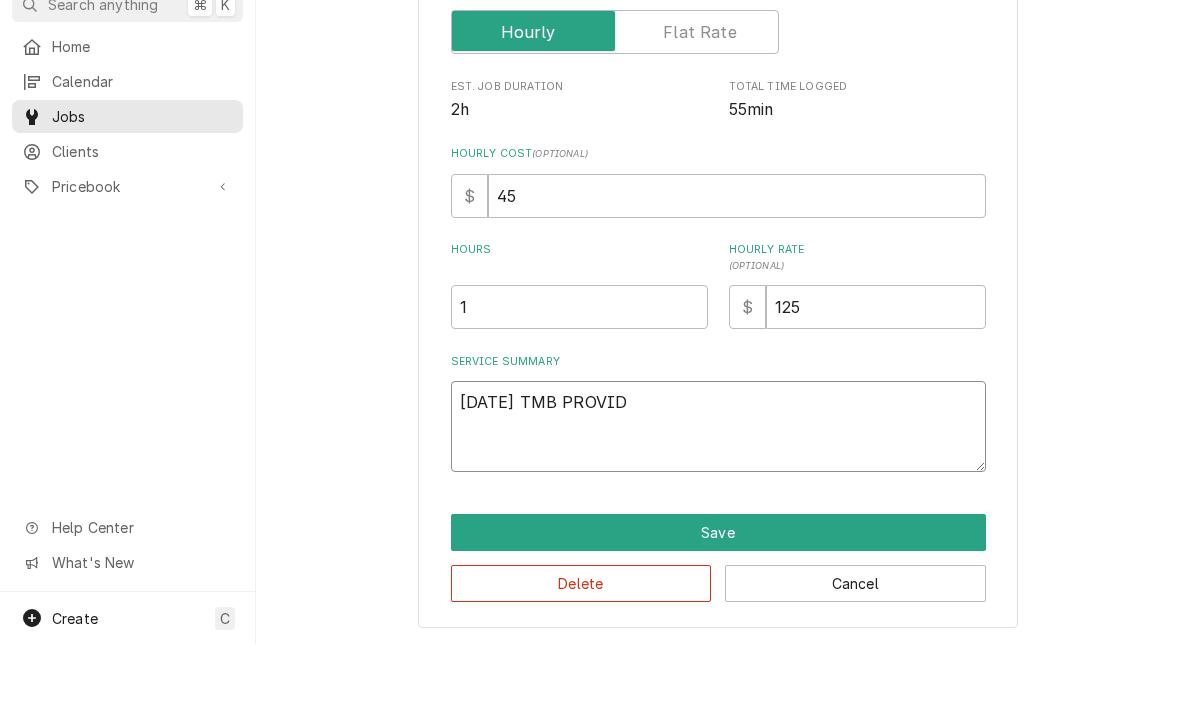type on "x" 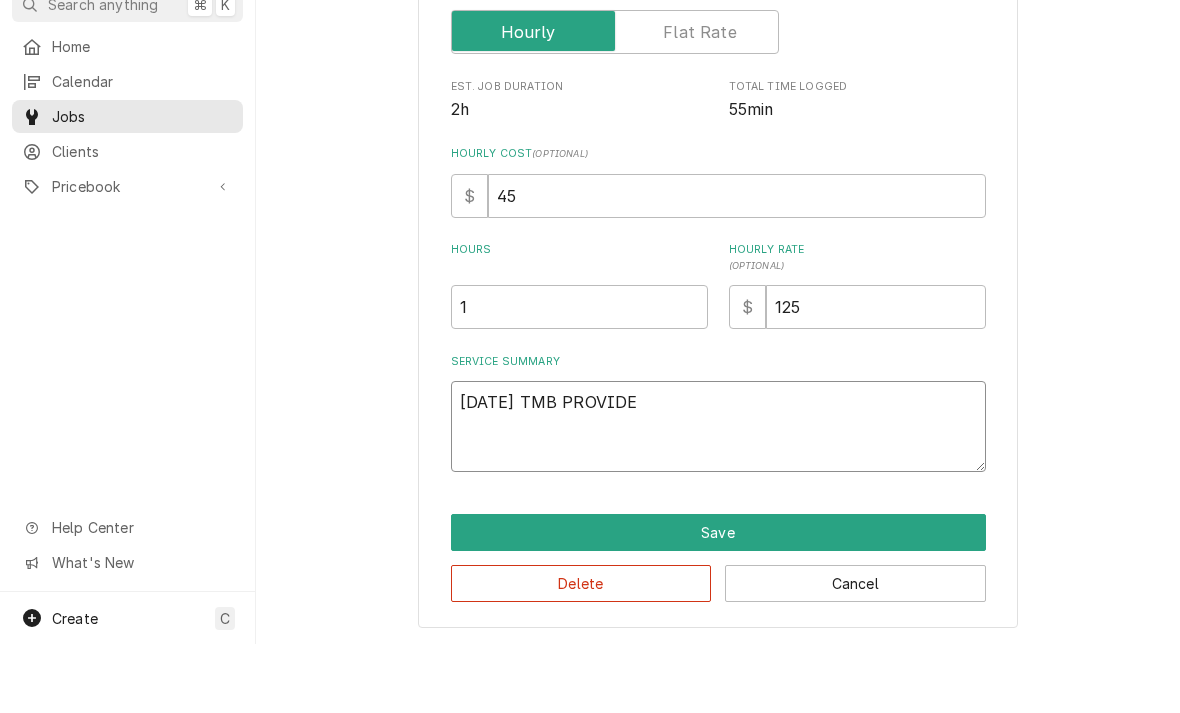 type on "x" 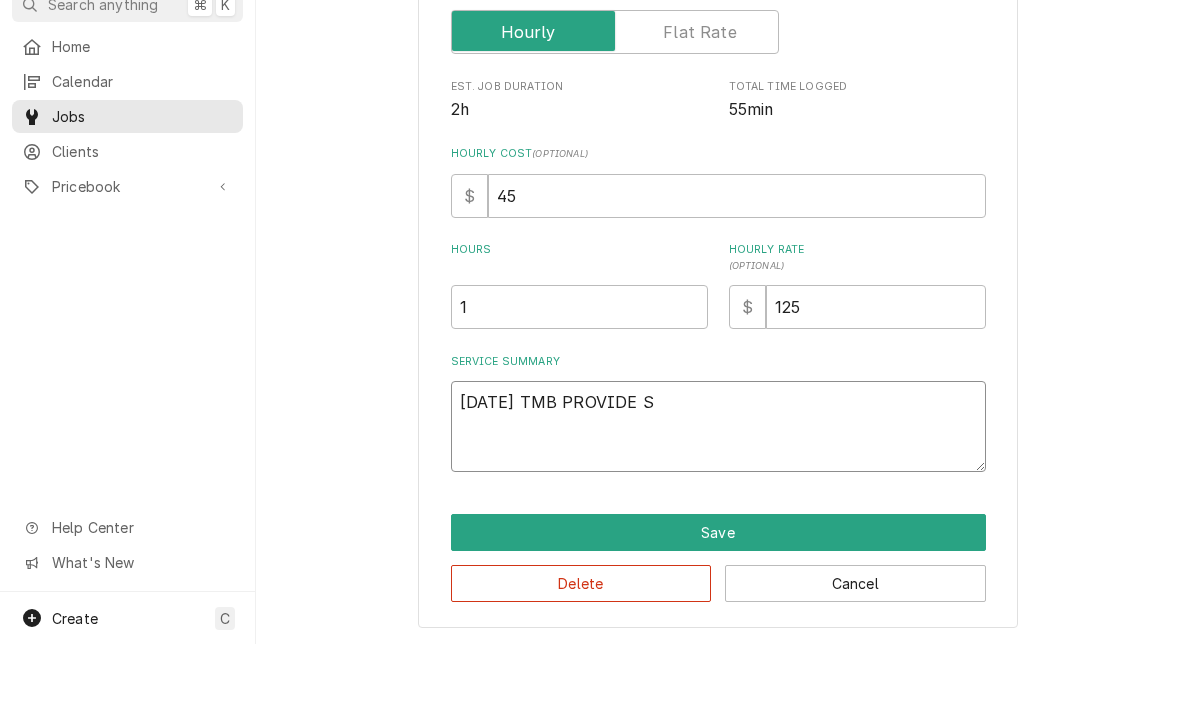 type on "x" 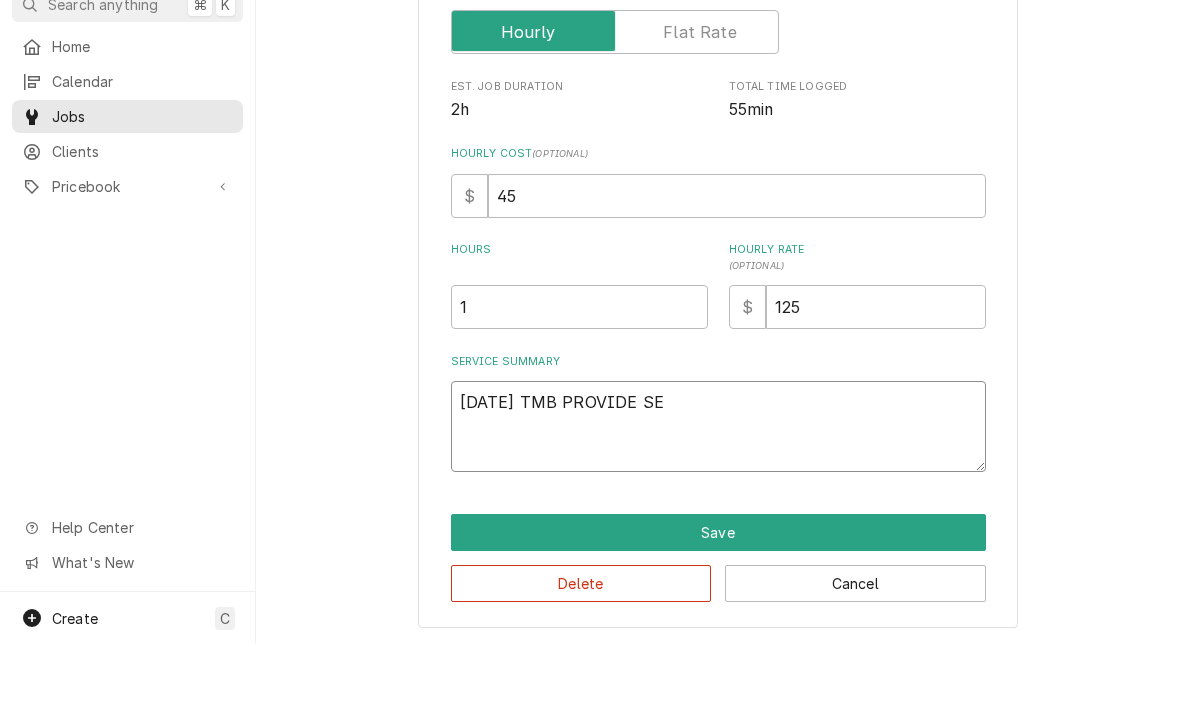 type on "x" 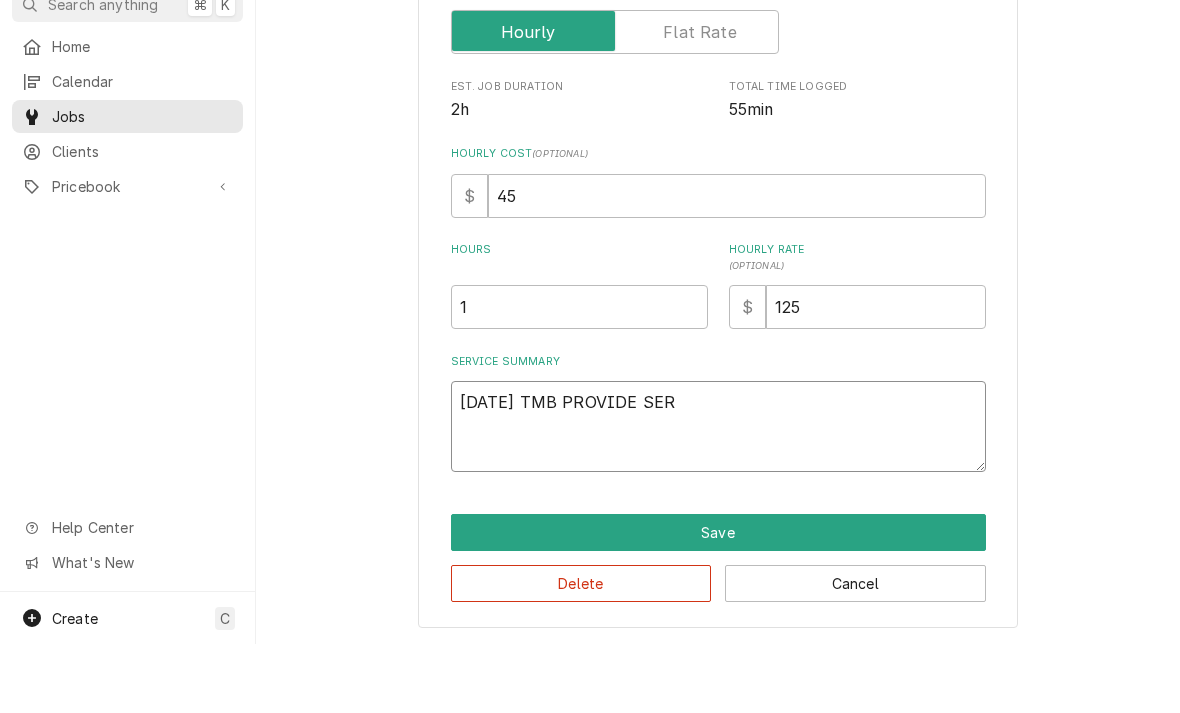type on "x" 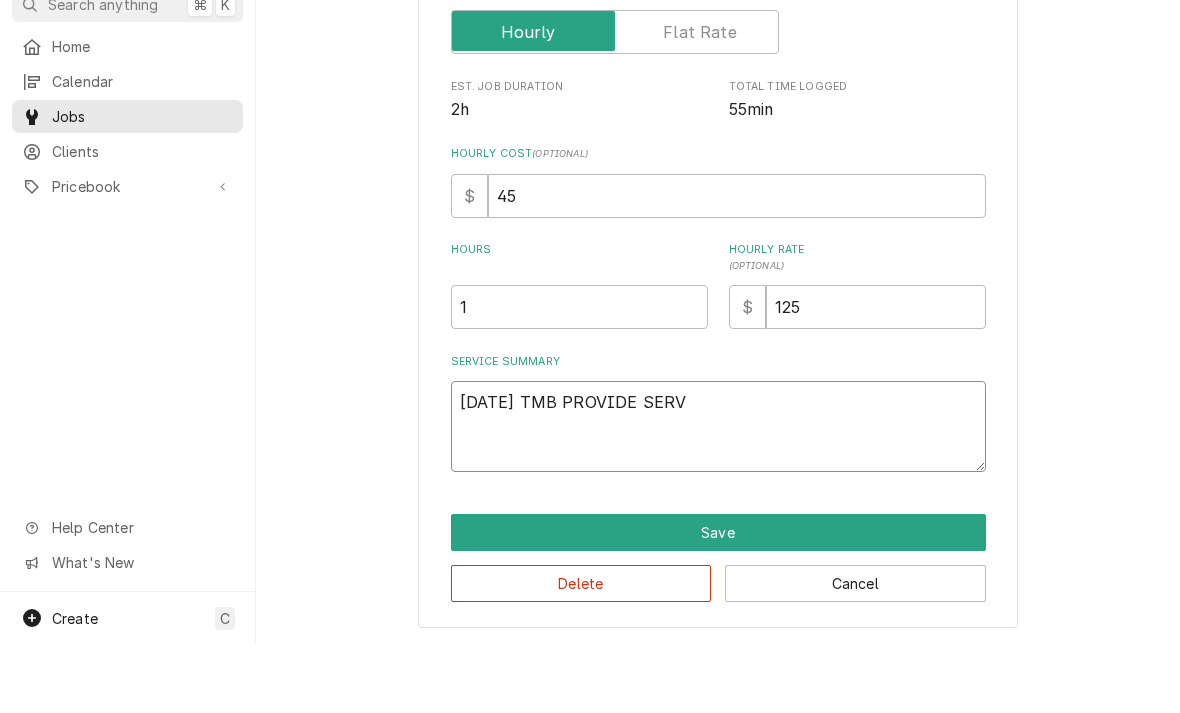 type on "x" 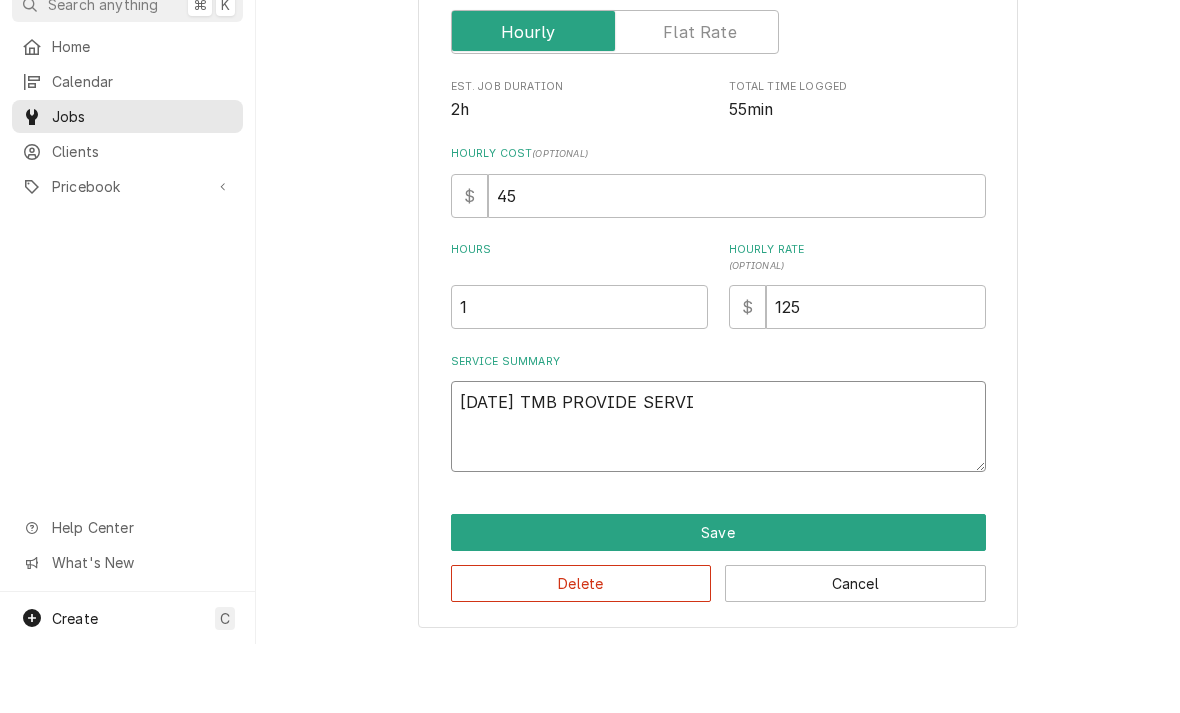 type on "7/18/25 TMB PROVIDE SERVIC" 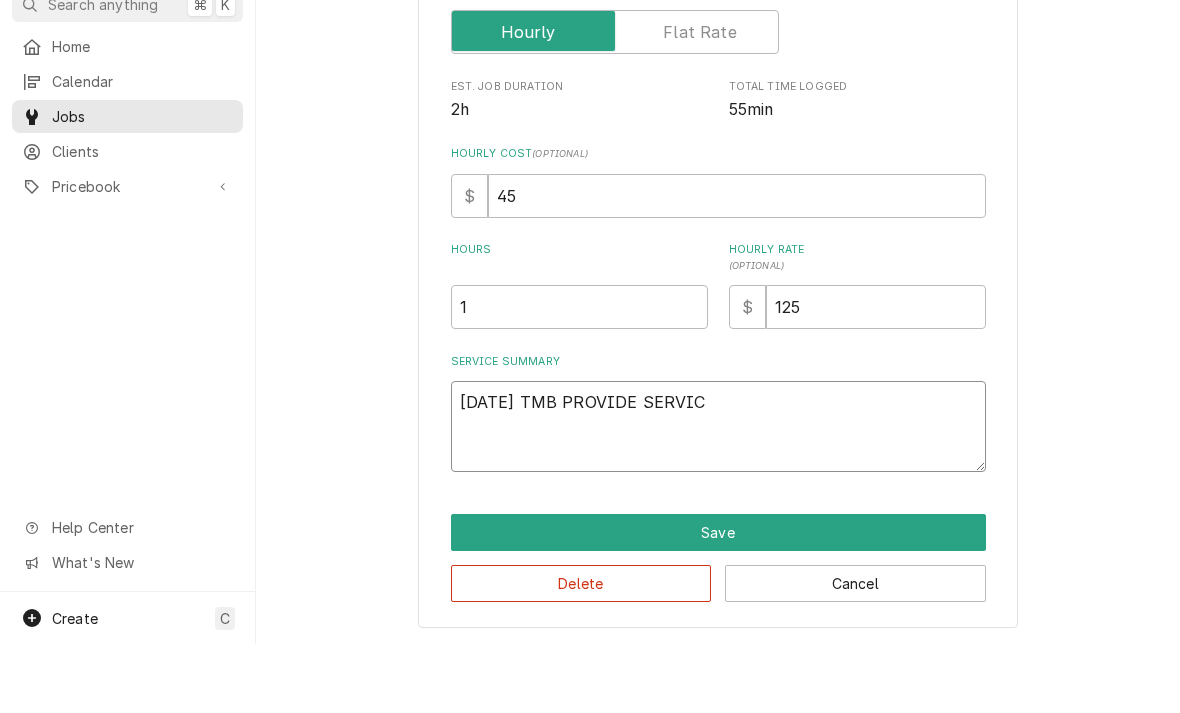type on "x" 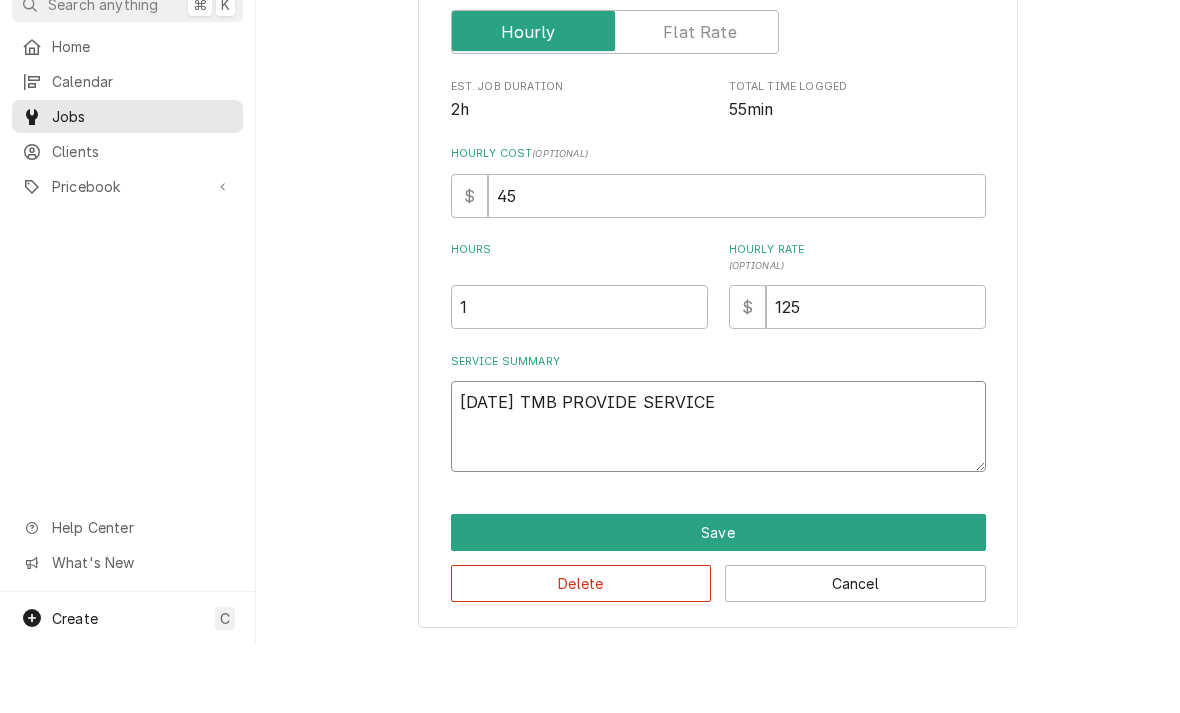 type on "x" 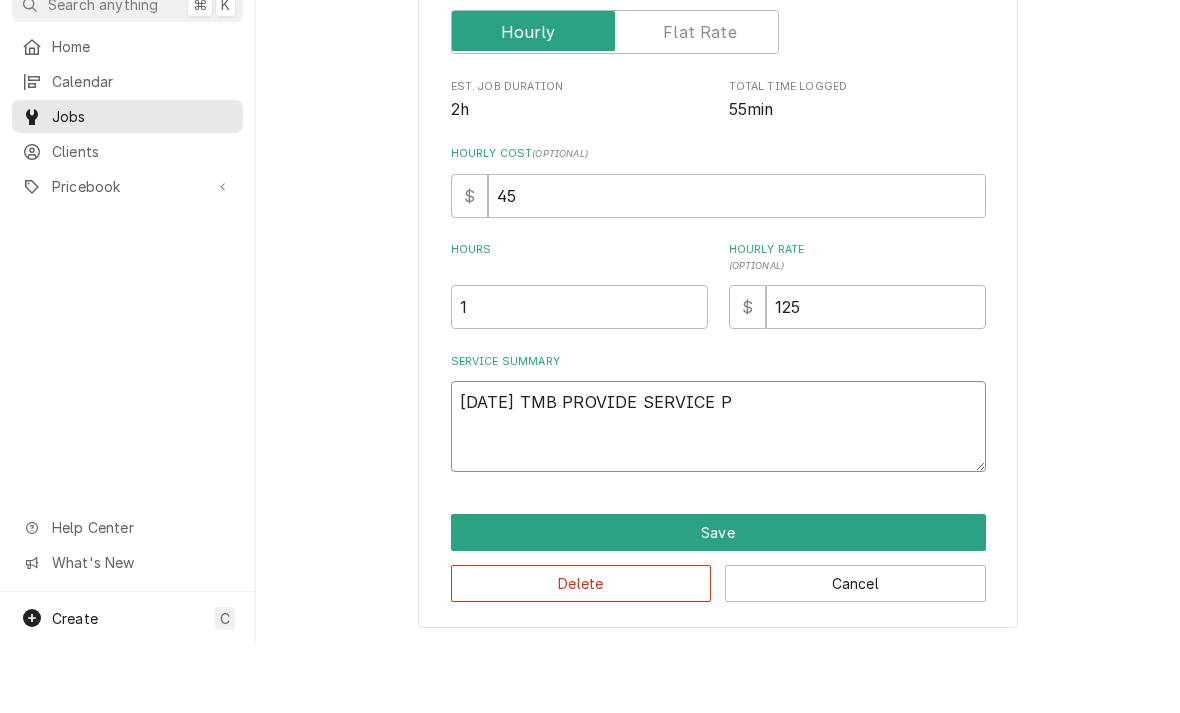 type on "x" 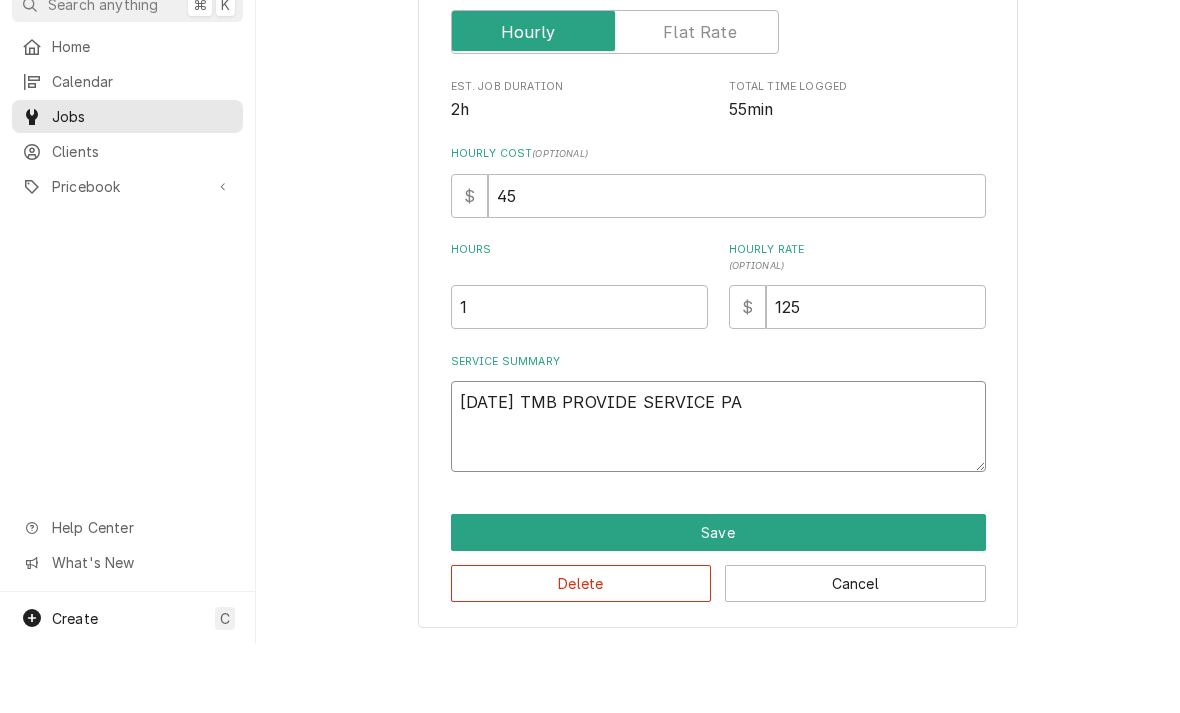 type on "x" 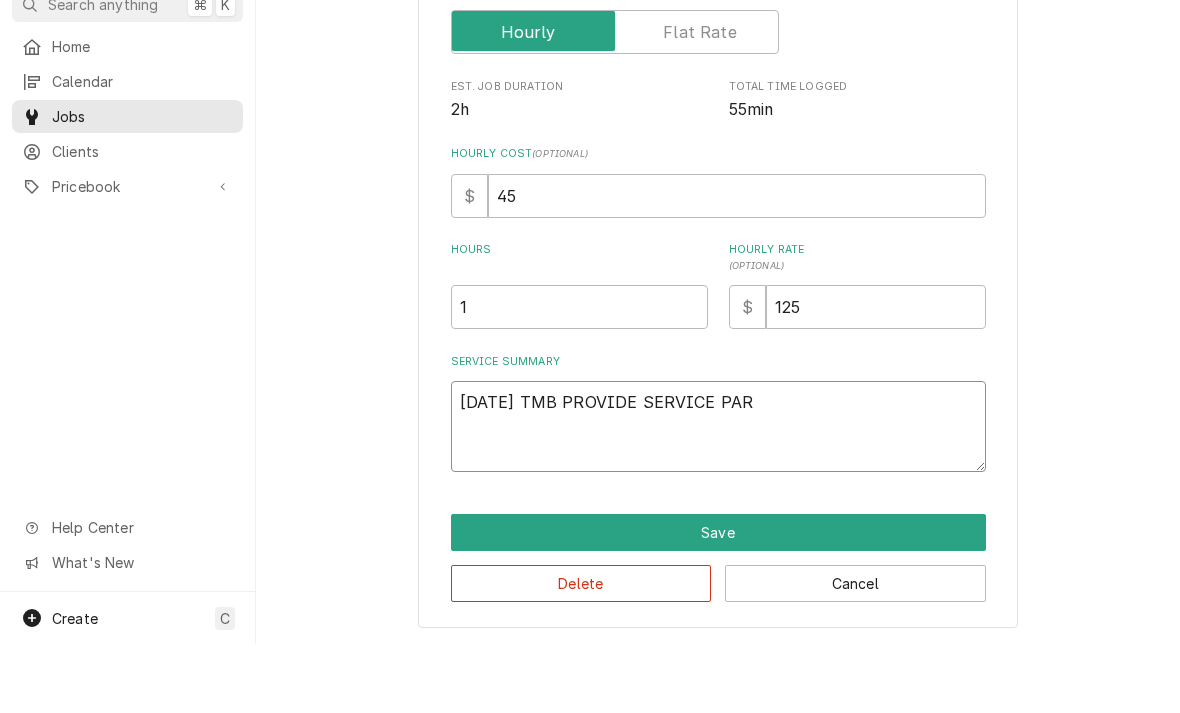 type on "7/18/25 TMB PROVIDE SERVICE PART" 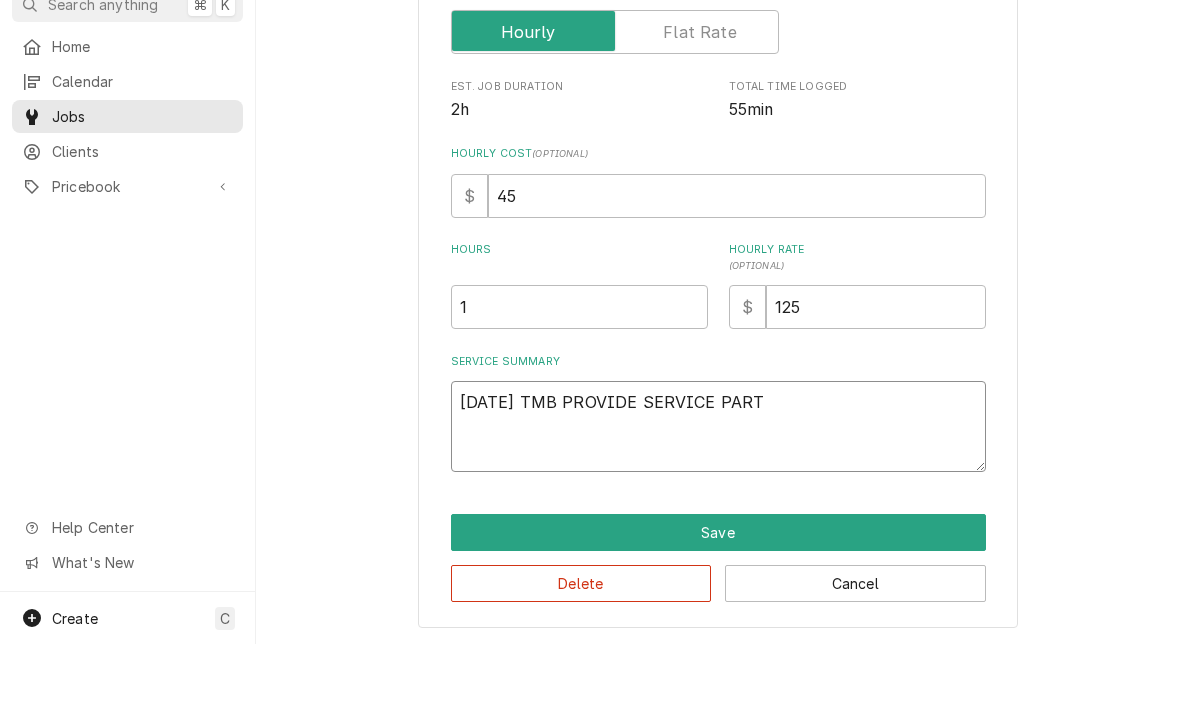 type on "x" 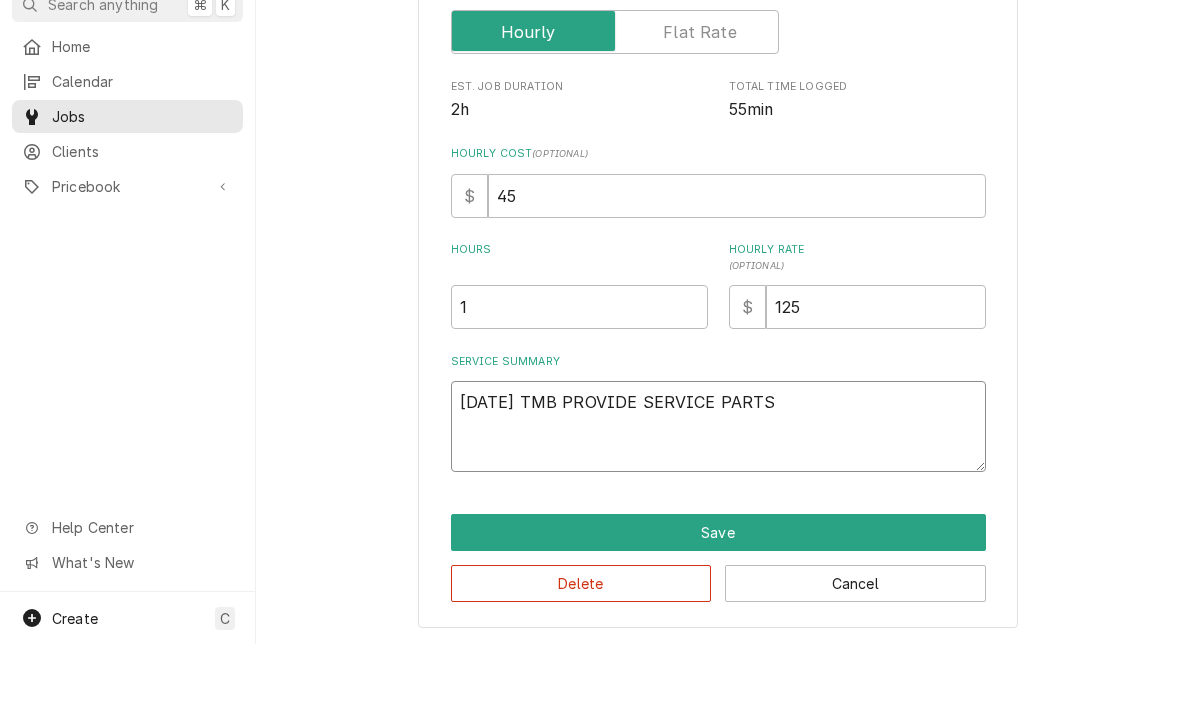 type on "x" 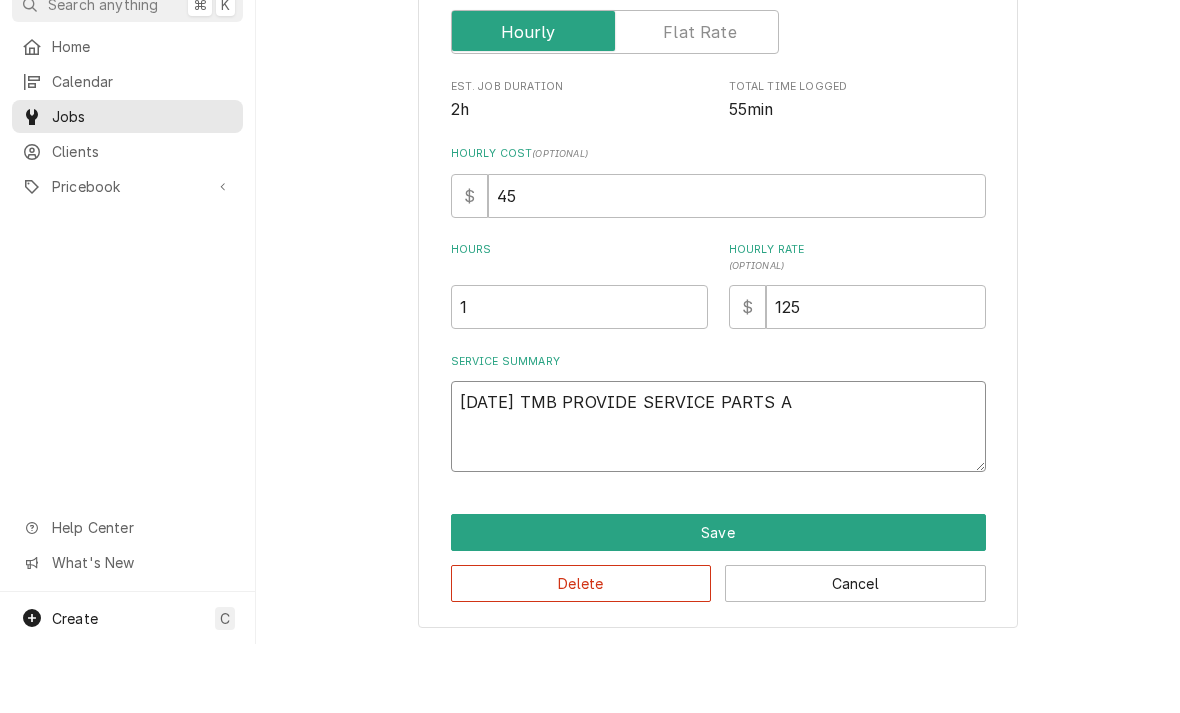 type on "x" 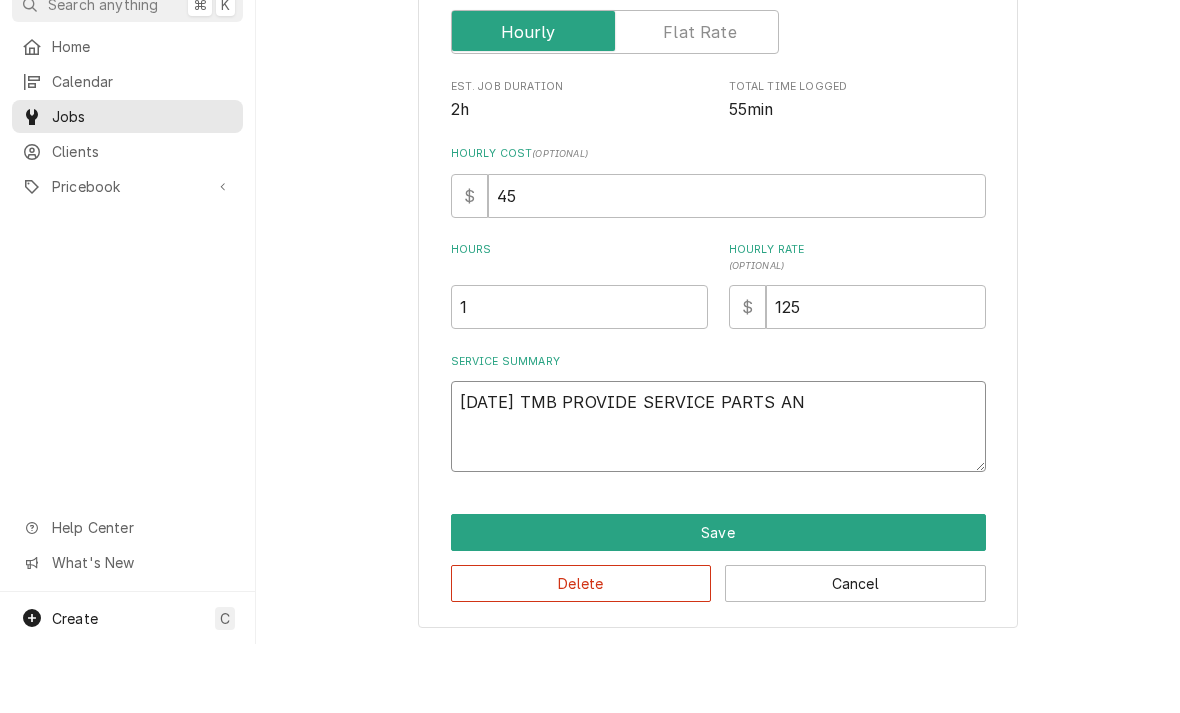 type on "x" 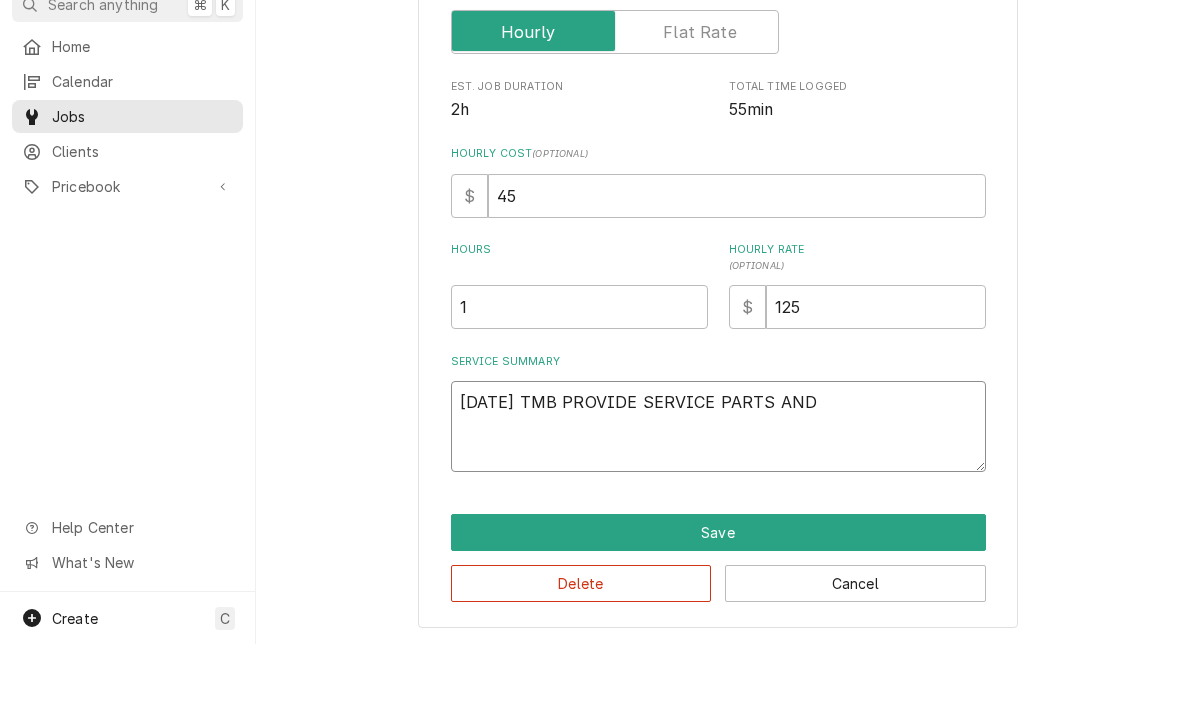 type on "x" 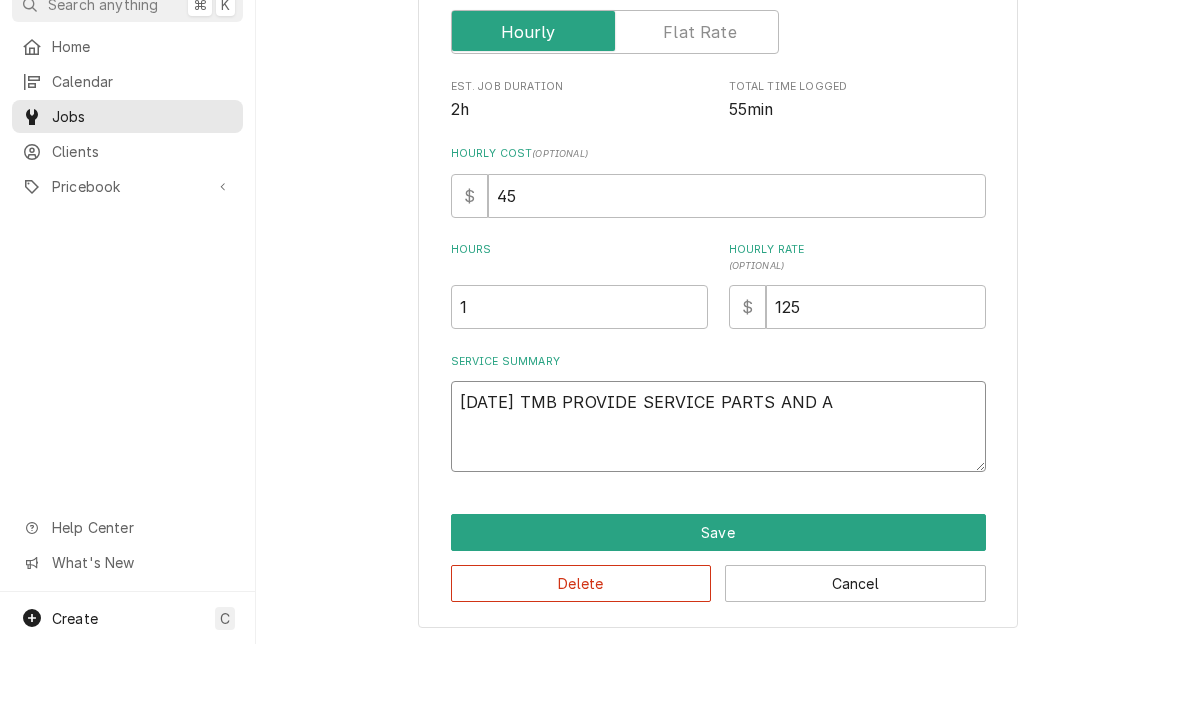 type on "x" 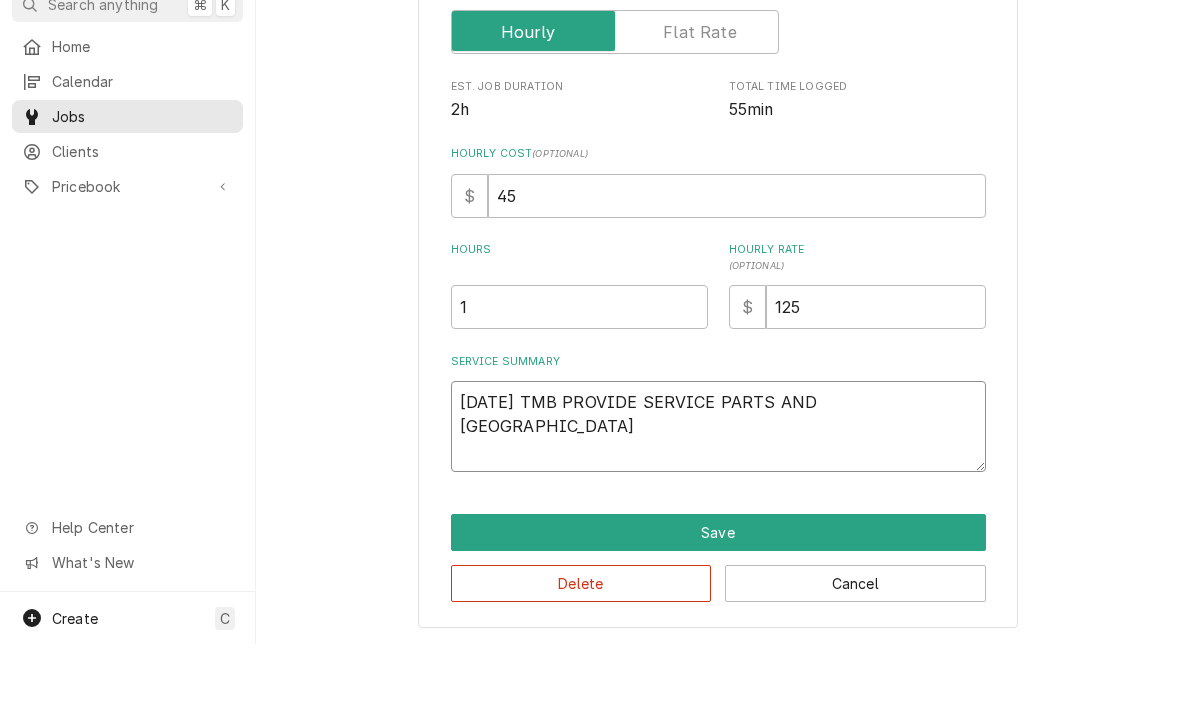 type on "x" 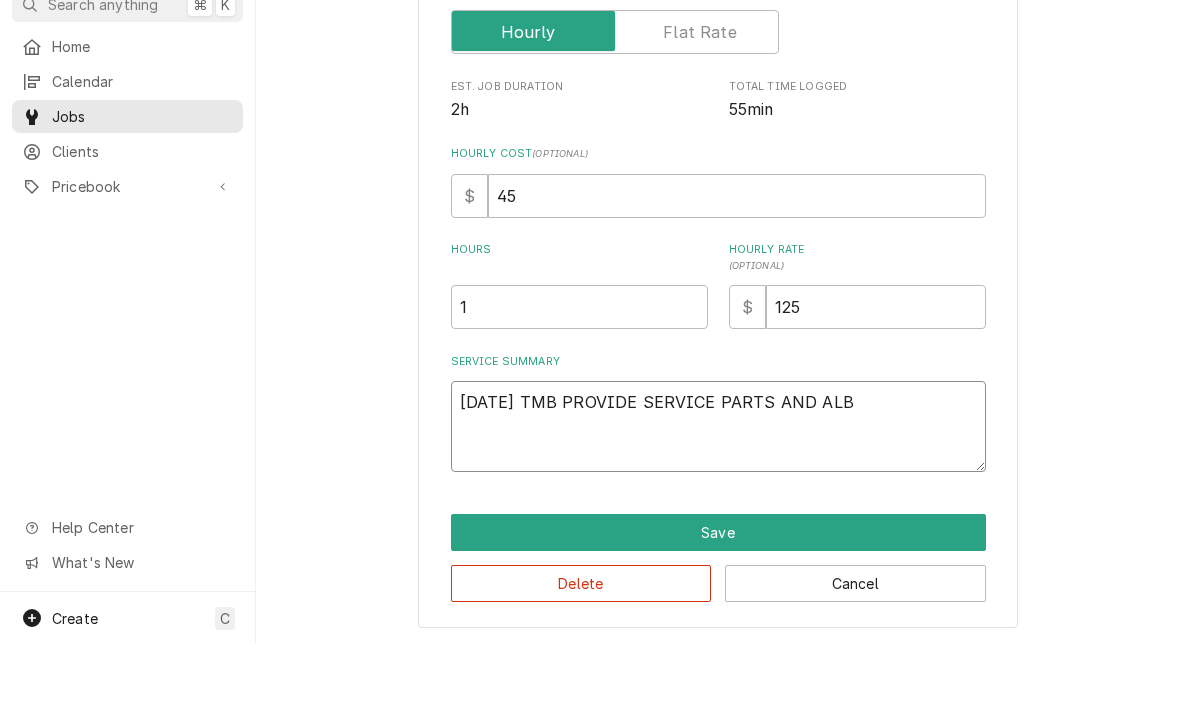 type on "x" 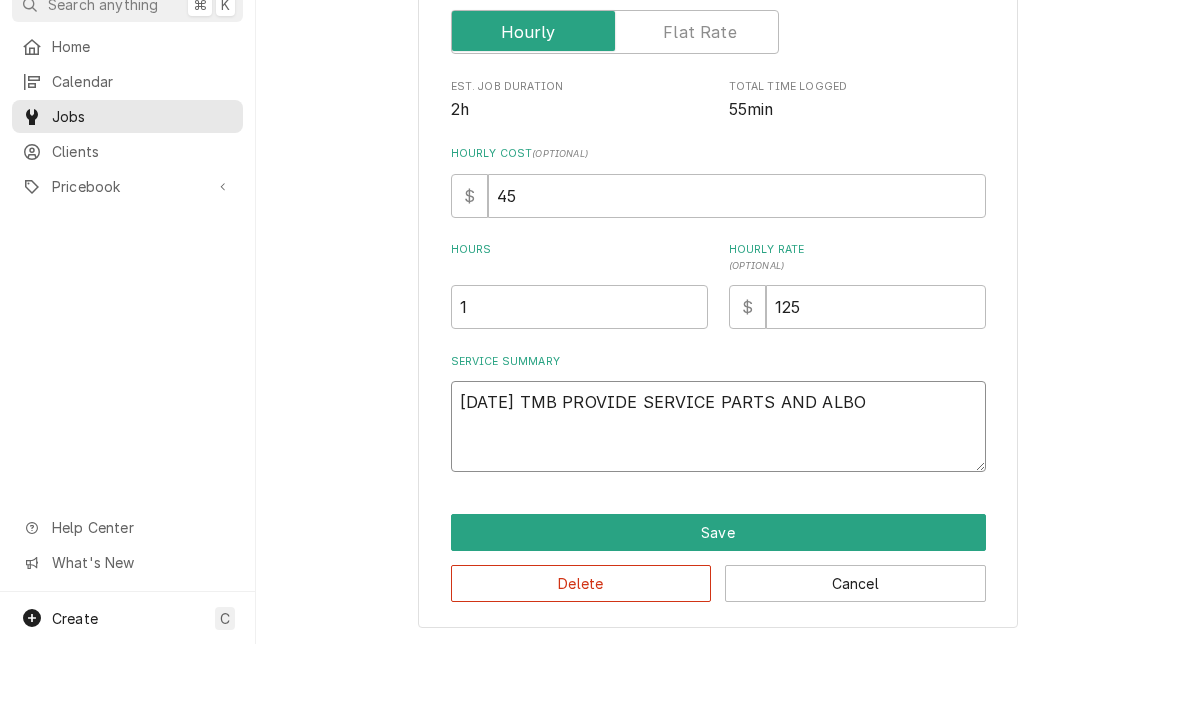 type on "x" 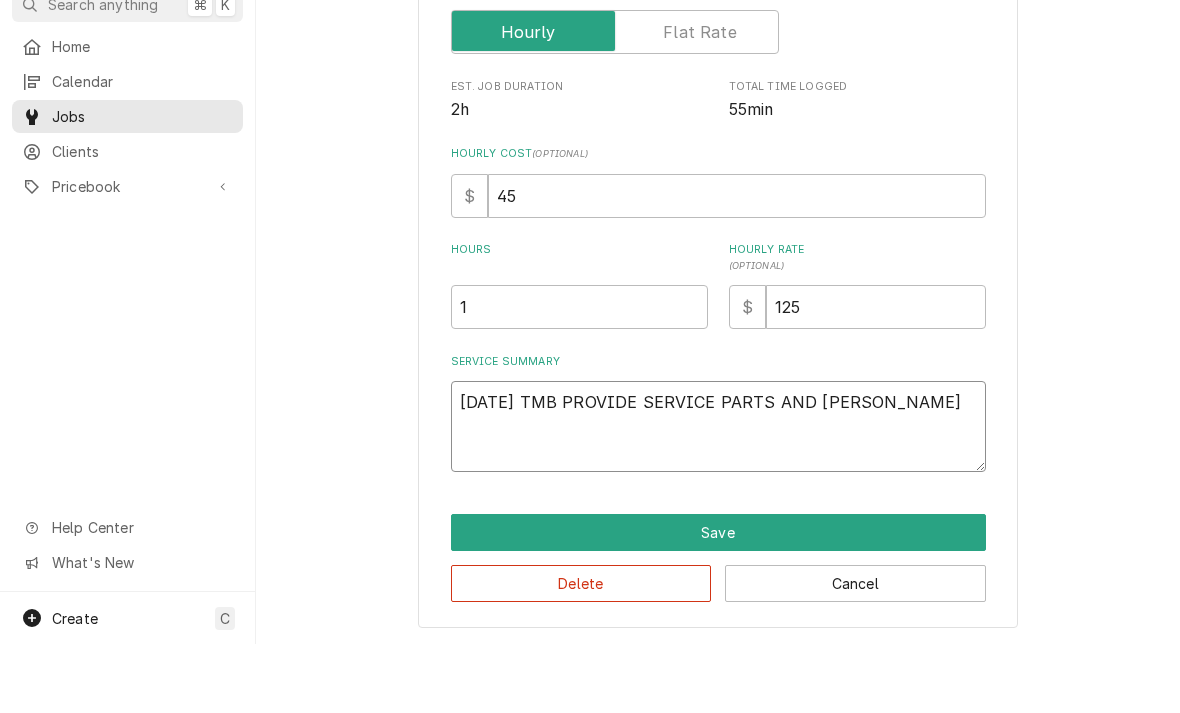 type on "x" 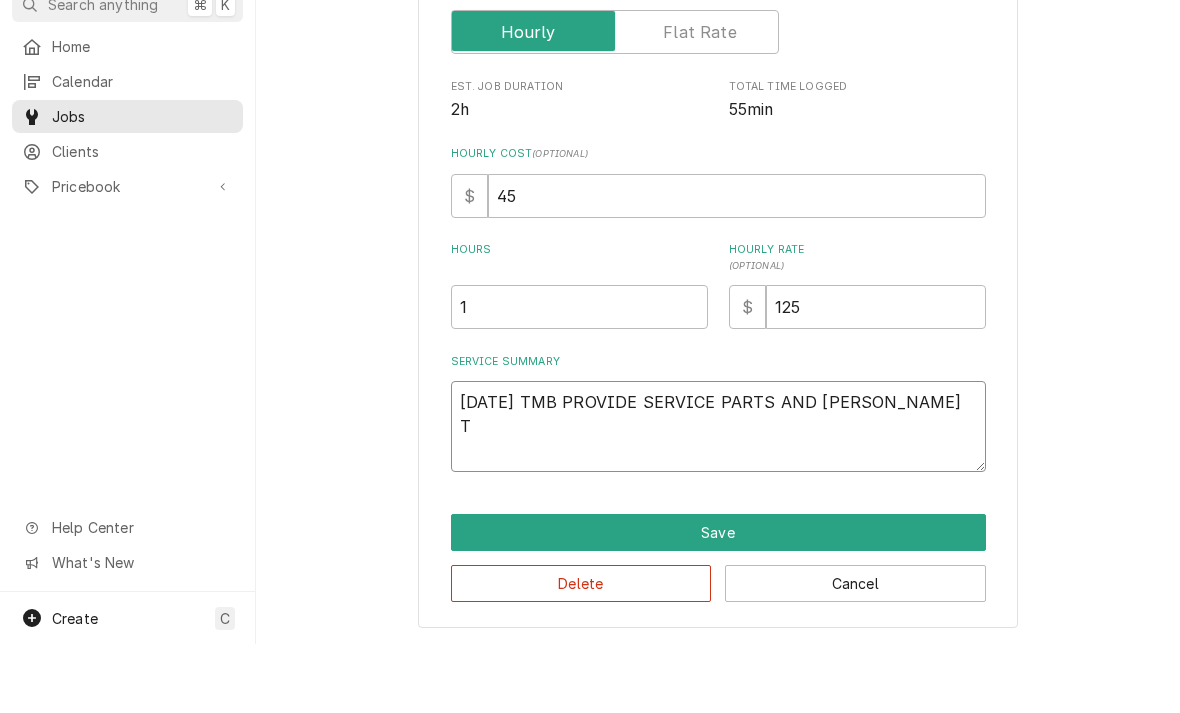 type on "x" 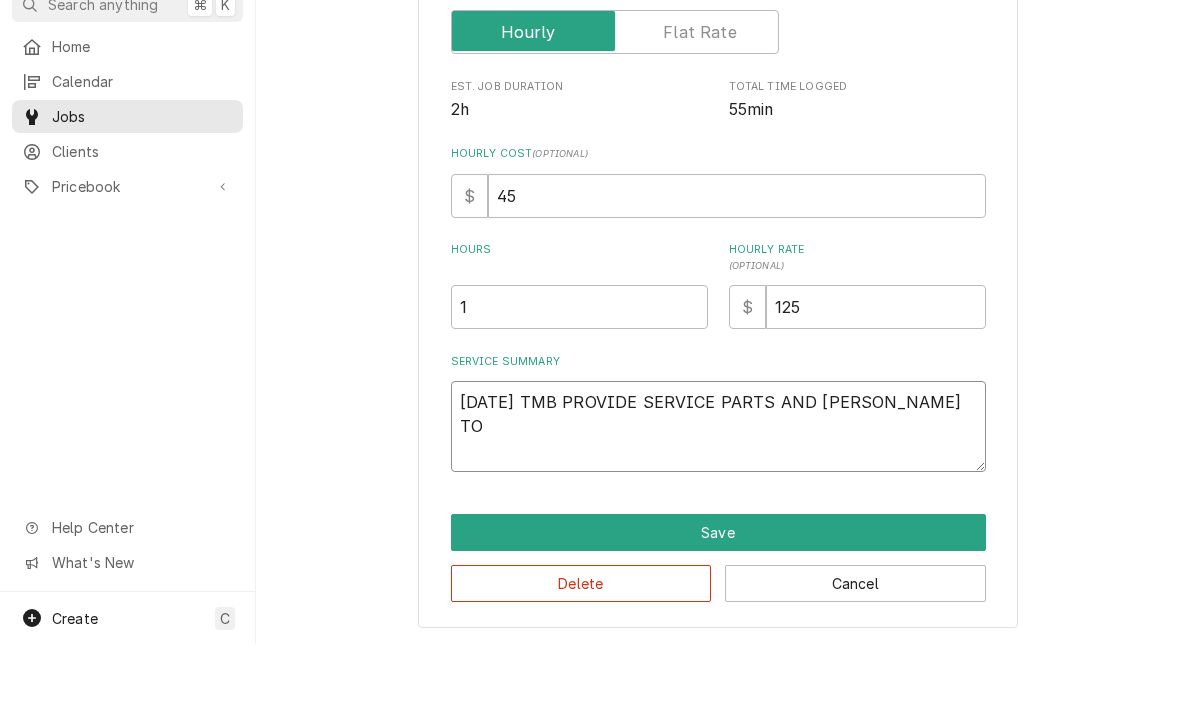 type on "x" 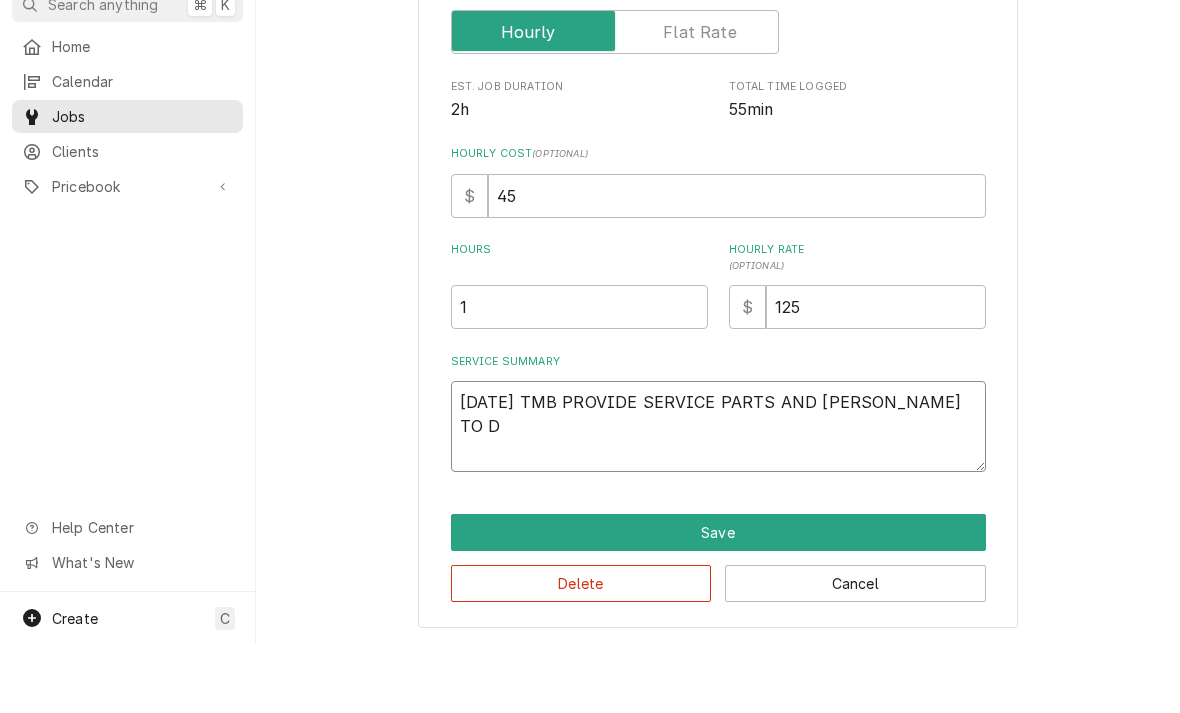 type on "x" 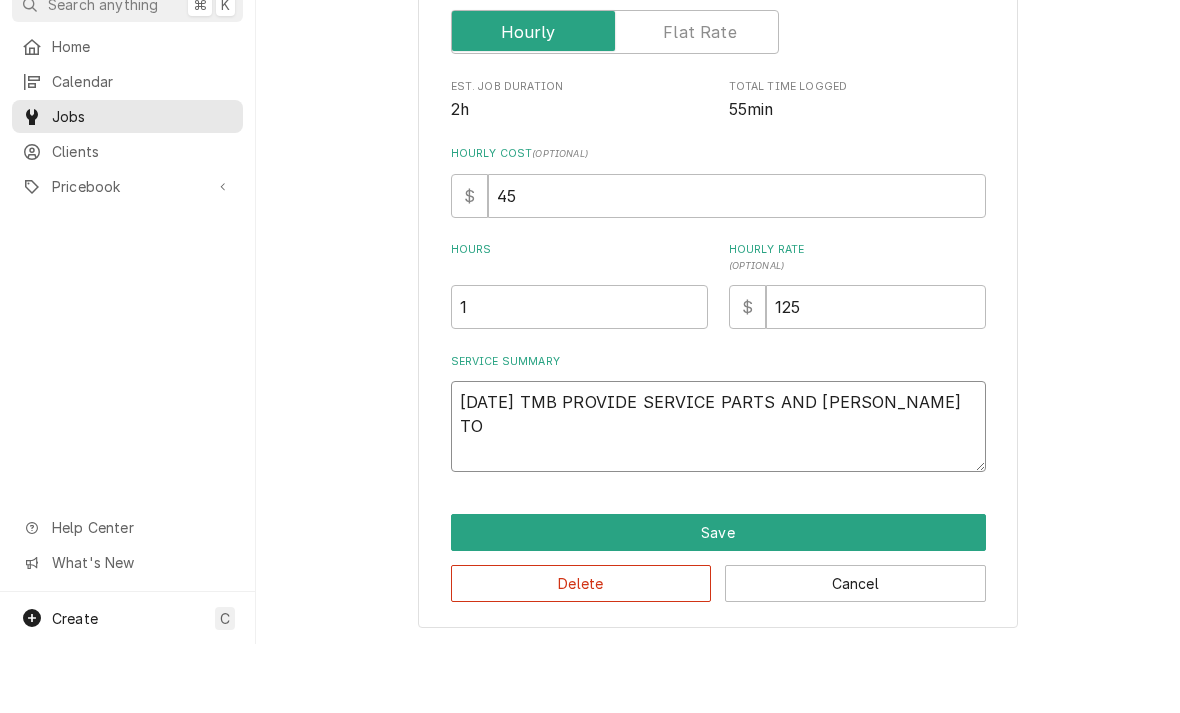 type on "x" 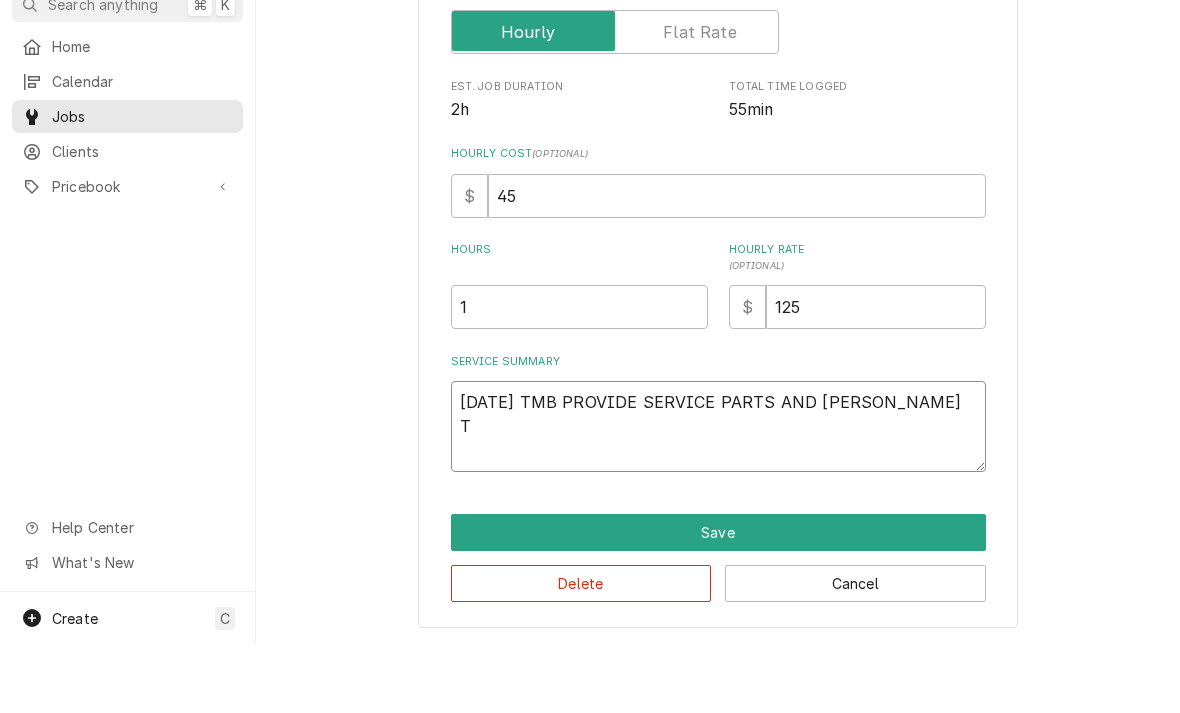 type on "x" 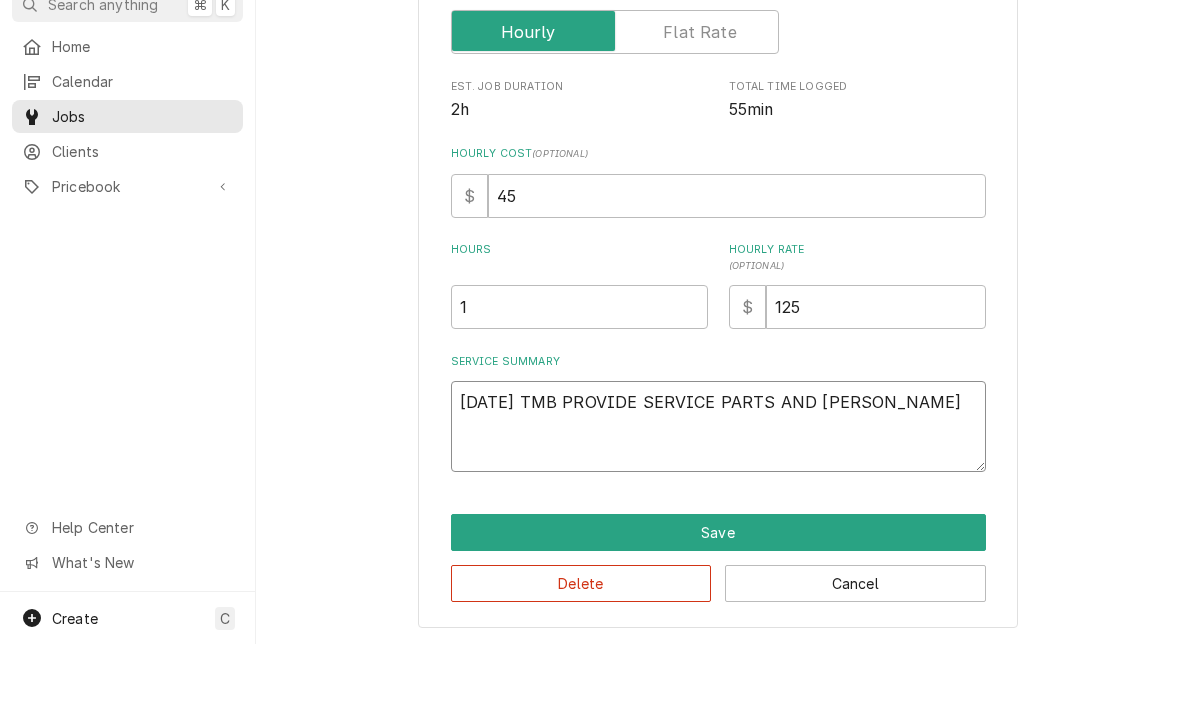 type on "x" 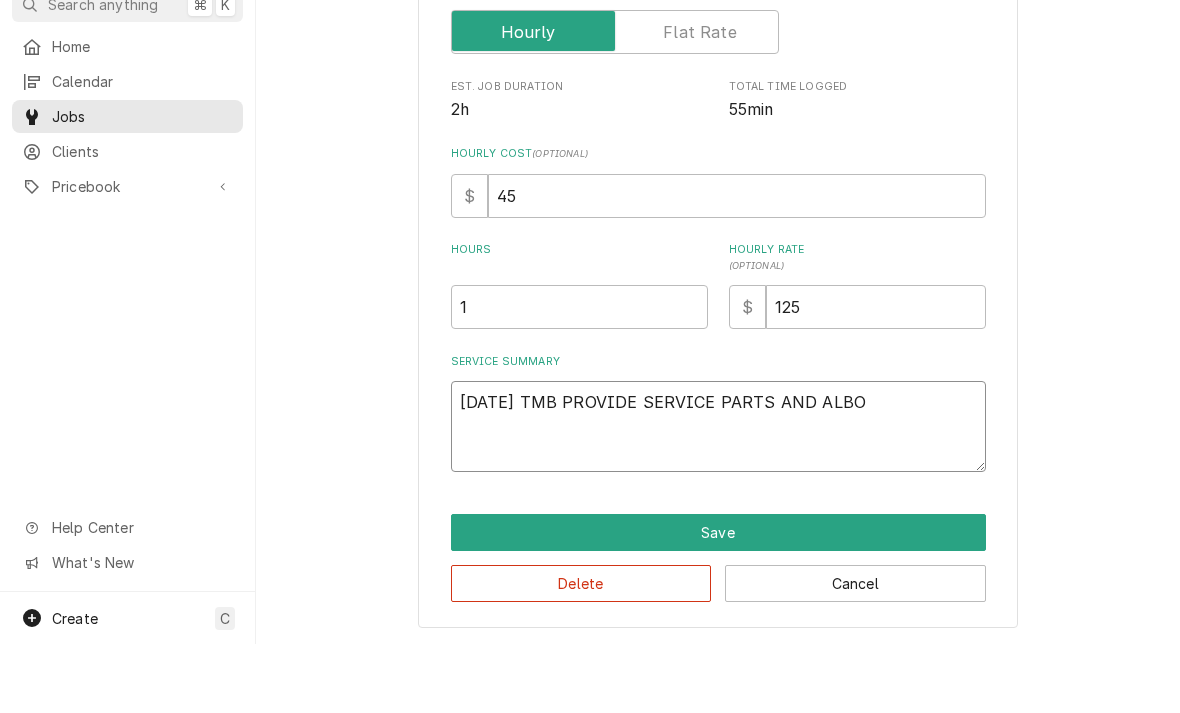 type on "x" 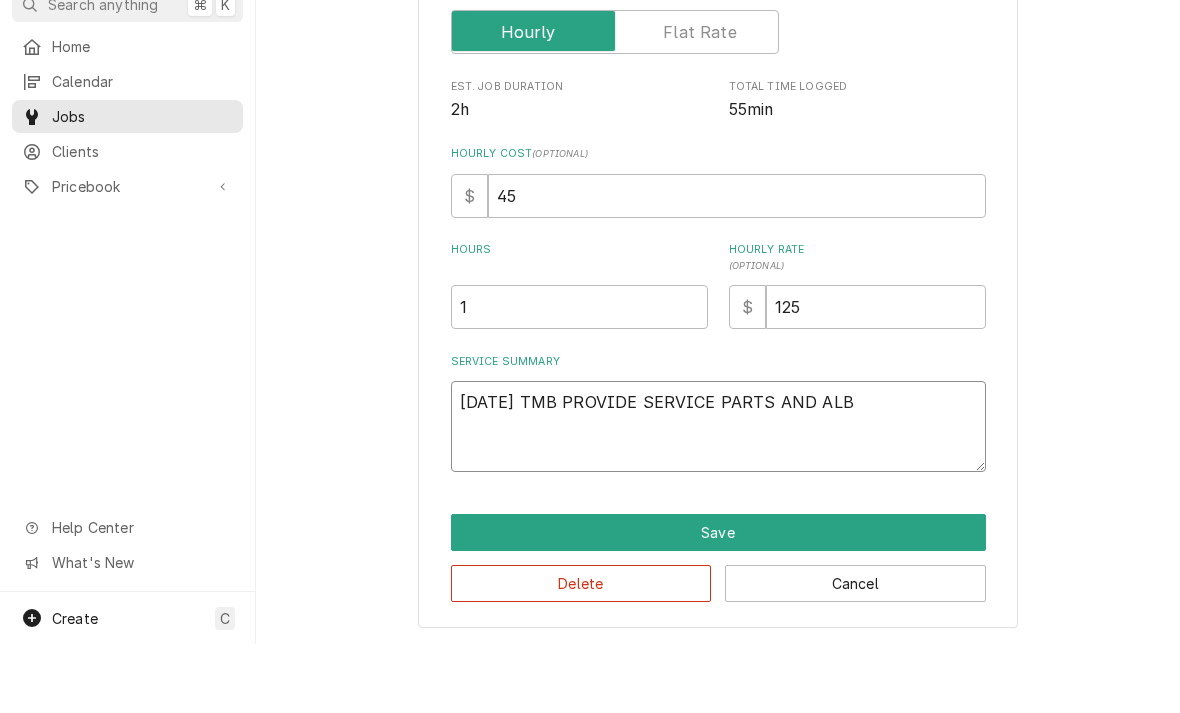 type on "x" 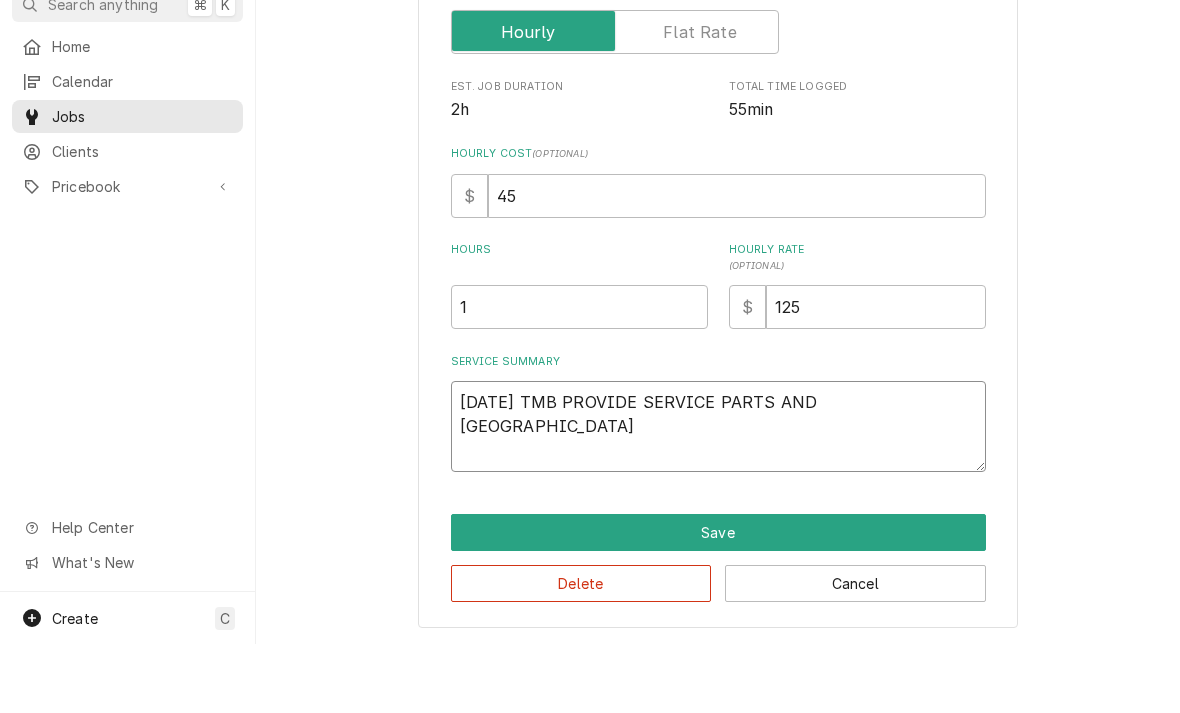 type on "x" 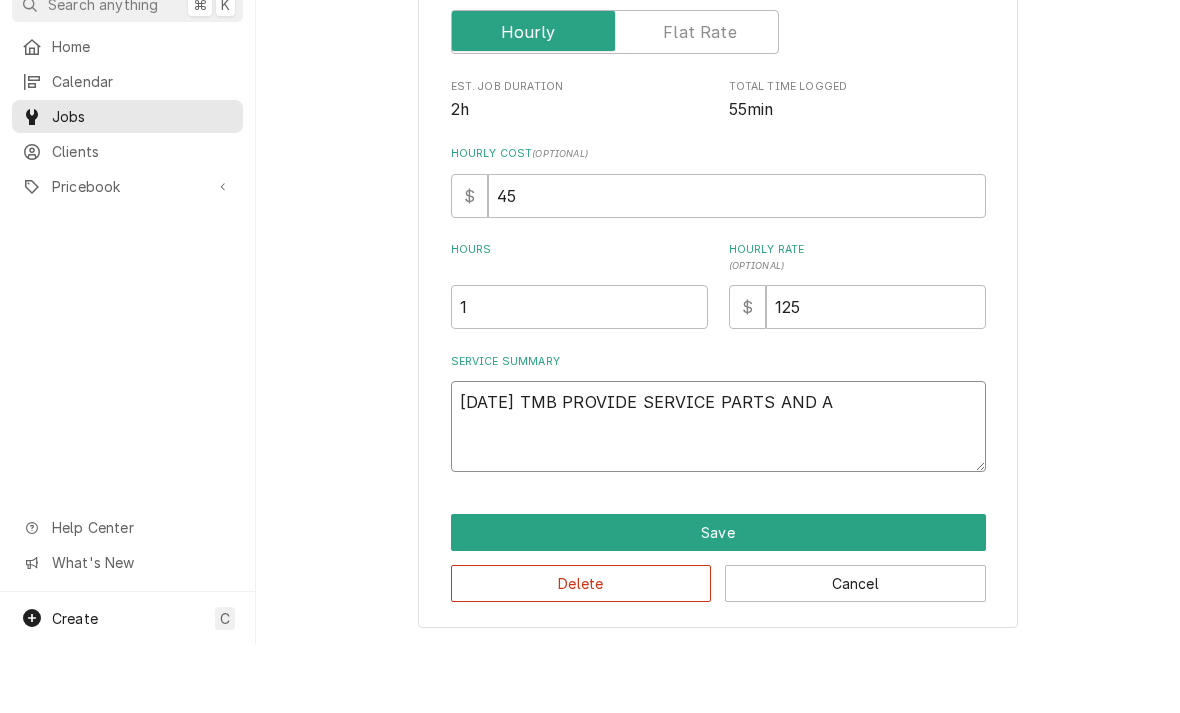 type on "x" 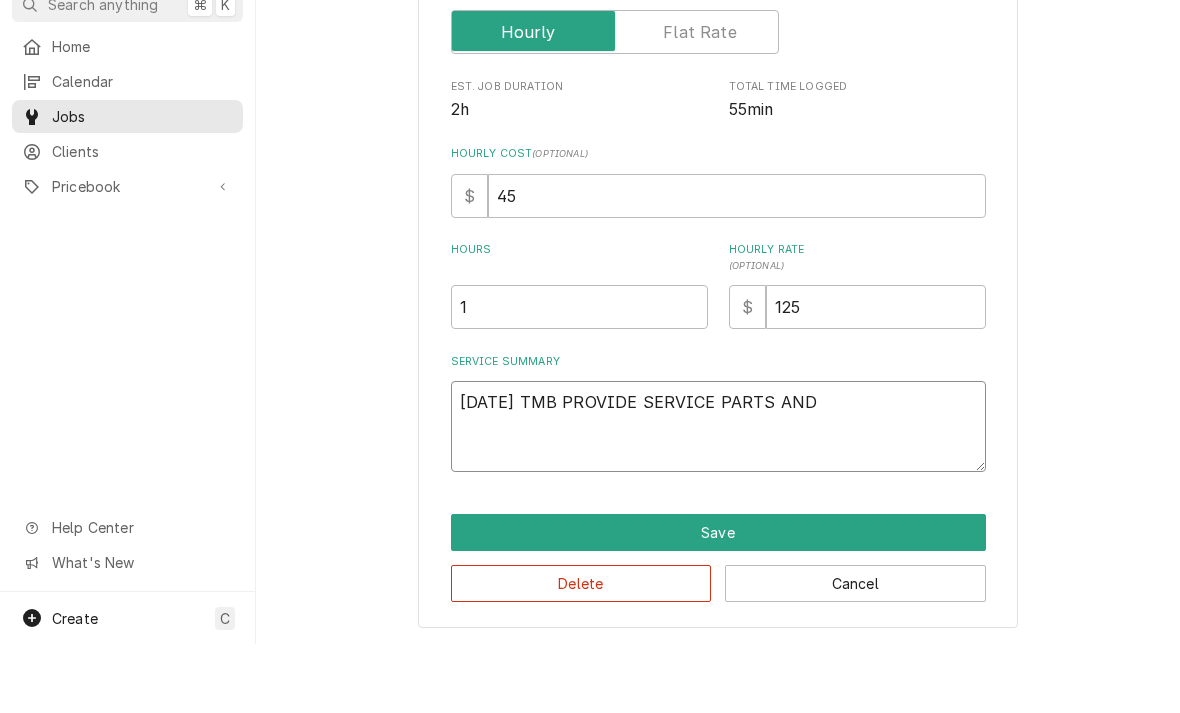 type on "x" 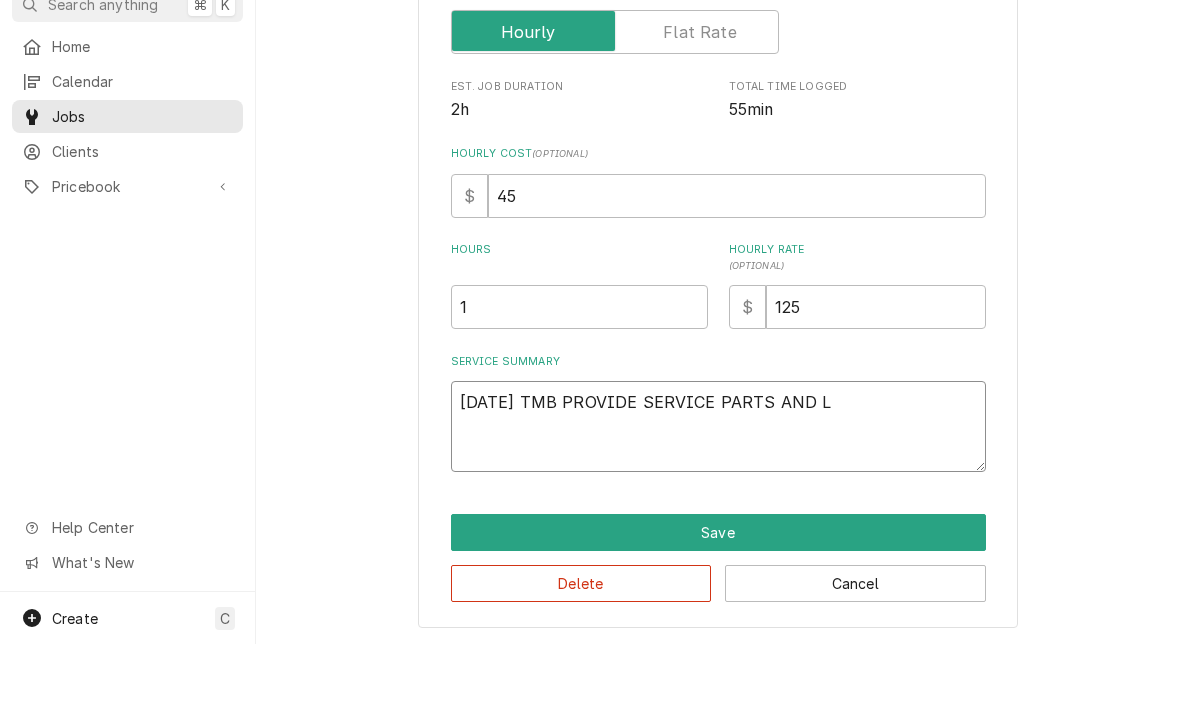 type on "x" 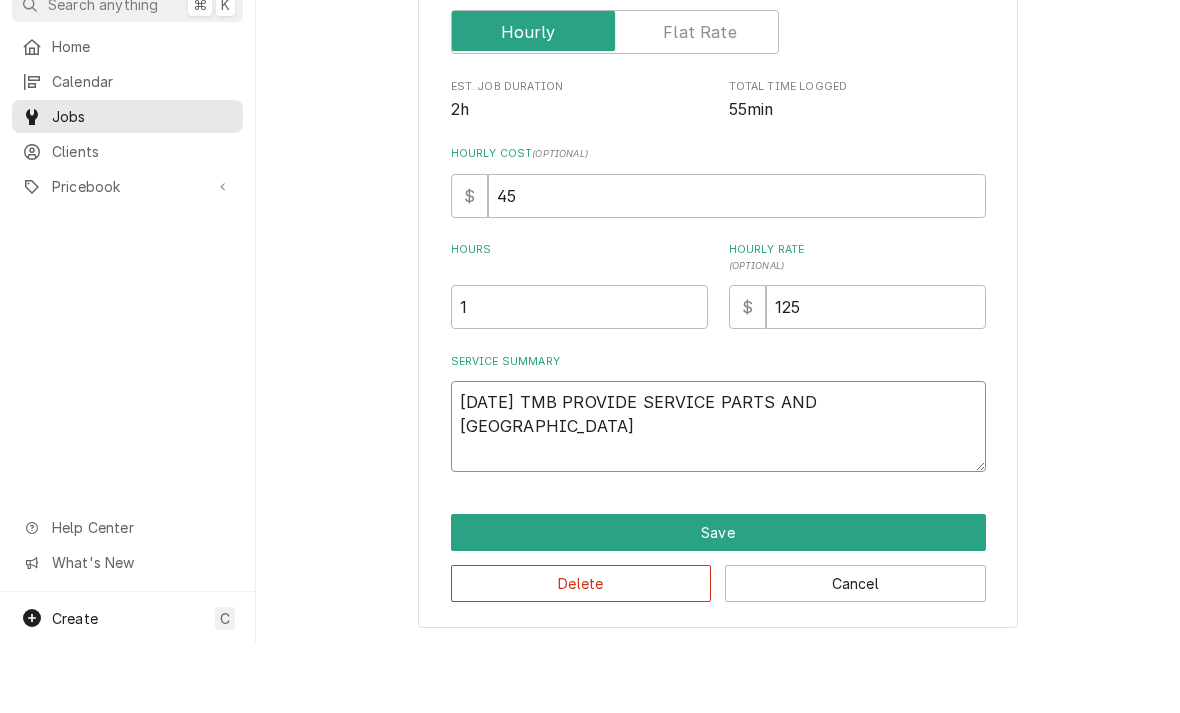 type on "x" 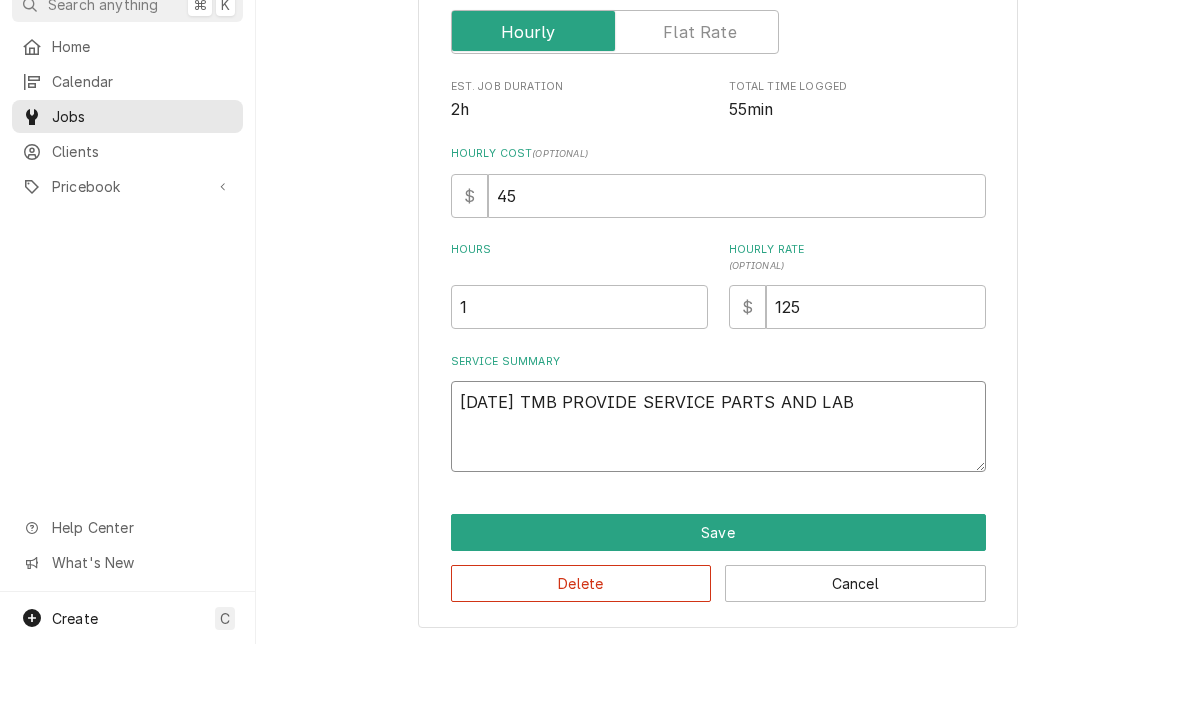 type on "x" 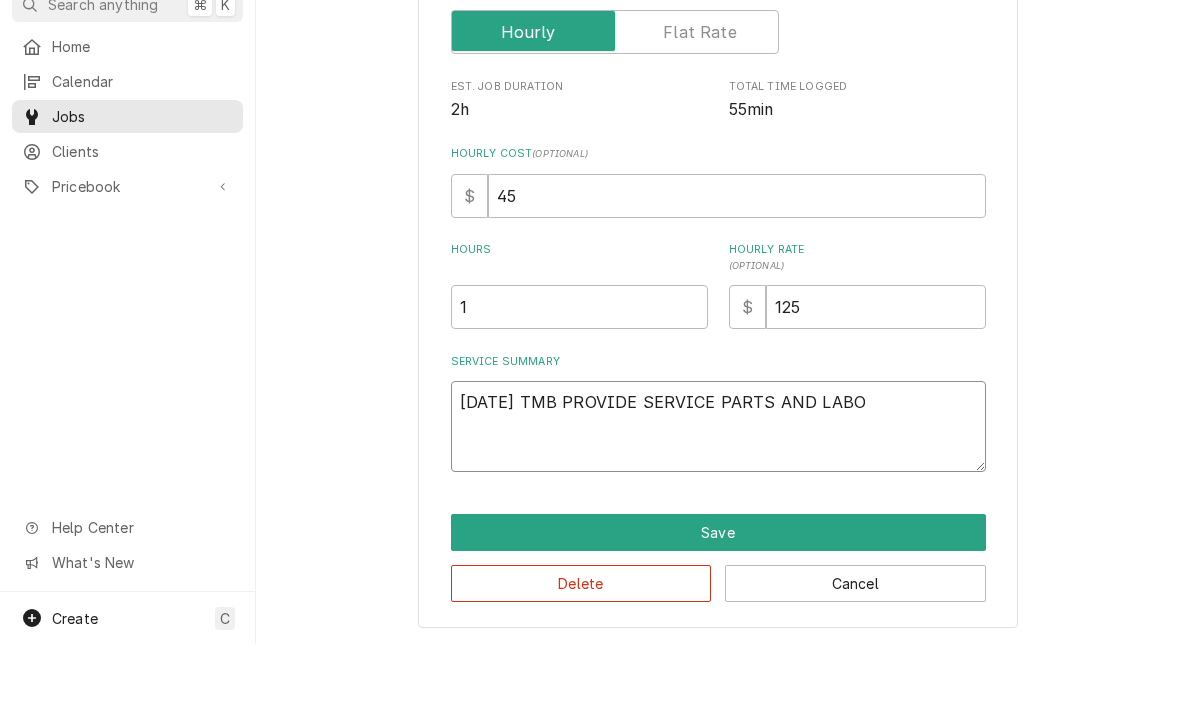 type on "x" 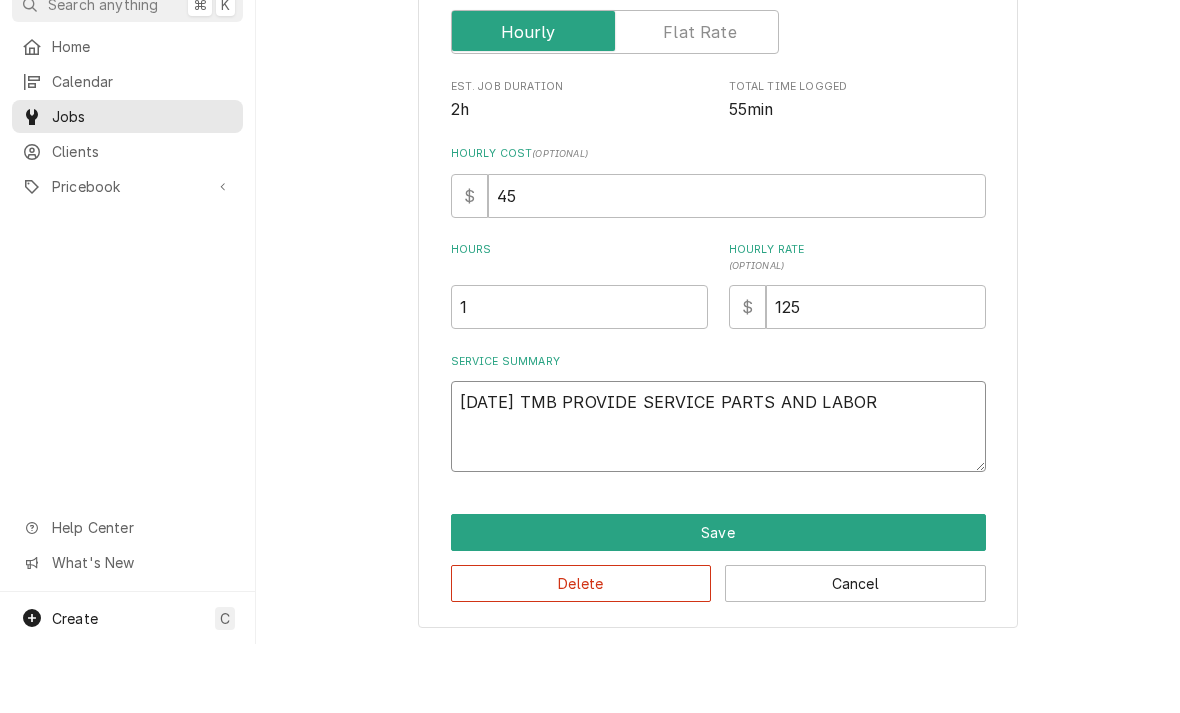 type on "x" 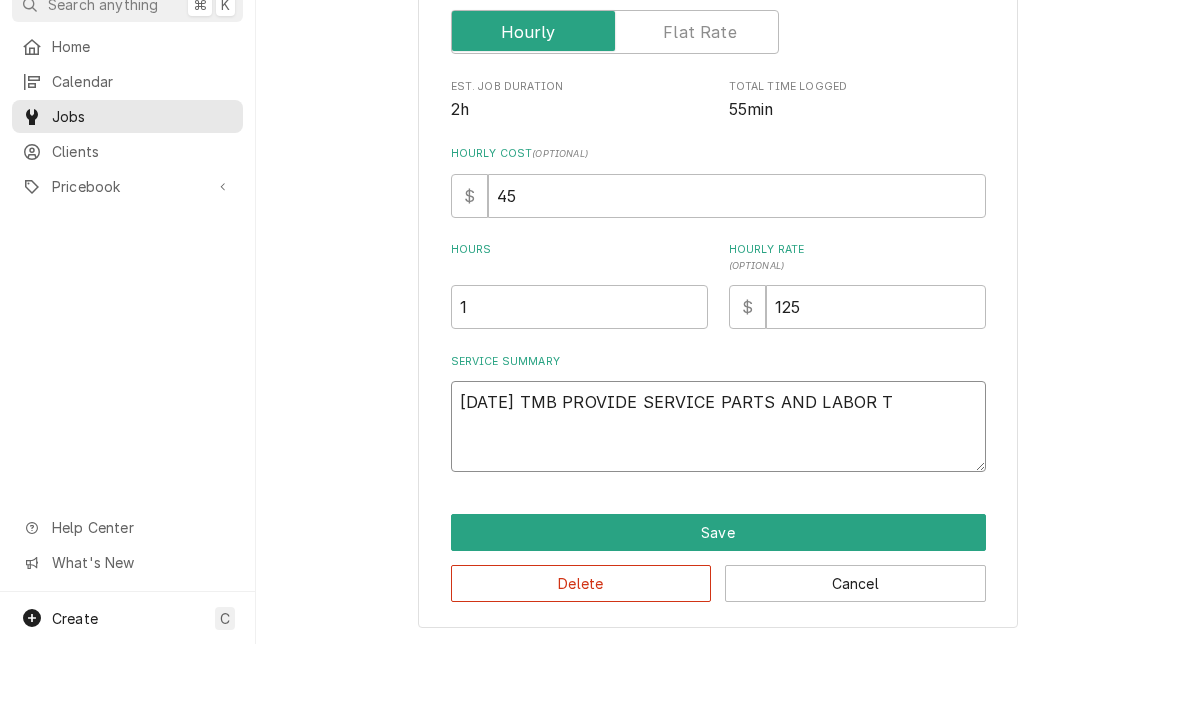 type on "x" 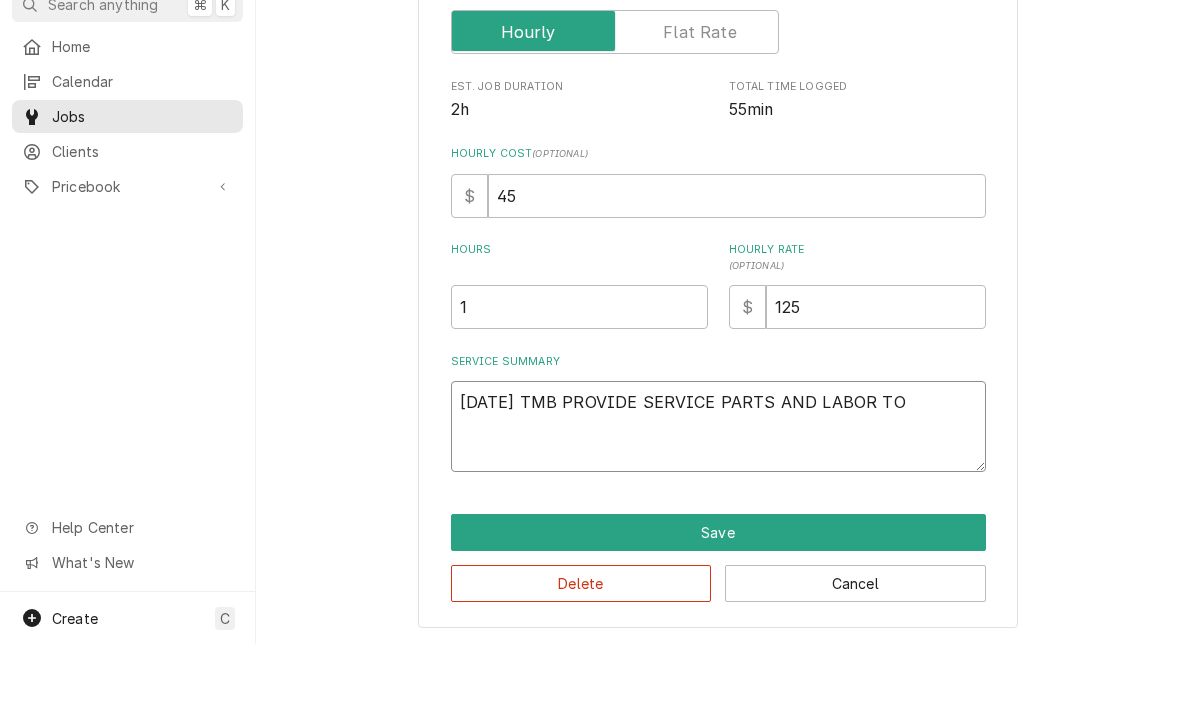 type on "x" 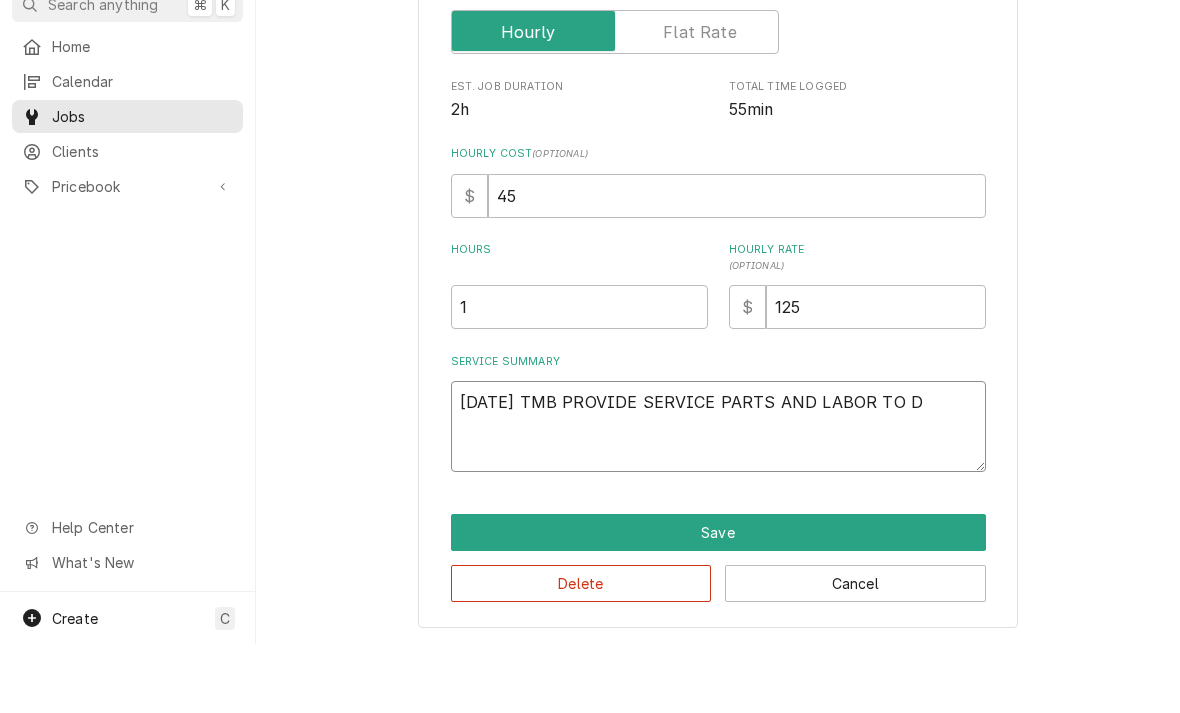 type on "x" 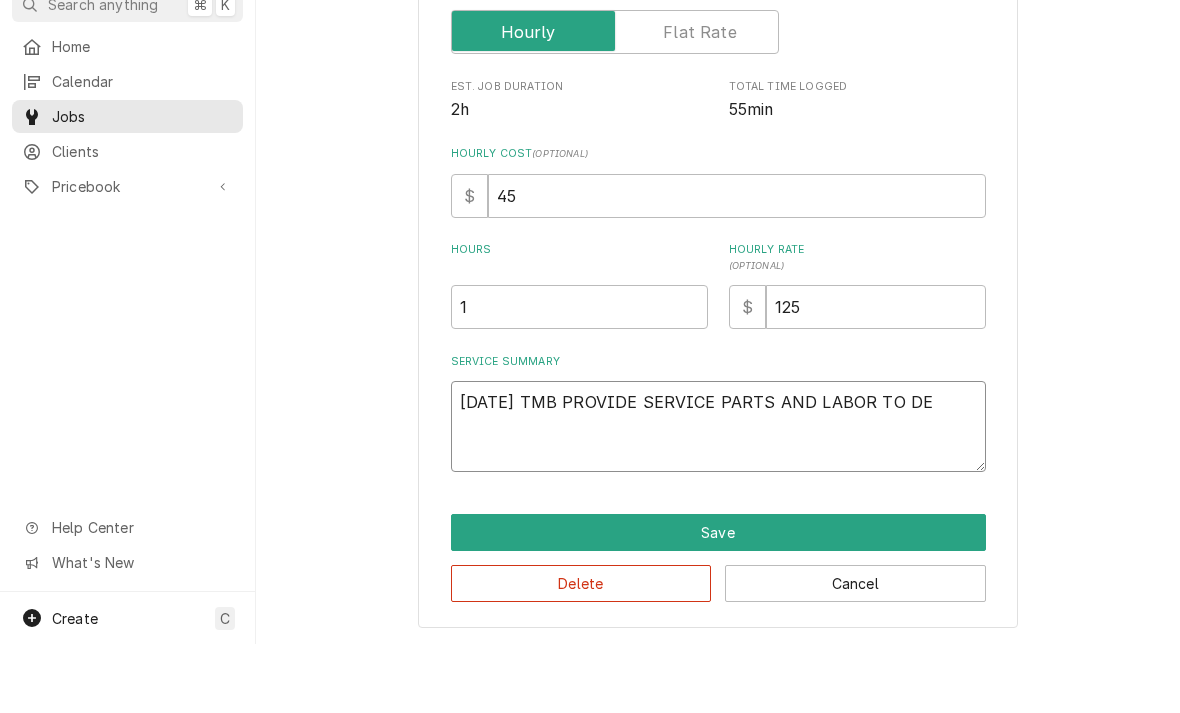 type on "x" 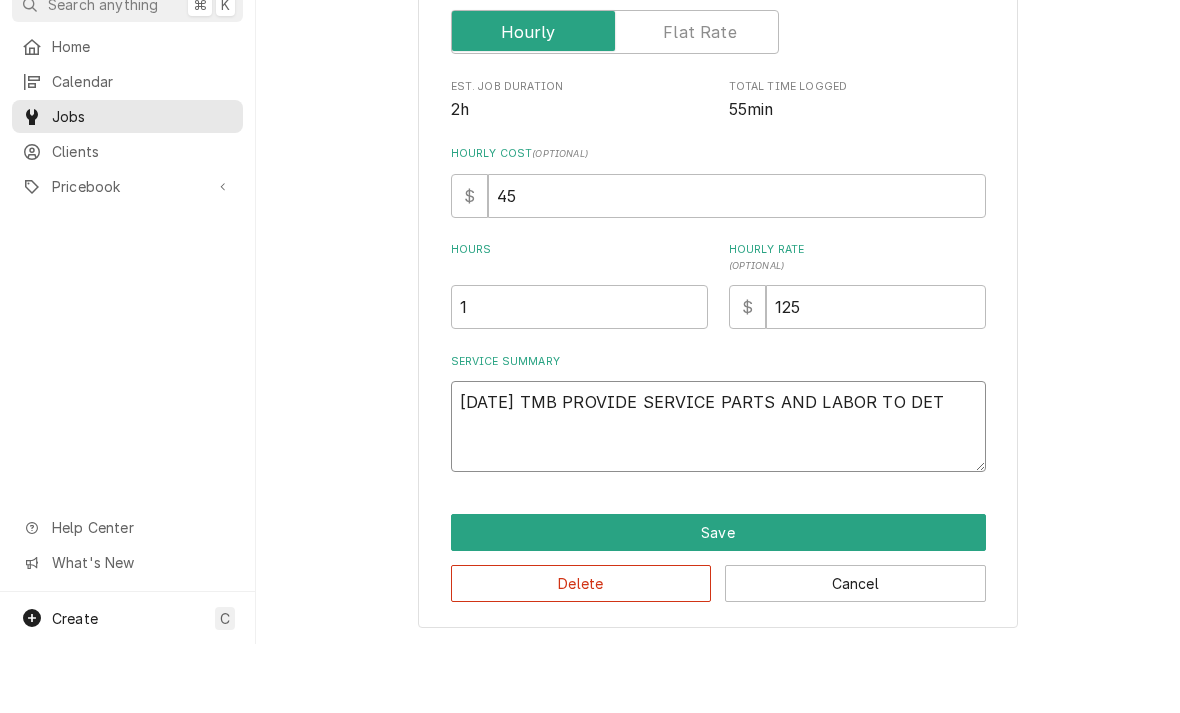 type on "x" 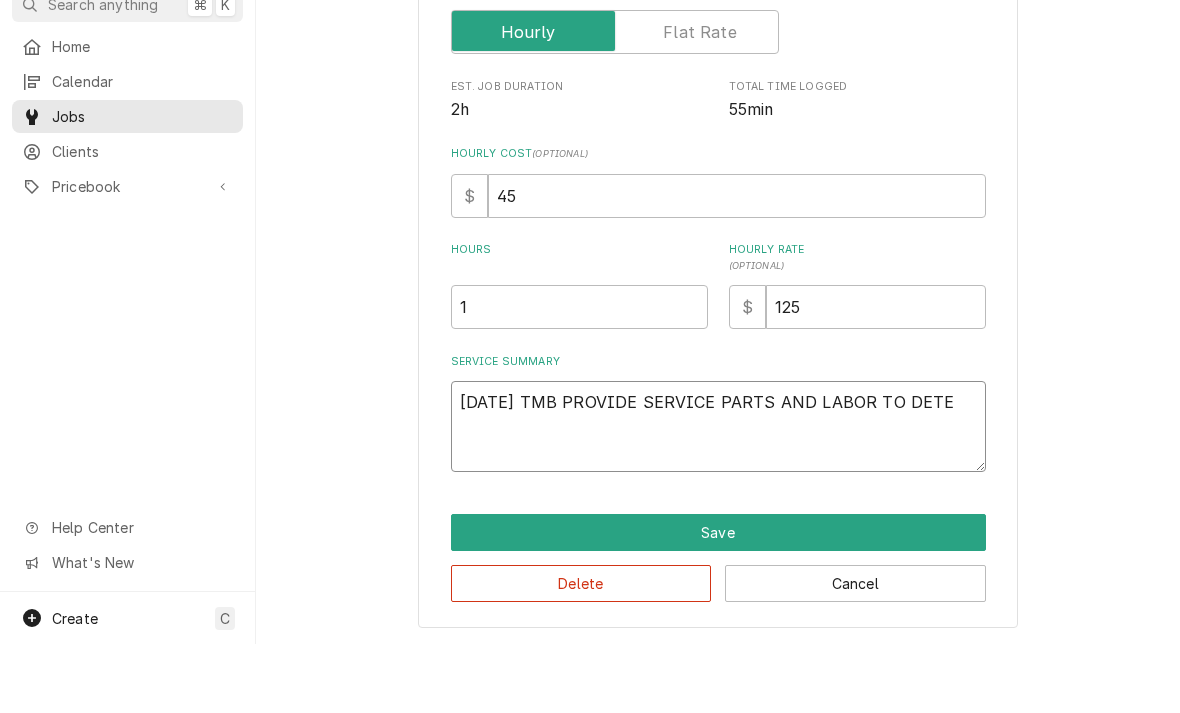 type on "x" 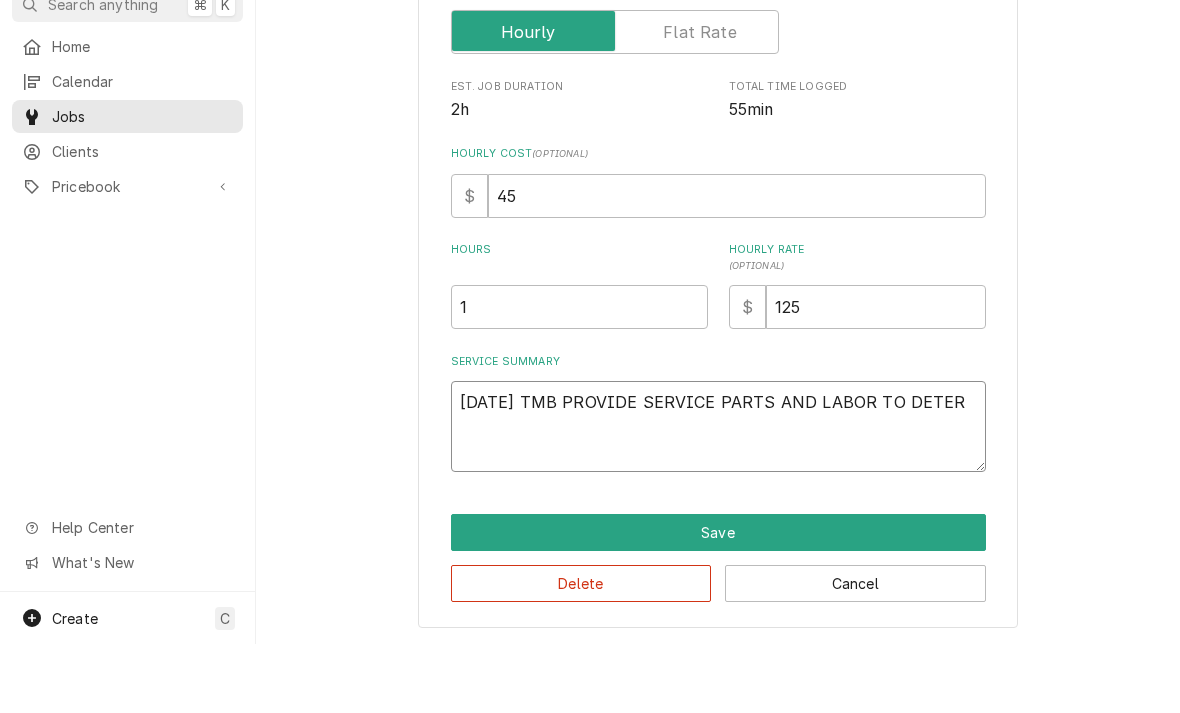 type on "x" 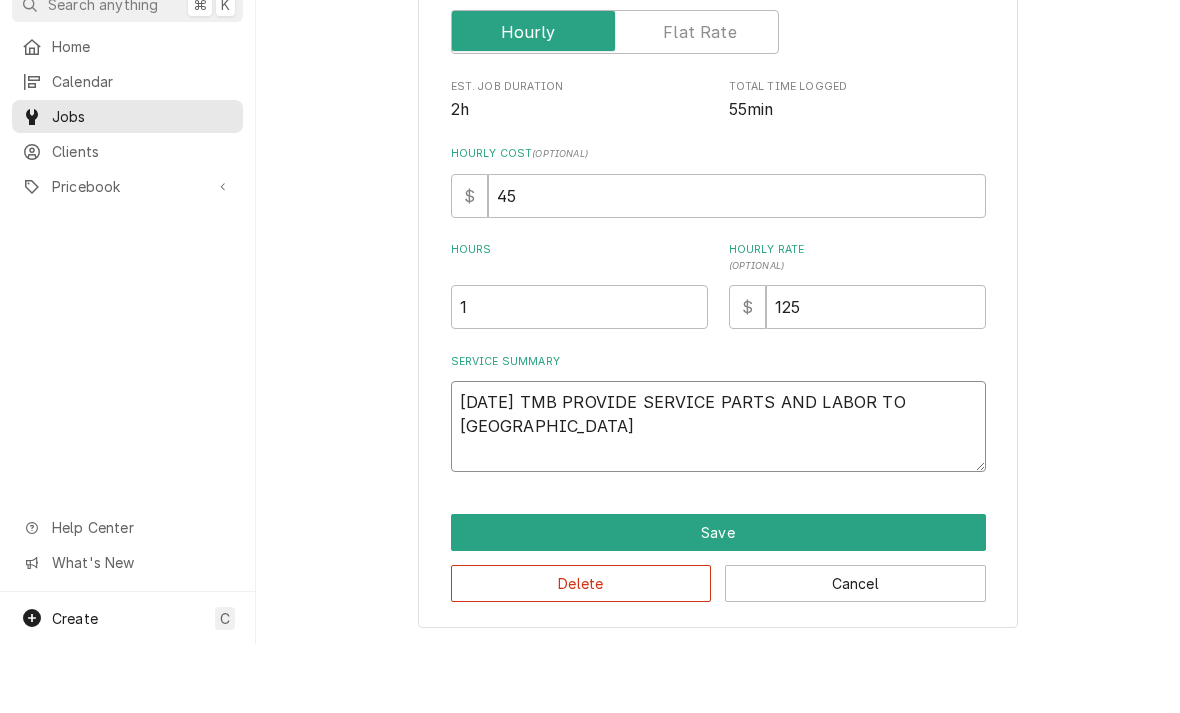 type on "x" 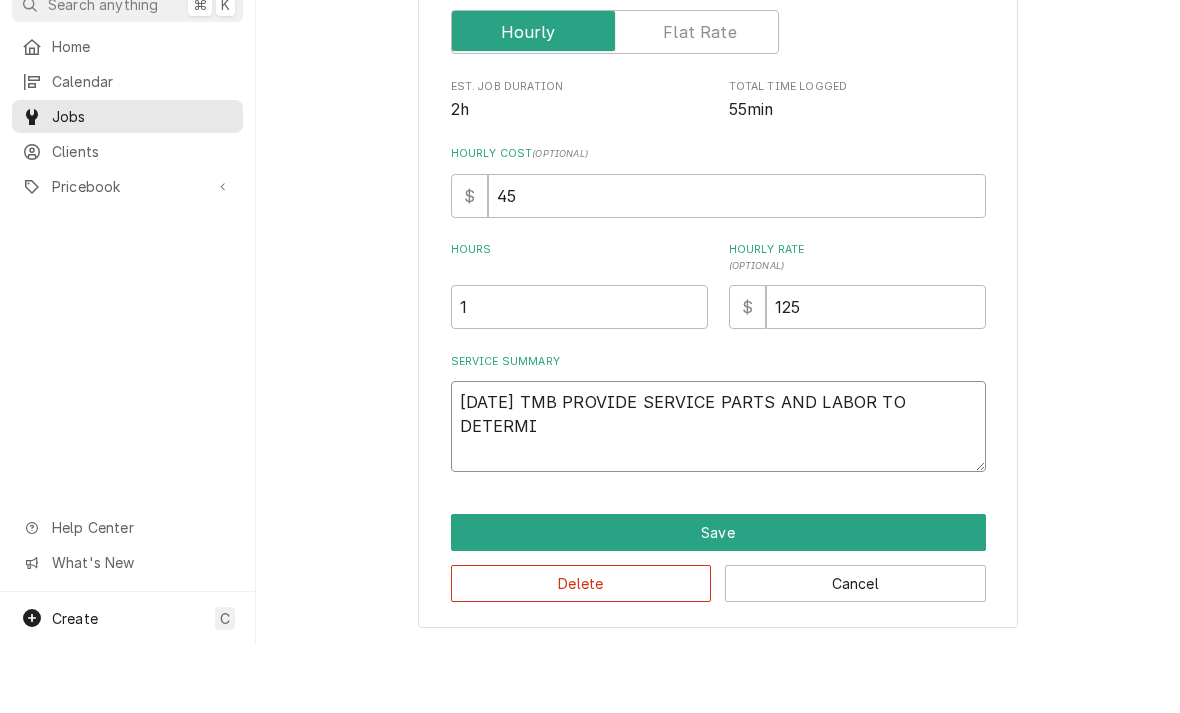 type on "x" 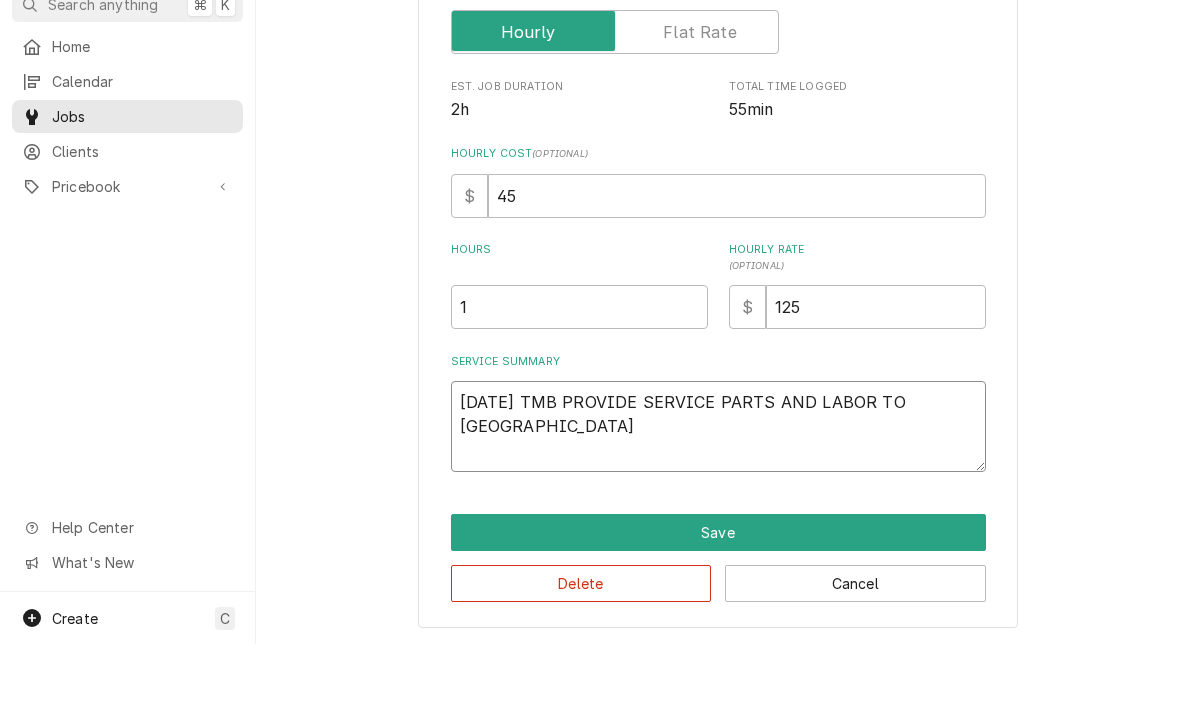 type on "x" 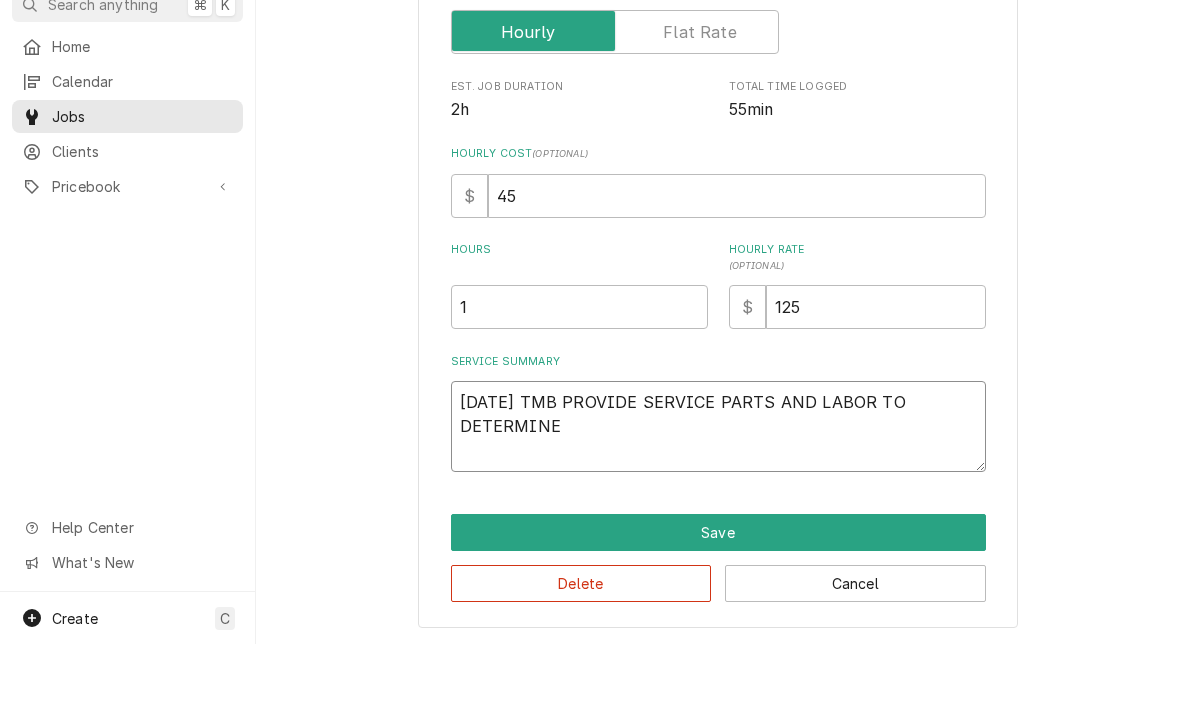 type on "x" 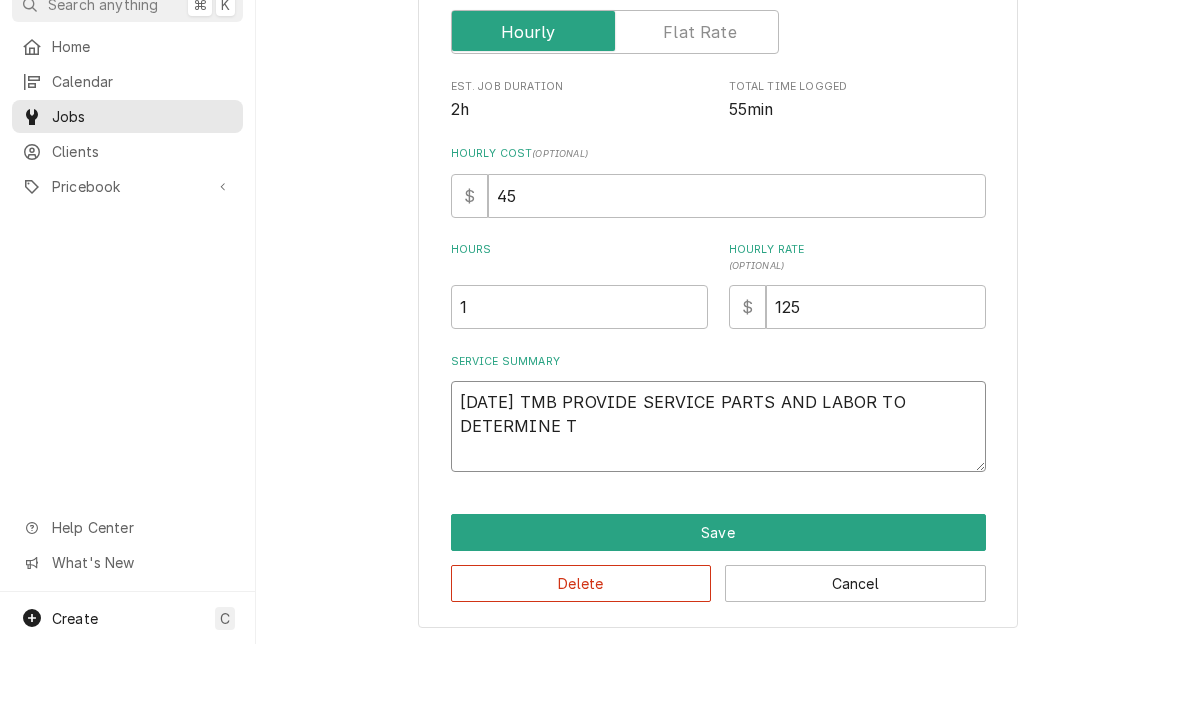 type on "x" 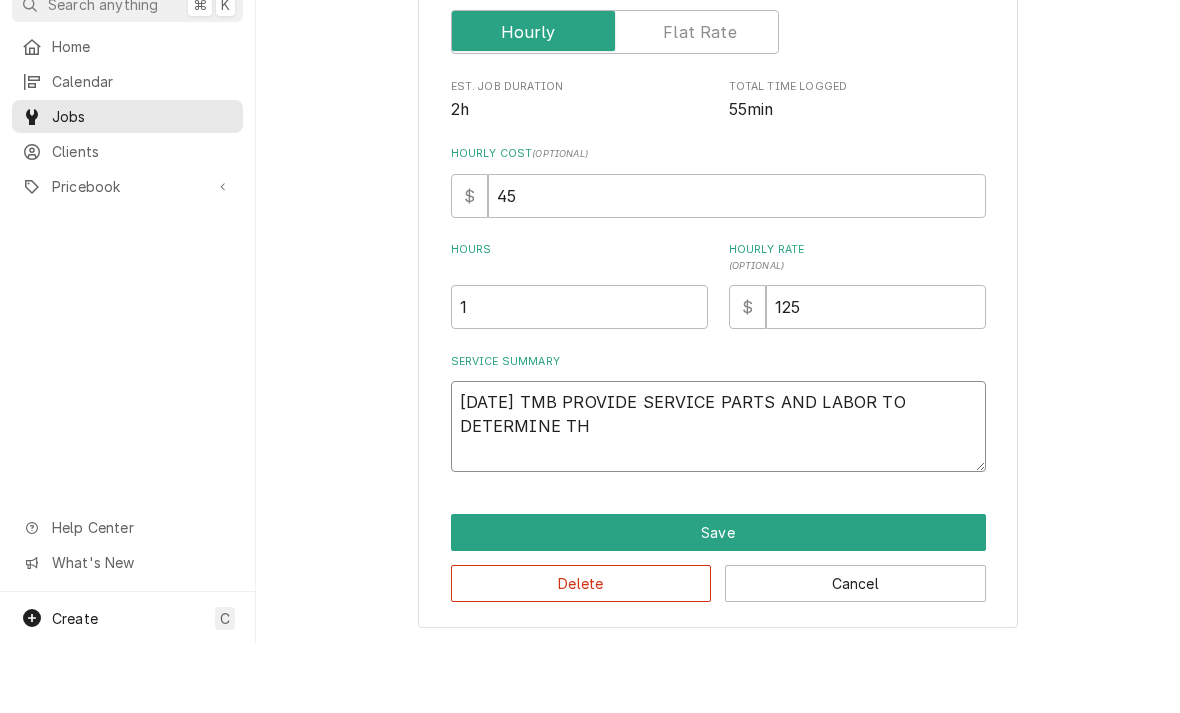 type on "x" 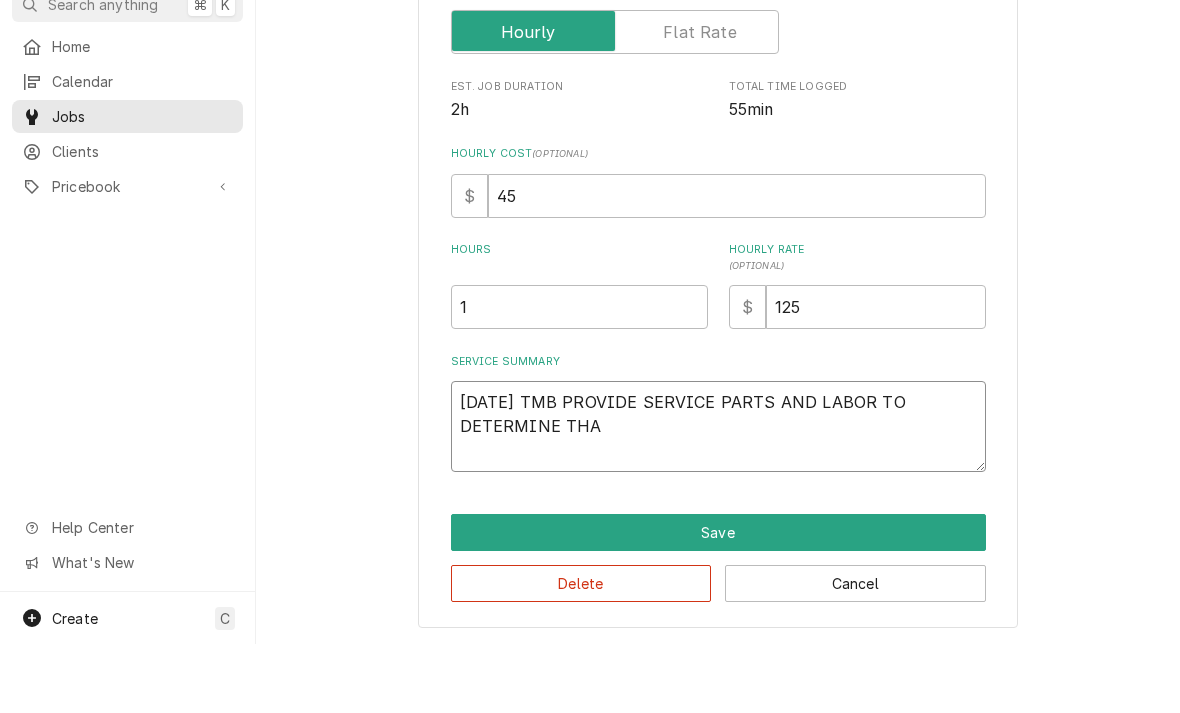 type on "x" 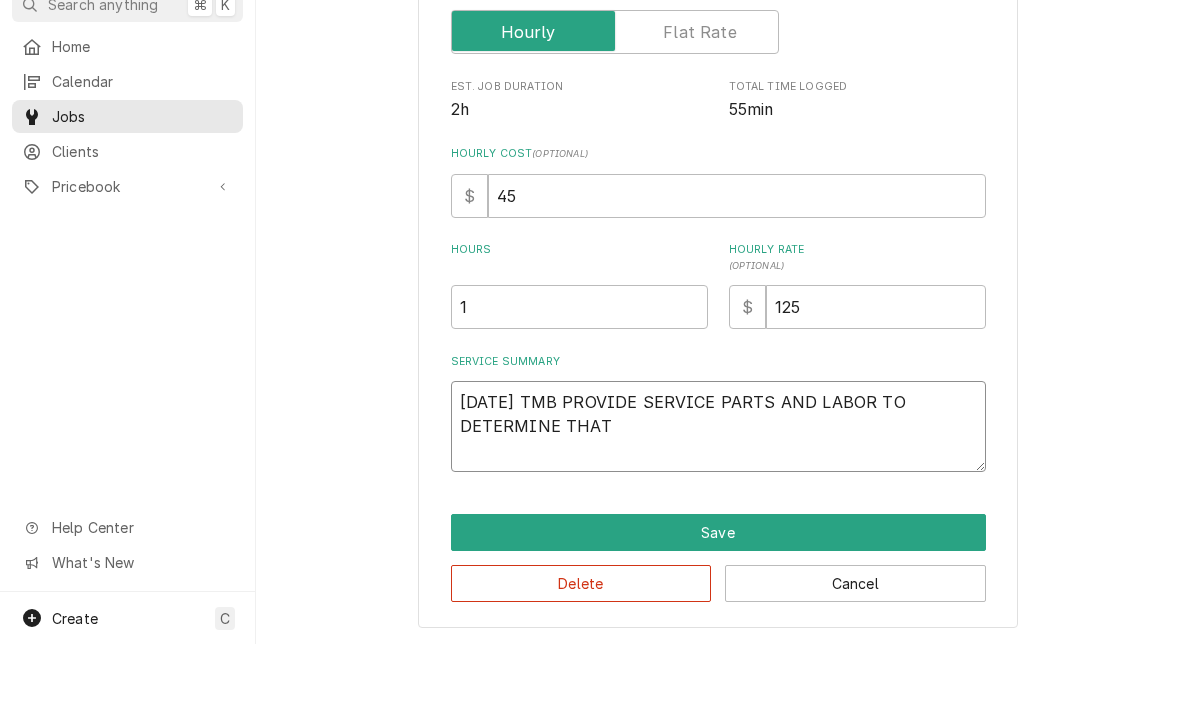 type on "x" 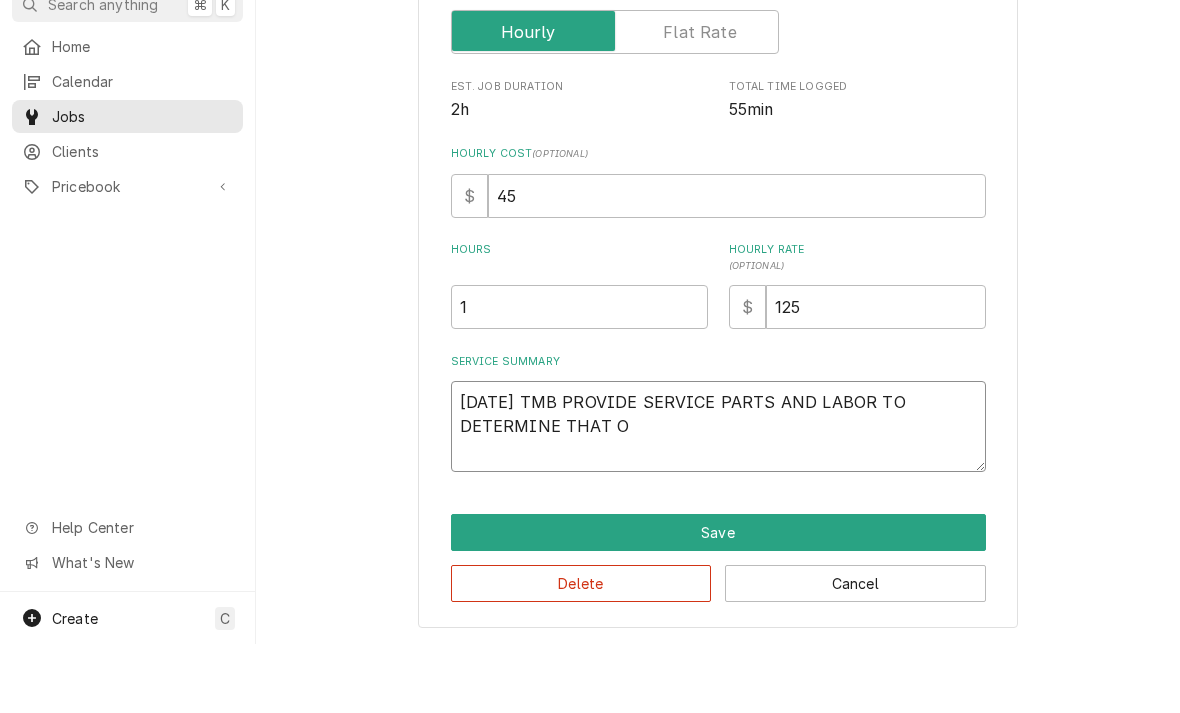 type on "x" 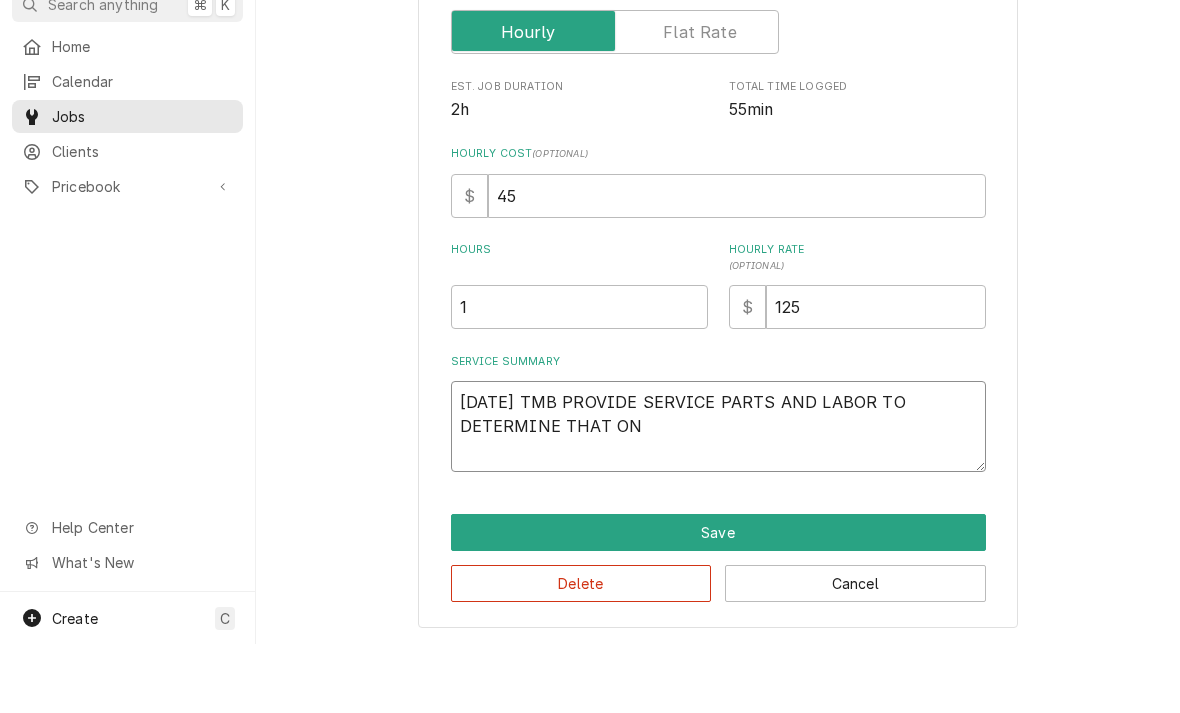 type on "x" 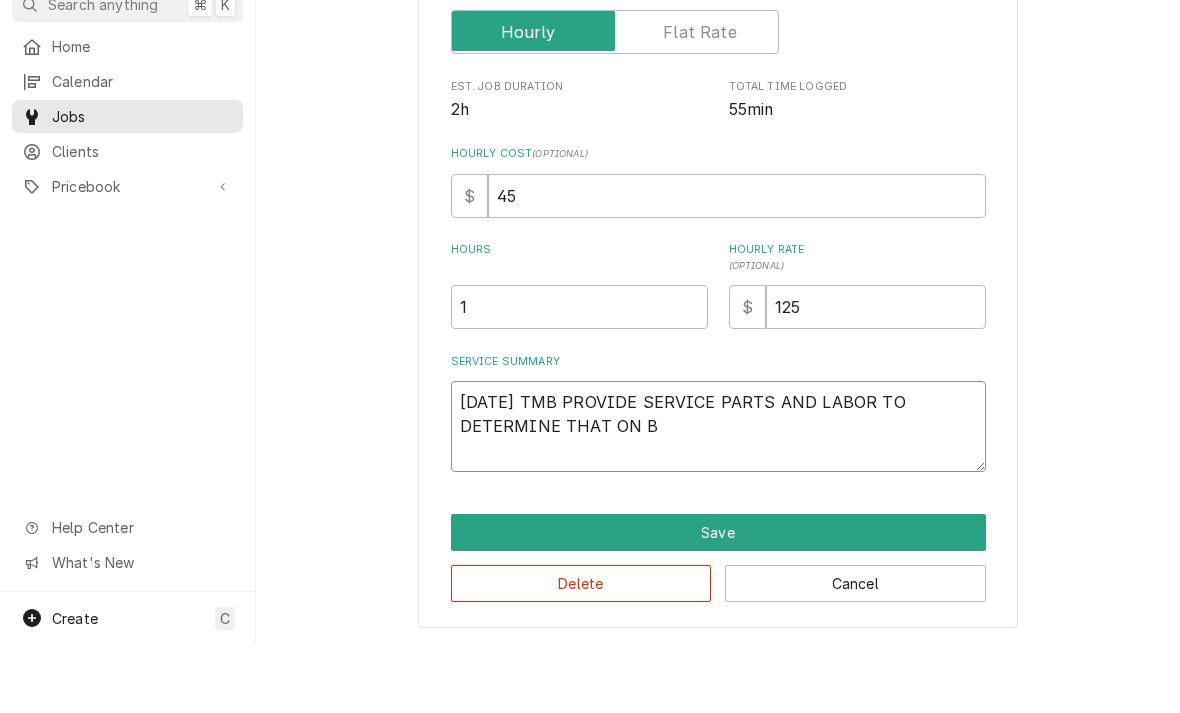 type on "x" 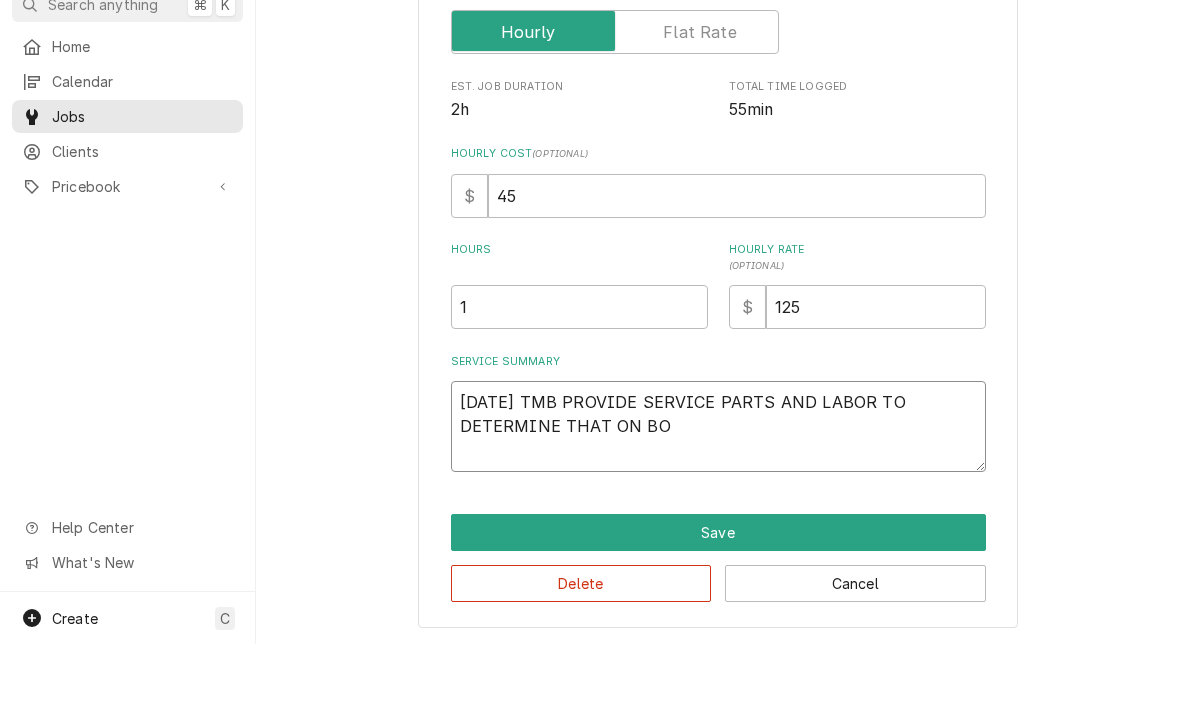 type on "x" 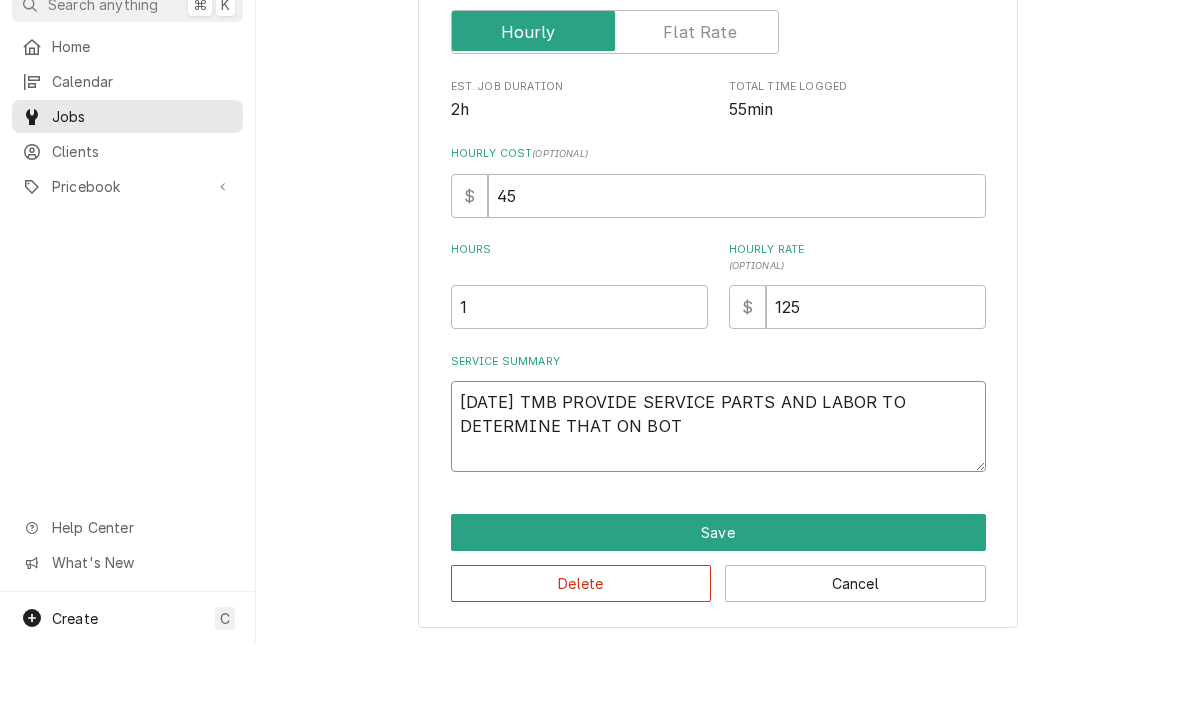 type on "x" 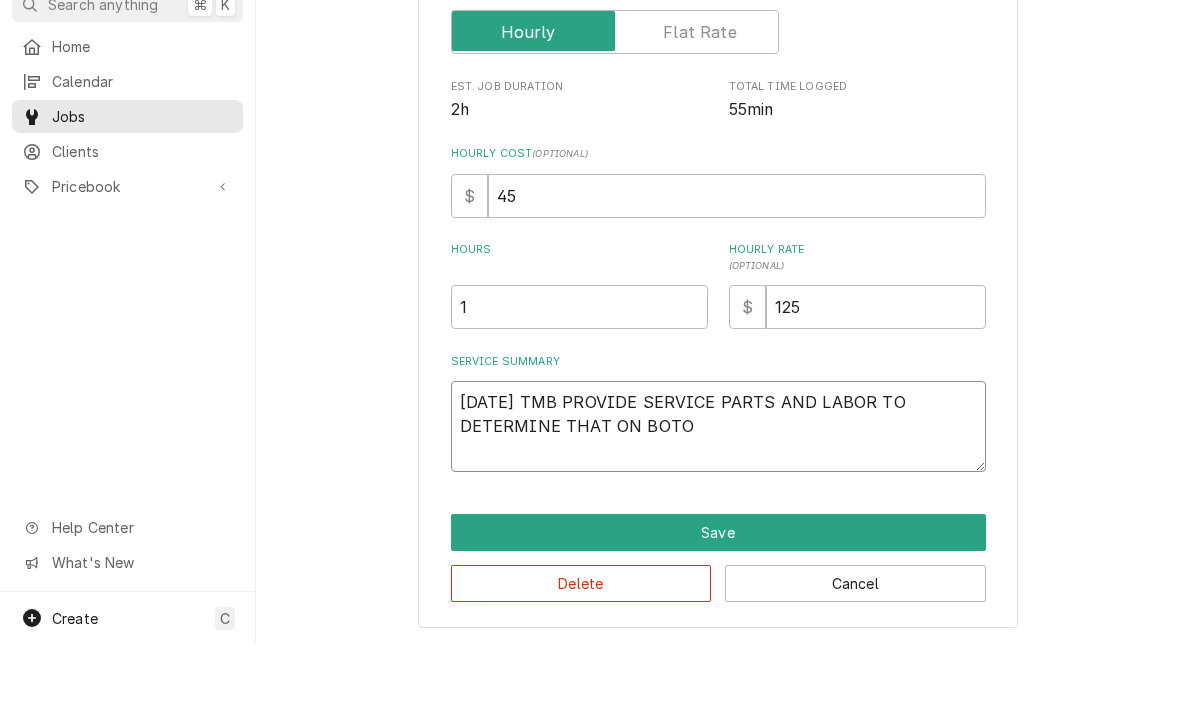type on "x" 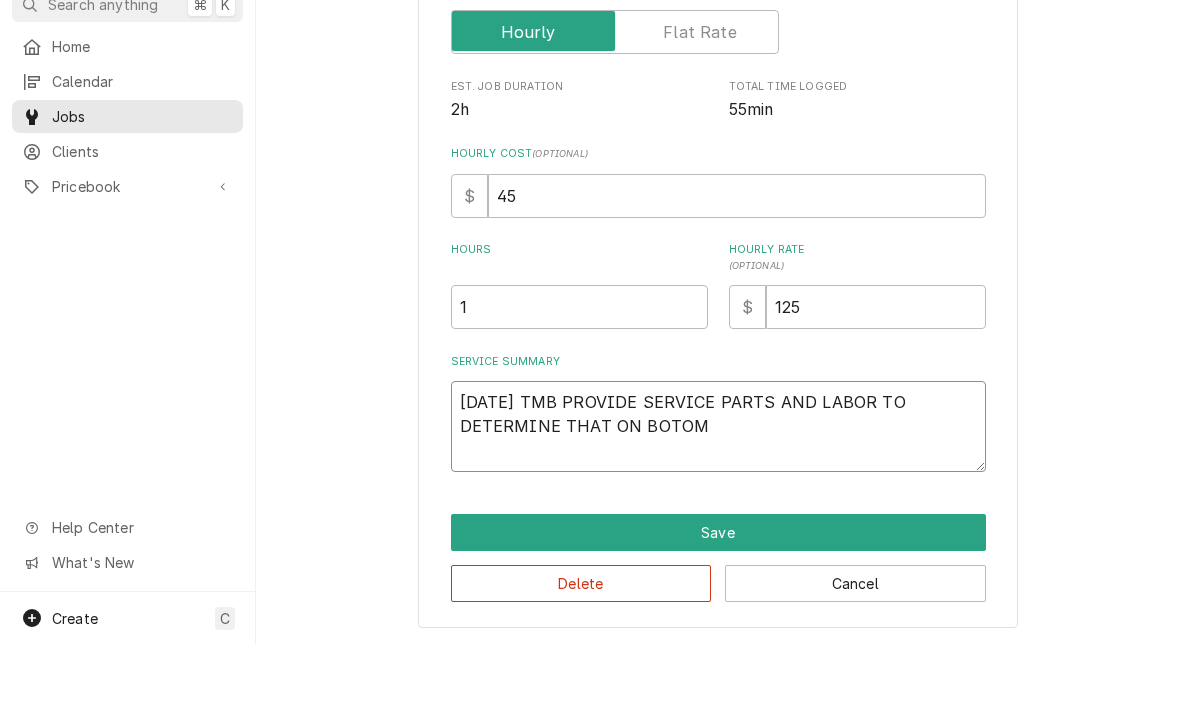 type on "x" 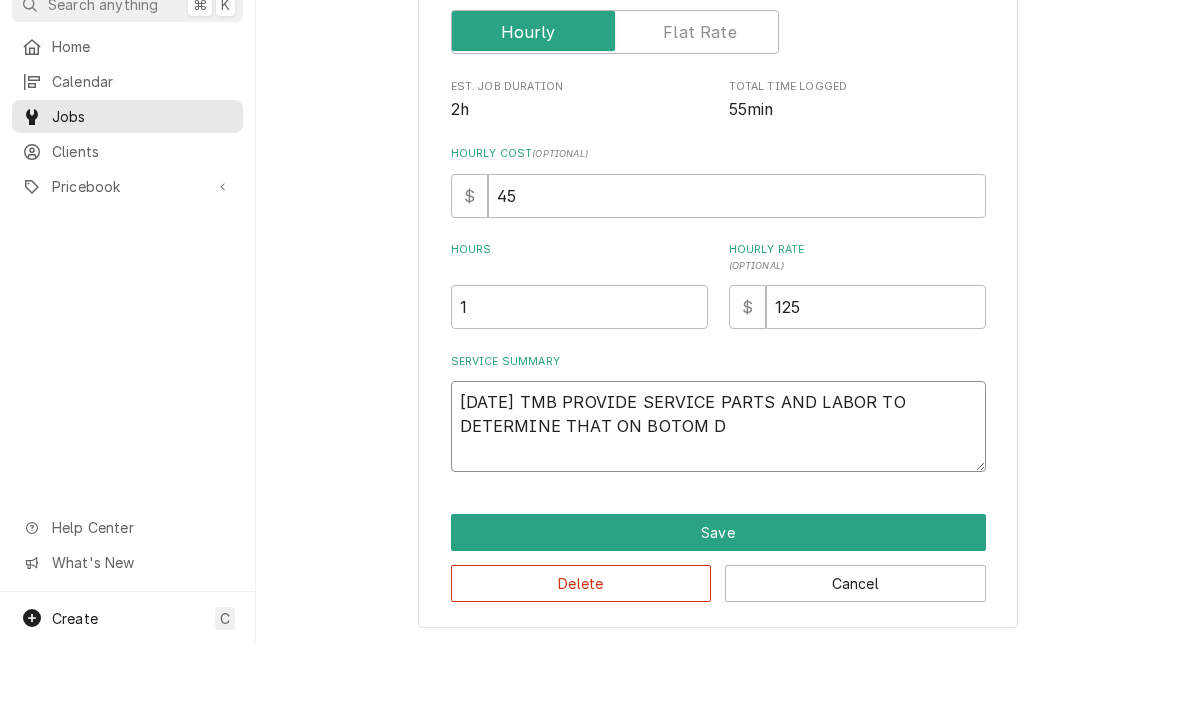 type on "x" 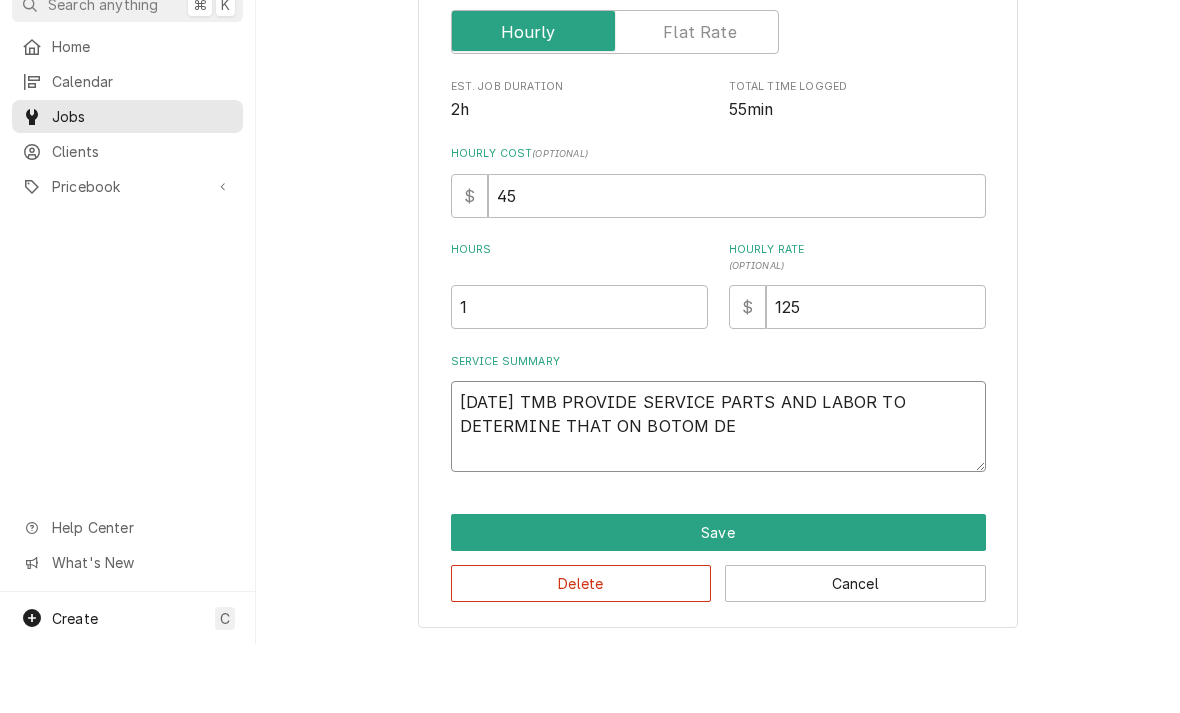 type on "x" 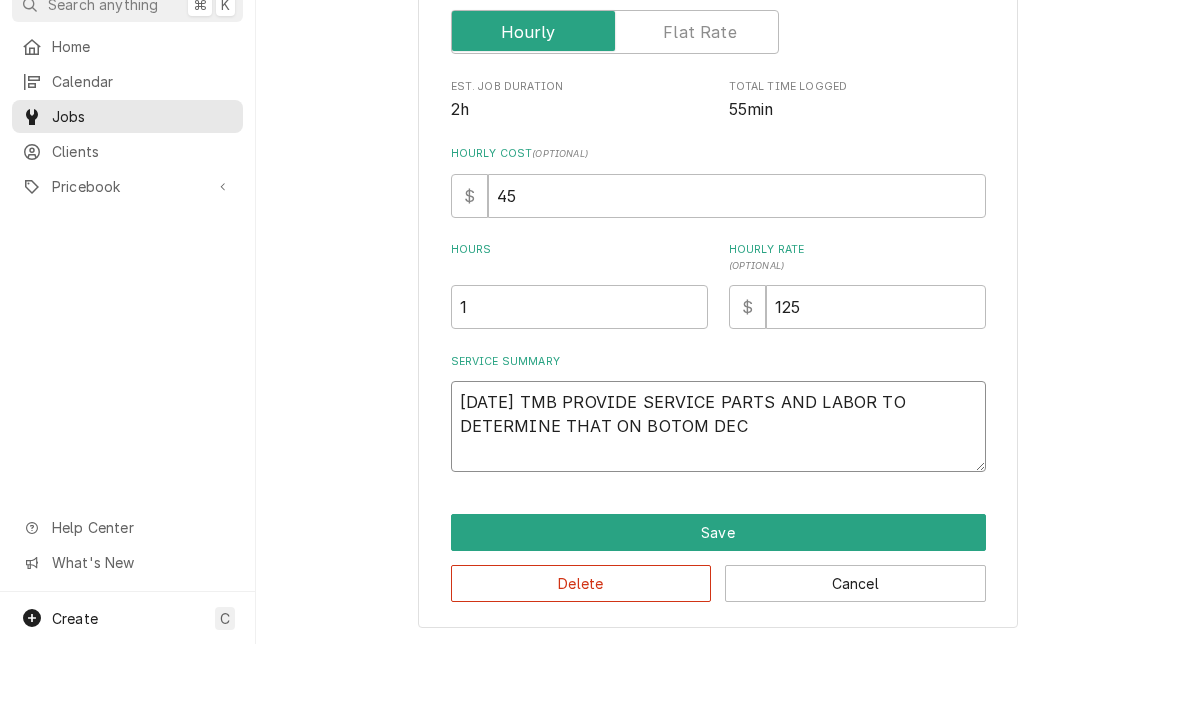 type on "x" 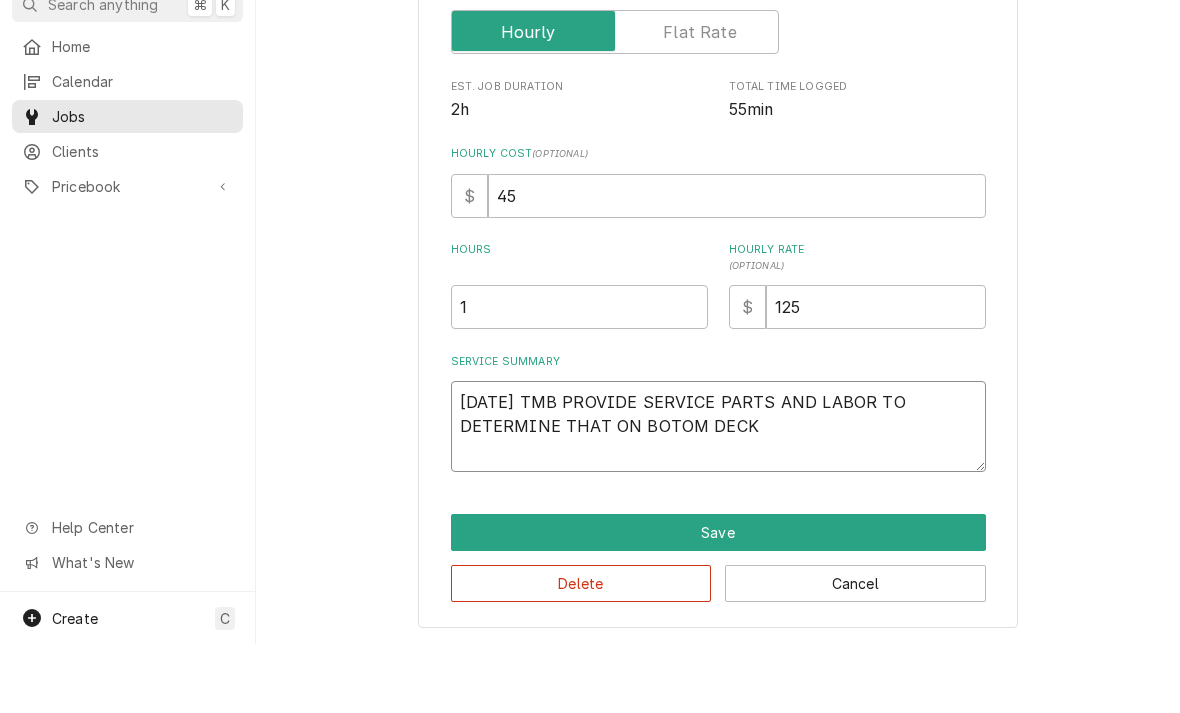 type on "x" 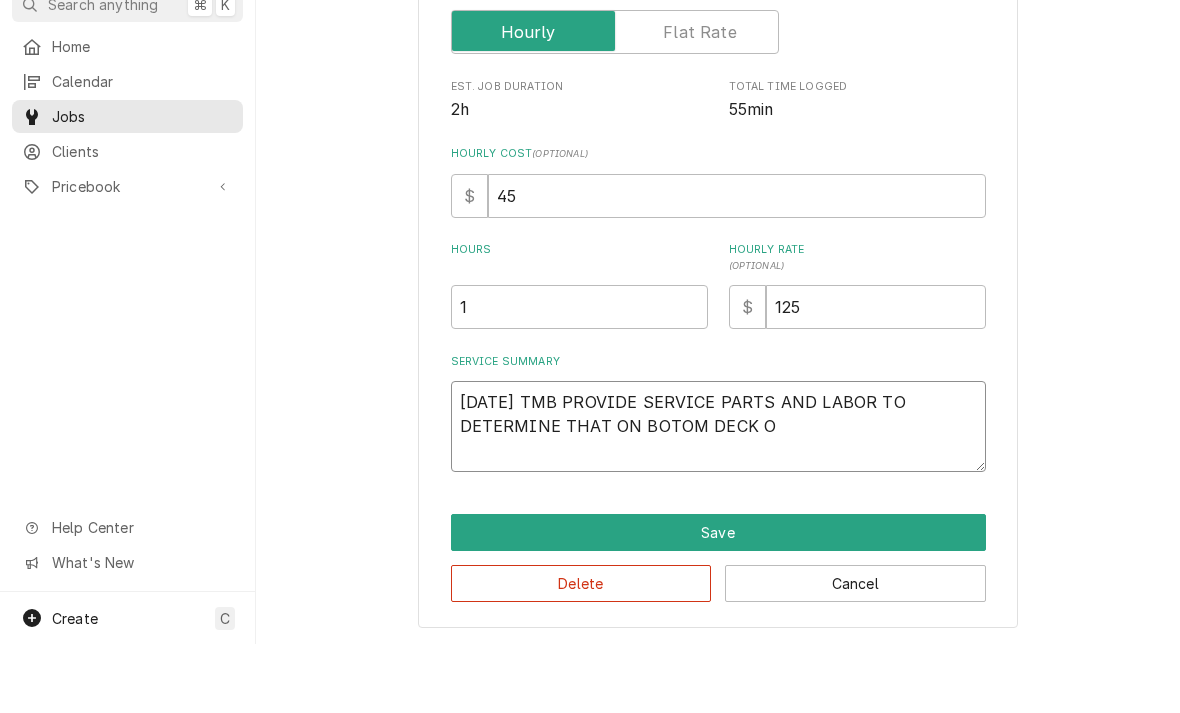 type on "x" 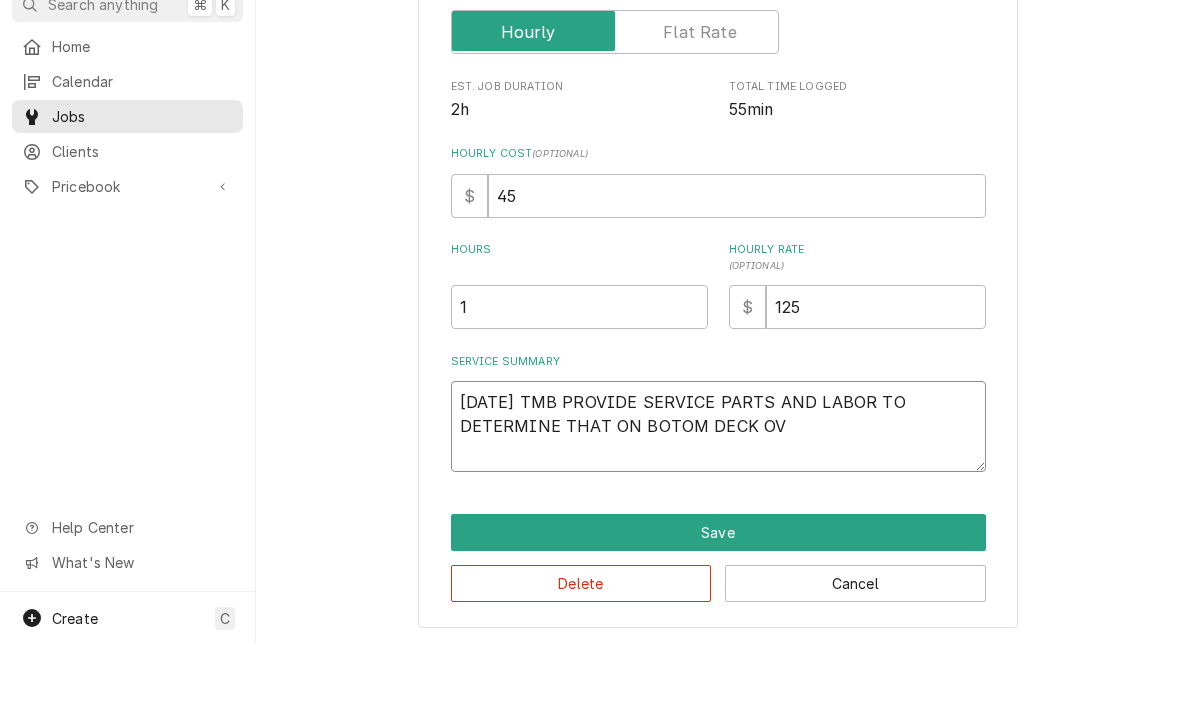 type on "7/18/25 TMB PROVIDE SERVICE PARTS AND LABOR TO DETERMINE THAT ON BOTOM DECK OVE" 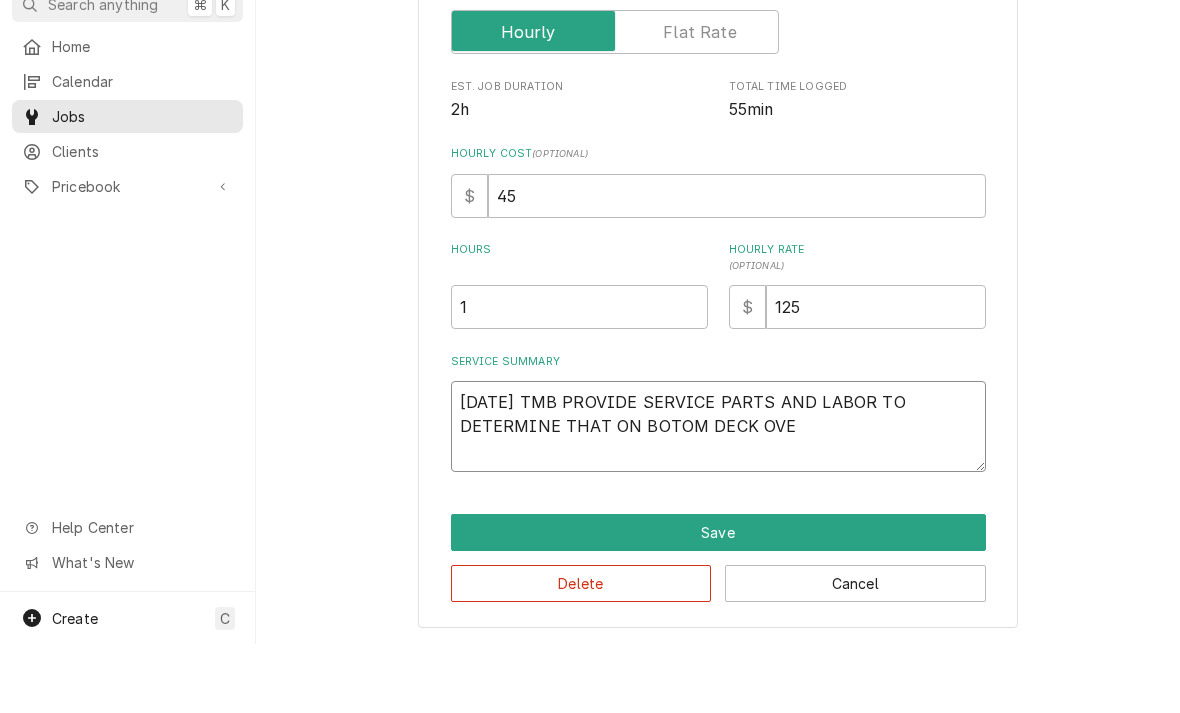 type on "x" 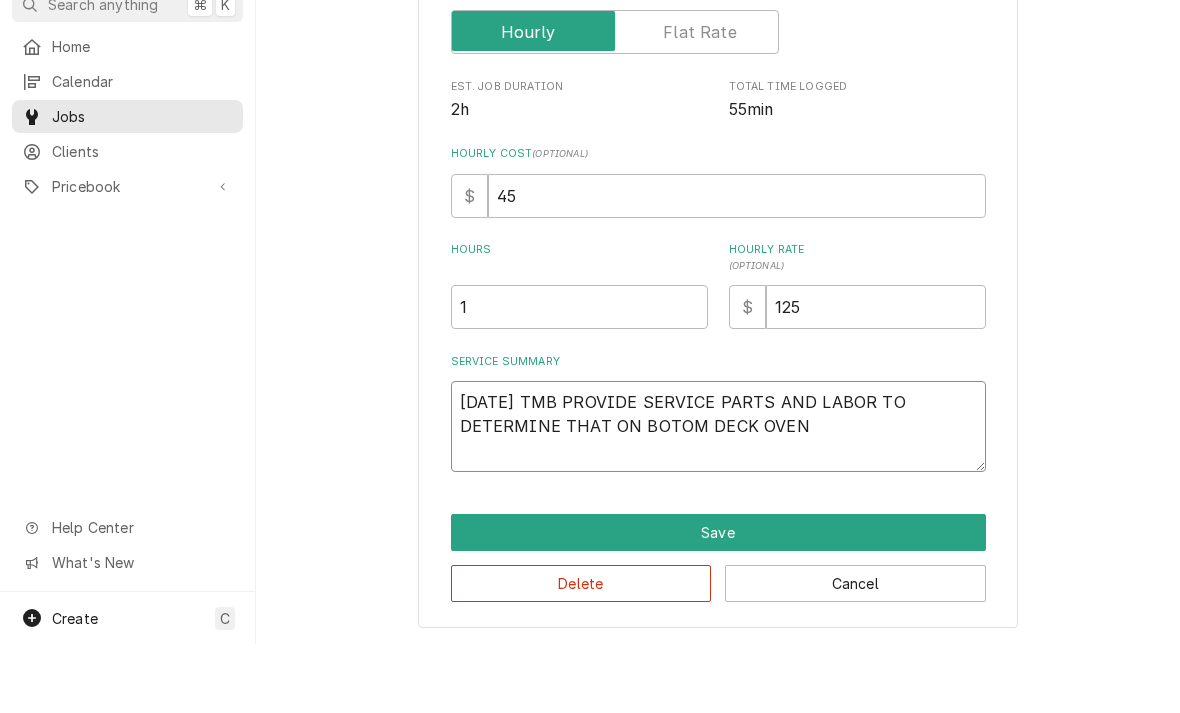 type on "7/18/25 TMB PROVIDE SERVICE PARTS AND LABOR TO DETERMINE THAT ON BOTOM DECK OVEN" 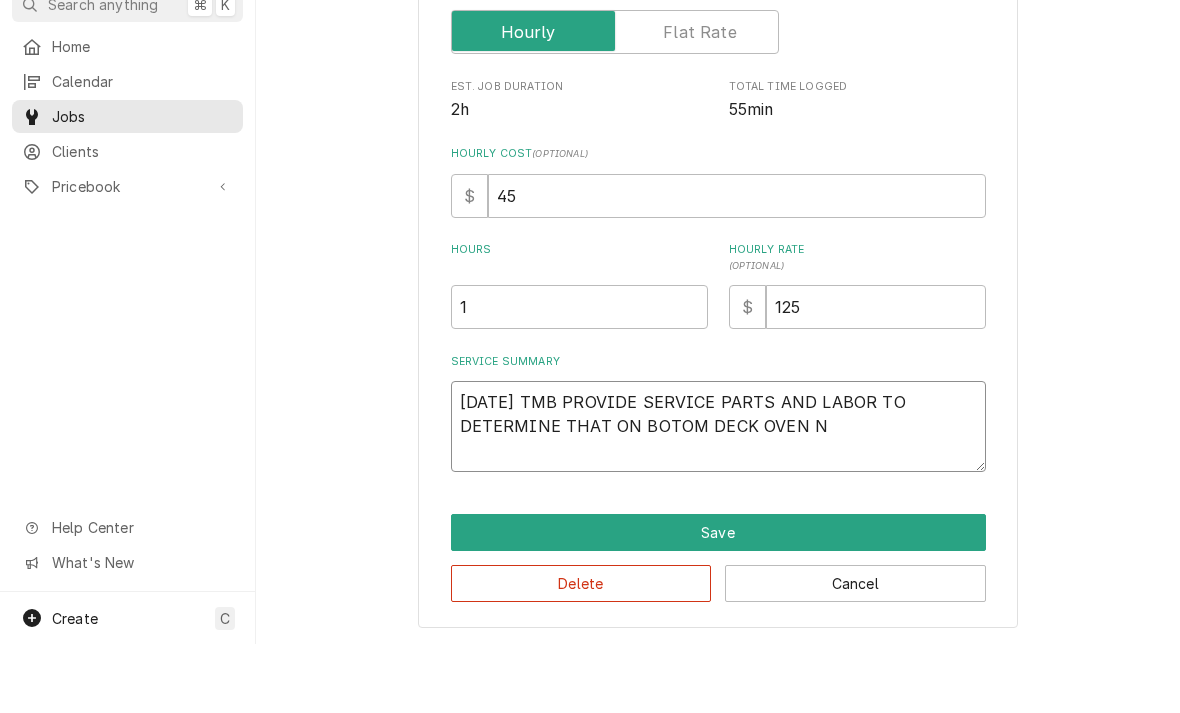 type on "x" 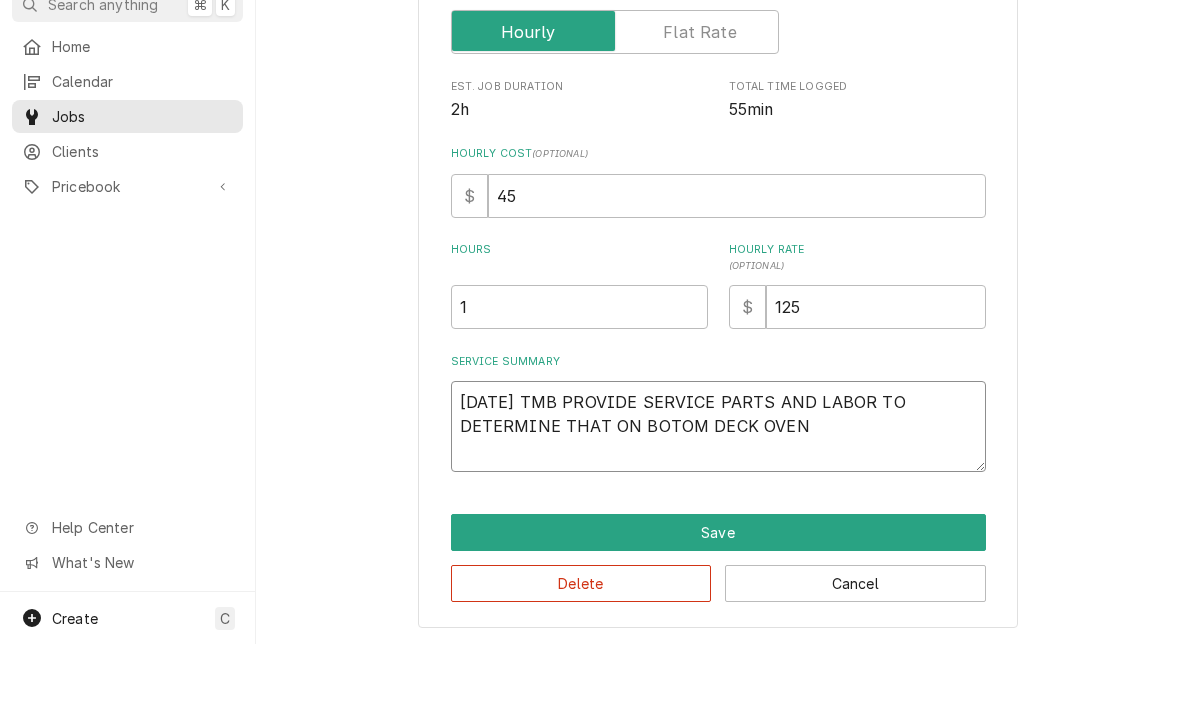 type on "x" 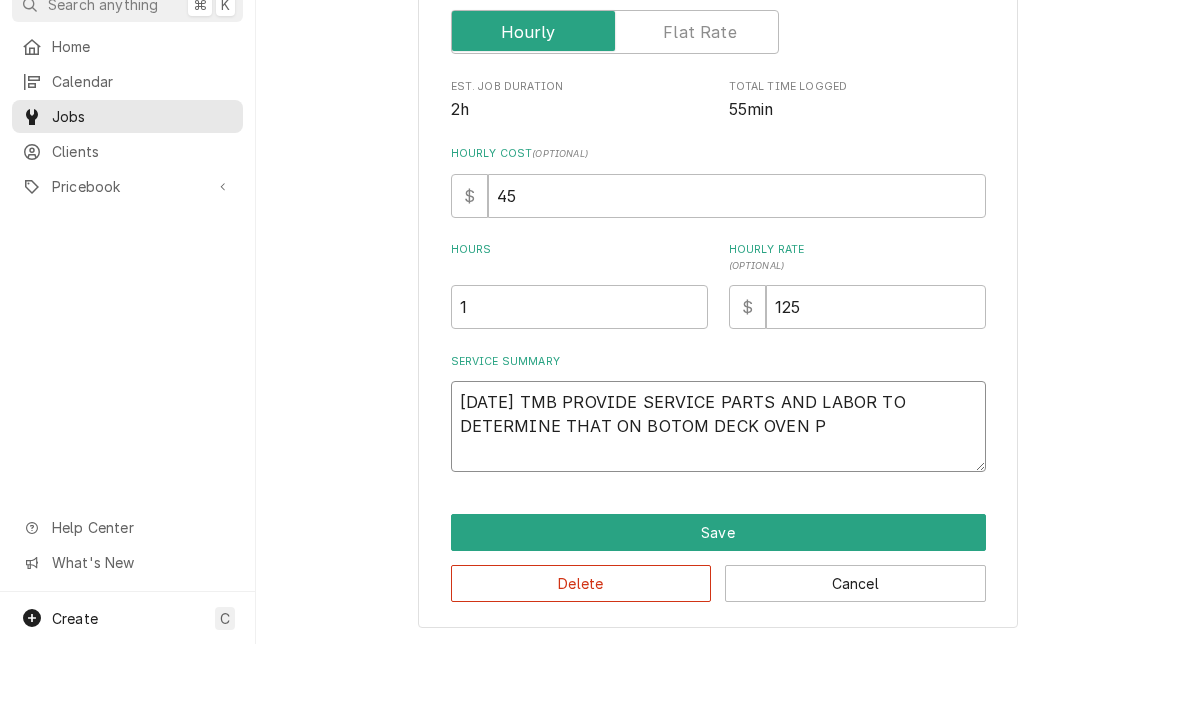 type on "x" 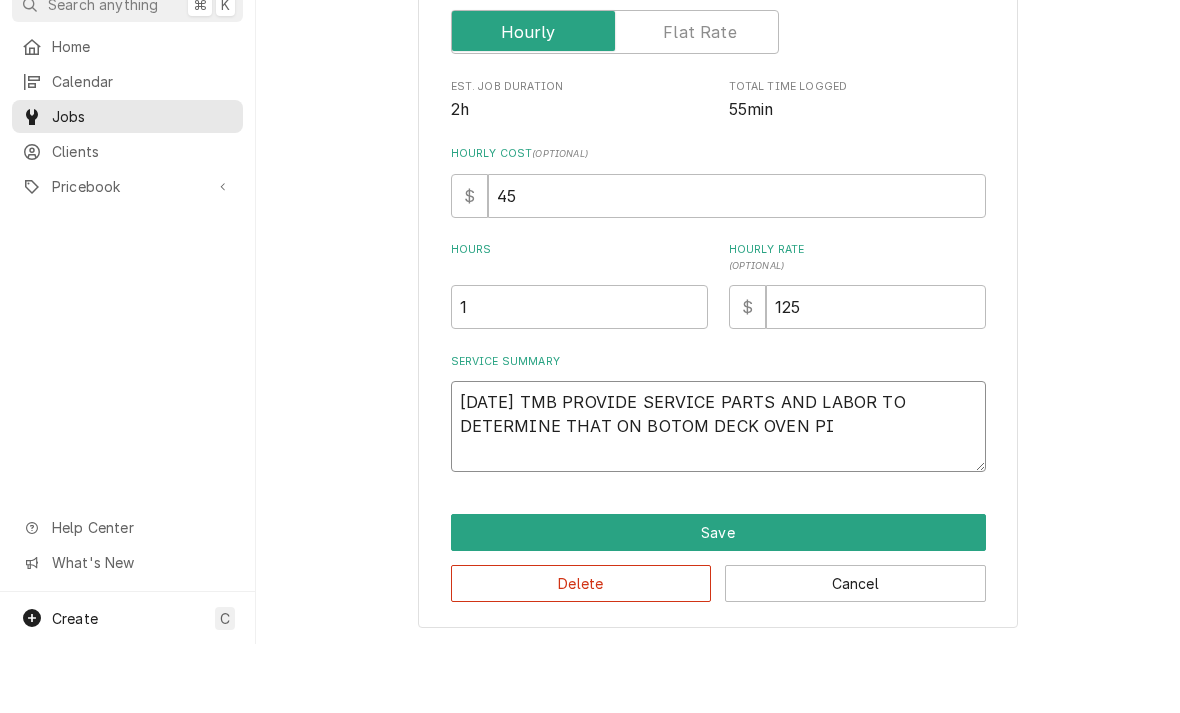 type on "x" 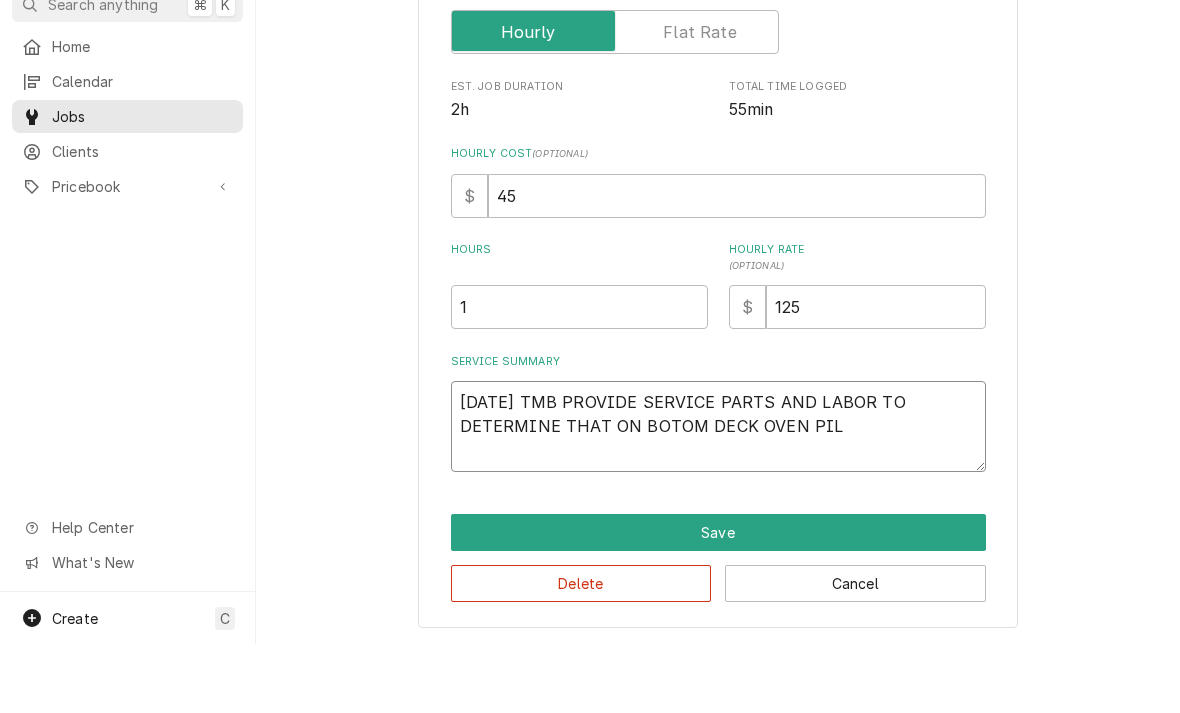type on "x" 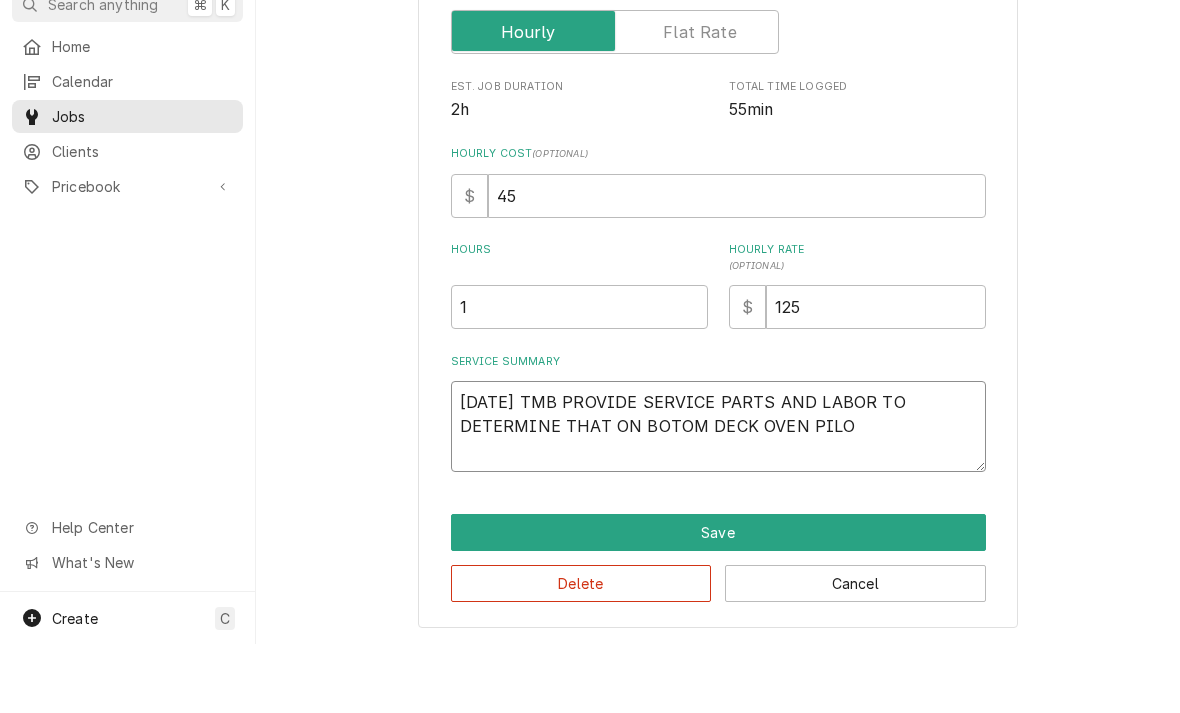type on "x" 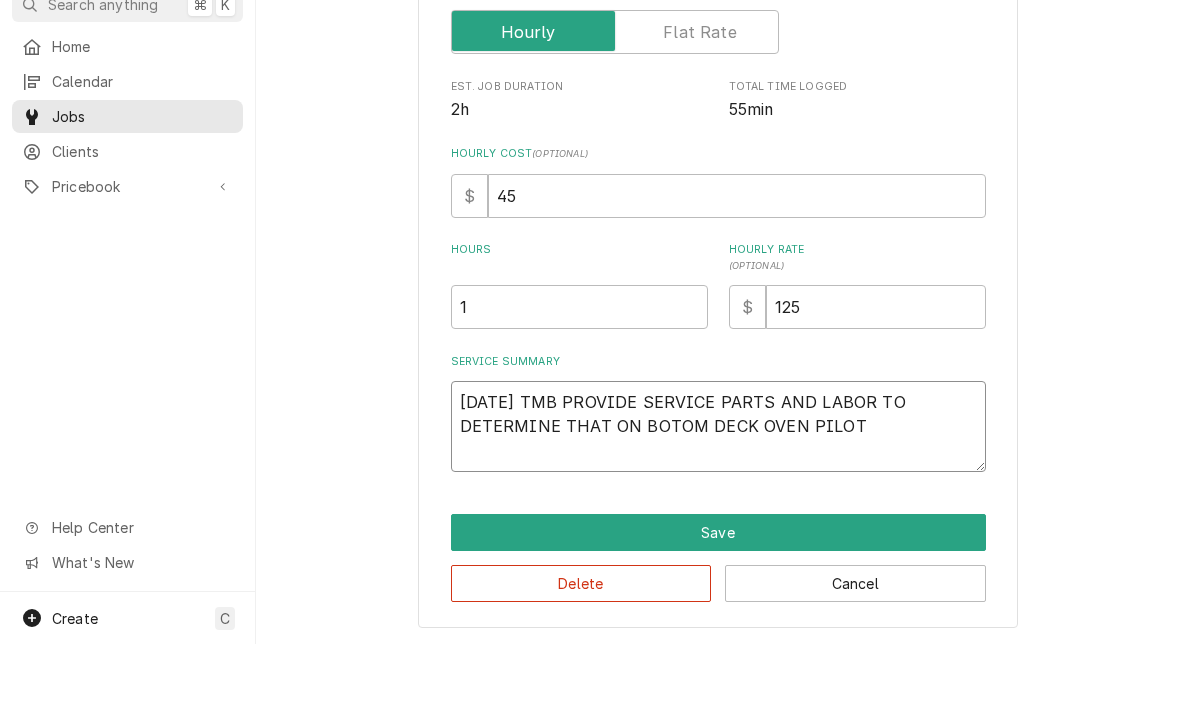 type on "x" 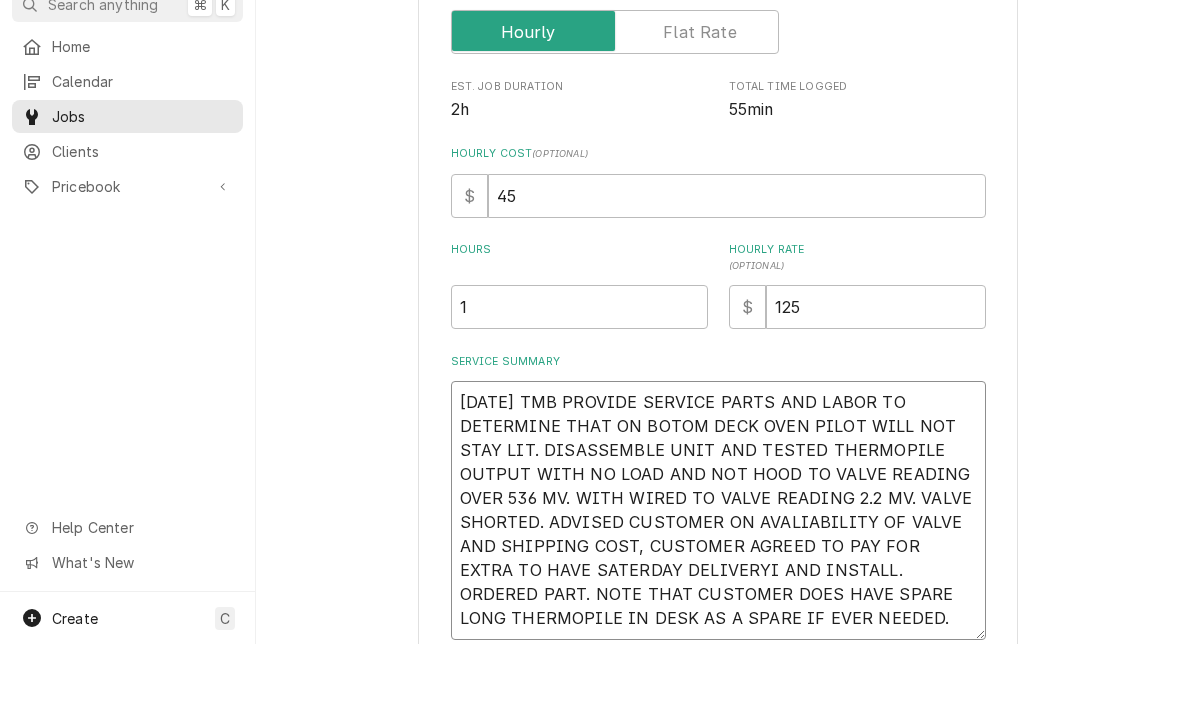 click on "7/18/25 TMB PROVIDE SERVICE PARTS AND LABOR TO DETERMINE THAT ON BOTOM DECK OVEN PILOT WILL NOT STAY LIT. DISASSEMBLE UNIT AND TESTED THERMOPILE OUTPUT WITH NO LOAD AND NOT HOOD TO VALVE READING OVER 536 MV. WITH WIRED TO VALVE READING 2.2 MV. VALVE SHORTED. ADVISED CUSTOMER ON AVALIABILITY OF VALVE AND SHIPPING COST, CUSTOMER AGREED TO PAY FOR EXTRA TO HAVE SATERDAY DELIVERYI AND INSTALL. ORDERED PART. NOTE THAT CUSTOMER DOES HAVE SPARE LONG THERMOPILE IN DESK AS A SPARE IF EVER NEEDED." at bounding box center (718, 579) 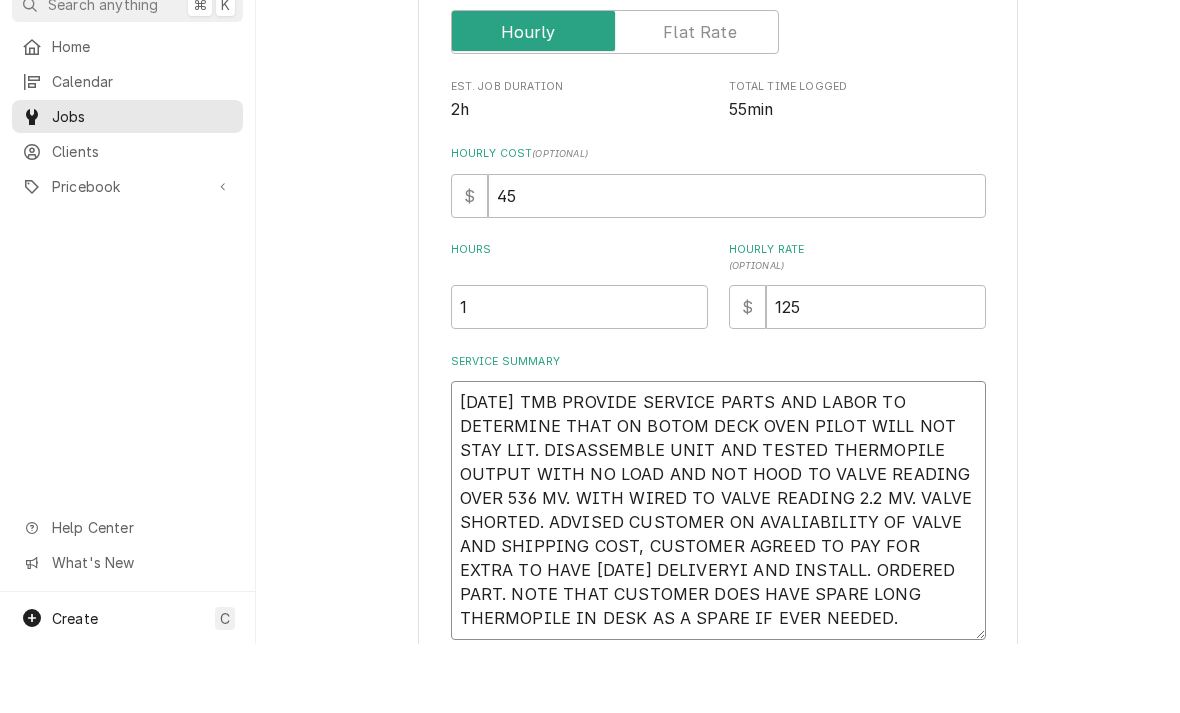 click on "[DATE] TMB PROVIDE SERVICE PARTS AND LABOR TO DETERMINE THAT ON BOTOM DECK OVEN PILOT WILL NOT STAY LIT. DISASSEMBLE UNIT AND TESTED THERMOPILE OUTPUT WITH NO LOAD AND NOT HOOD TO VALVE READING OVER 536 MV. WITH WIRED TO VALVE READING 2.2 MV. VALVE SHORTED. ADVISED CUSTOMER ON AVALIABILITY OF VALVE AND SHIPPING COST, CUSTOMER AGREED TO PAY FOR EXTRA TO HAVE [DATE] DELIVERYI AND INSTALL. ORDERED PART. NOTE THAT CUSTOMER DOES HAVE SPARE LONG THERMOPILE IN DESK AS A SPARE IF EVER NEEDED." at bounding box center [718, 579] 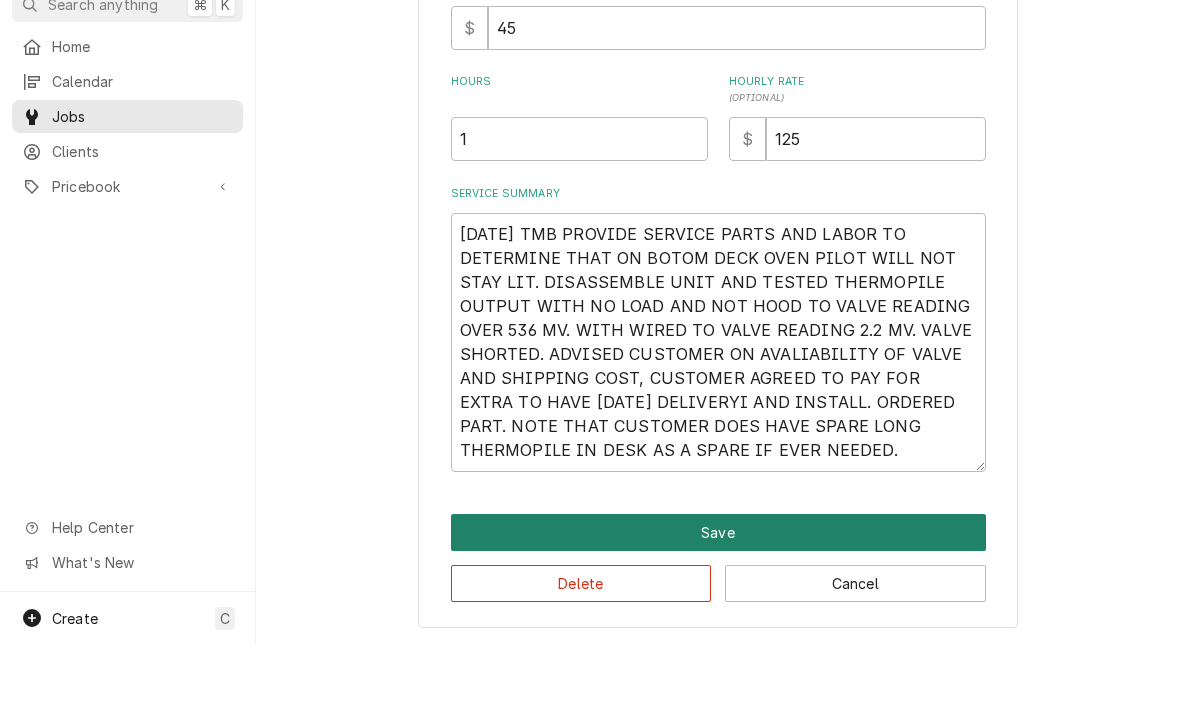 click on "Save" at bounding box center [718, 601] 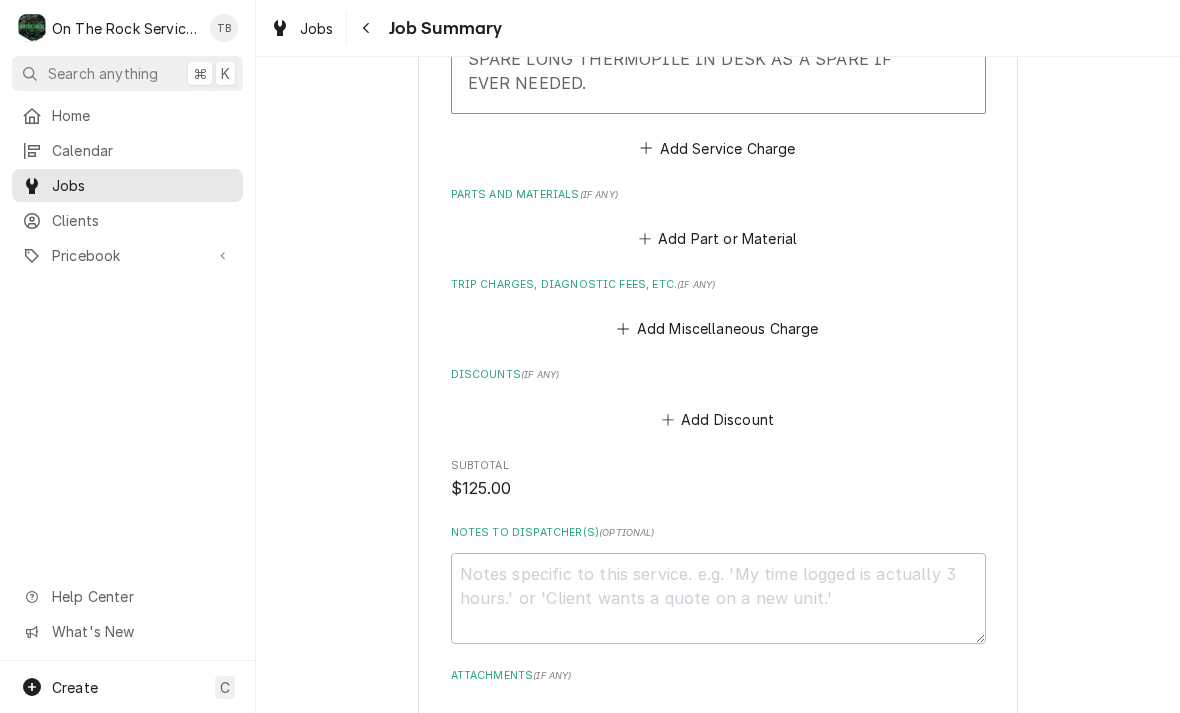 scroll, scrollTop: 990, scrollLeft: 0, axis: vertical 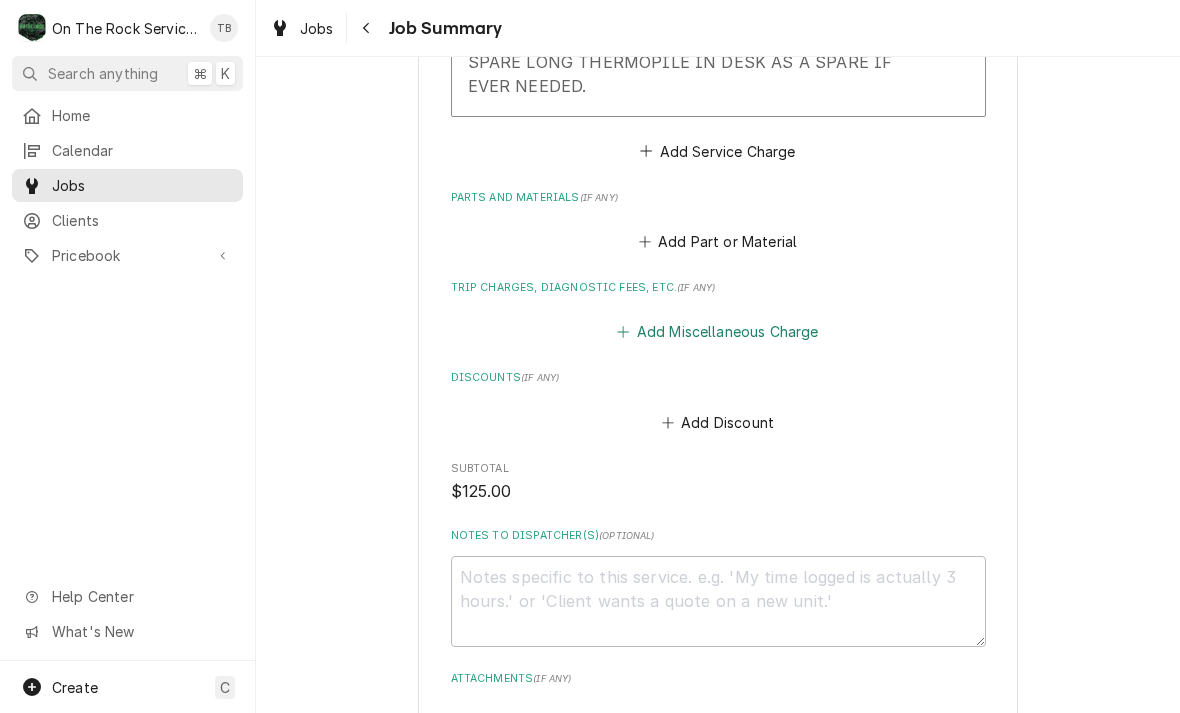click on "Add Miscellaneous Charge" at bounding box center (718, 332) 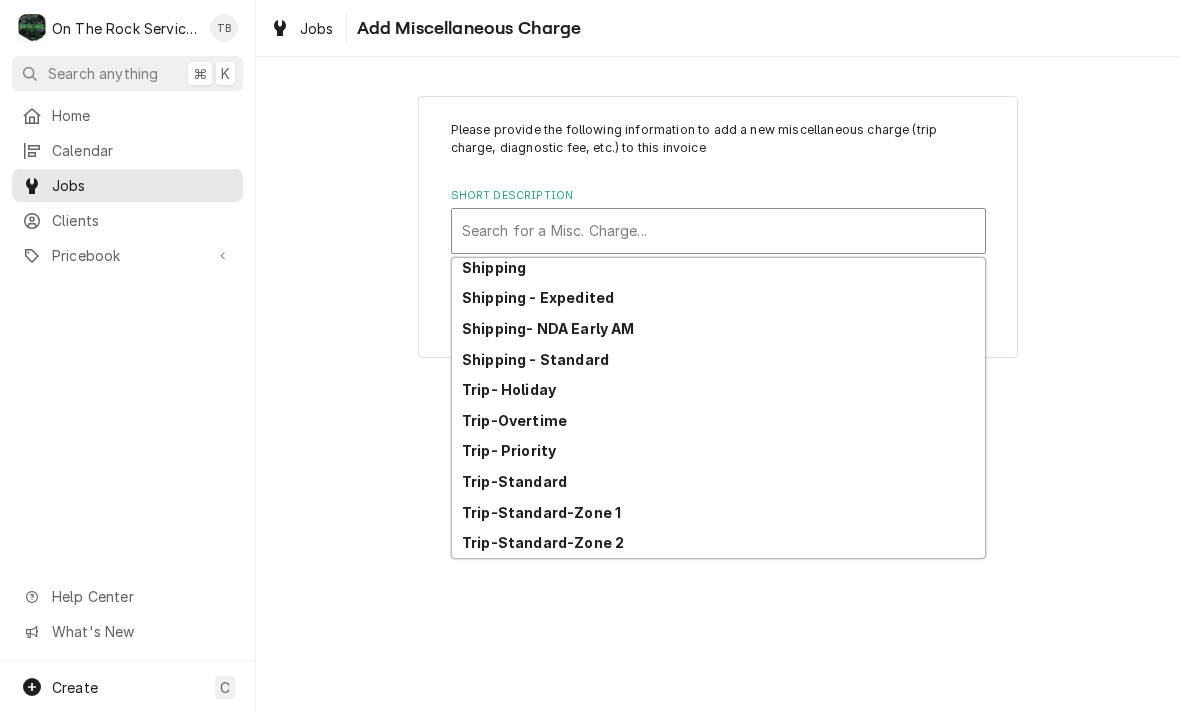 scroll, scrollTop: 282, scrollLeft: 0, axis: vertical 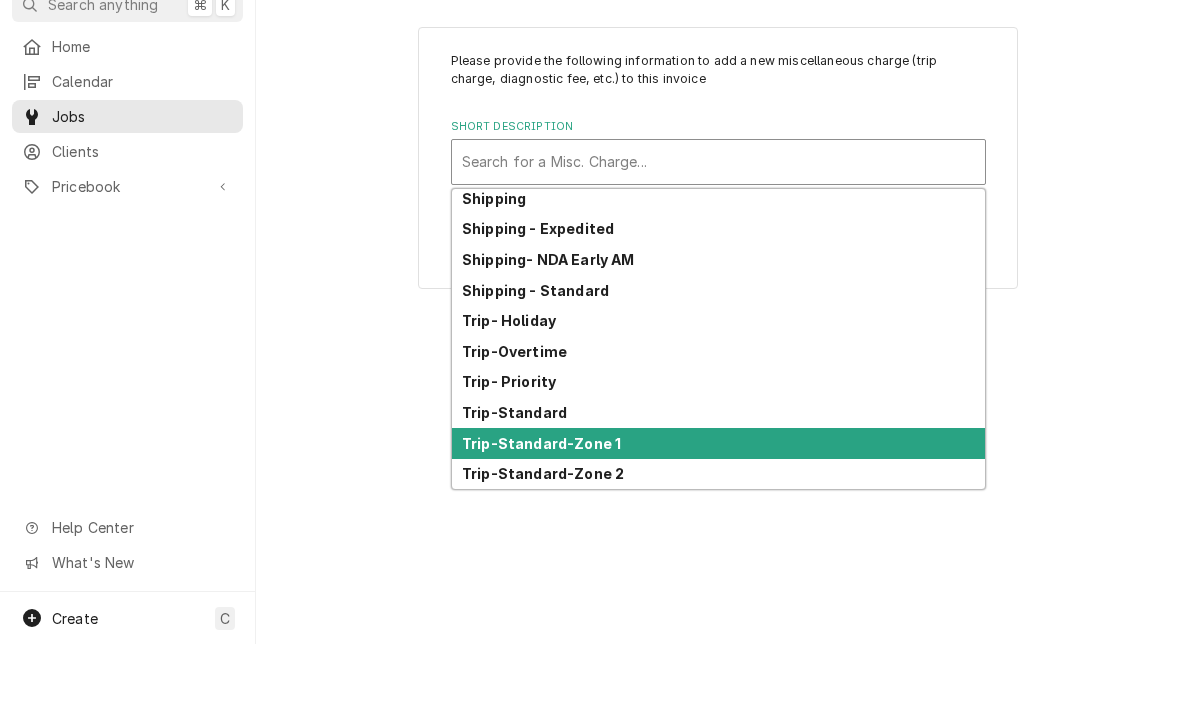 click on "Trip-Standard-Zone 1" at bounding box center (541, 512) 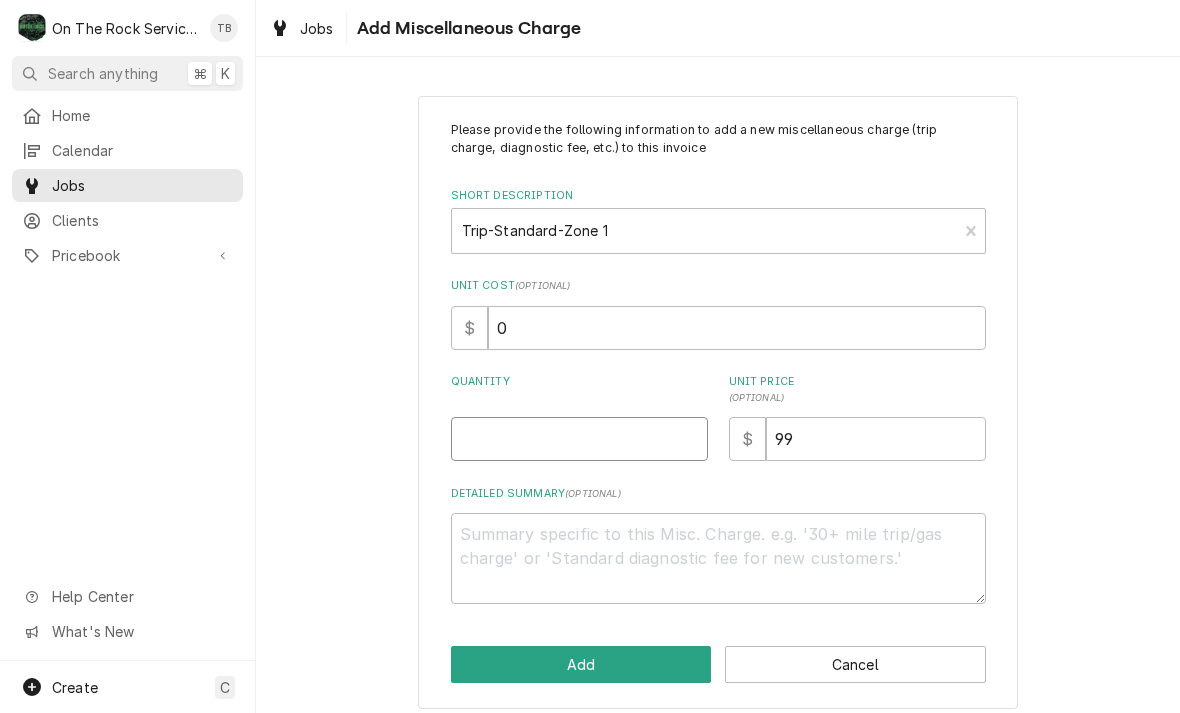 click on "Quantity" at bounding box center [579, 439] 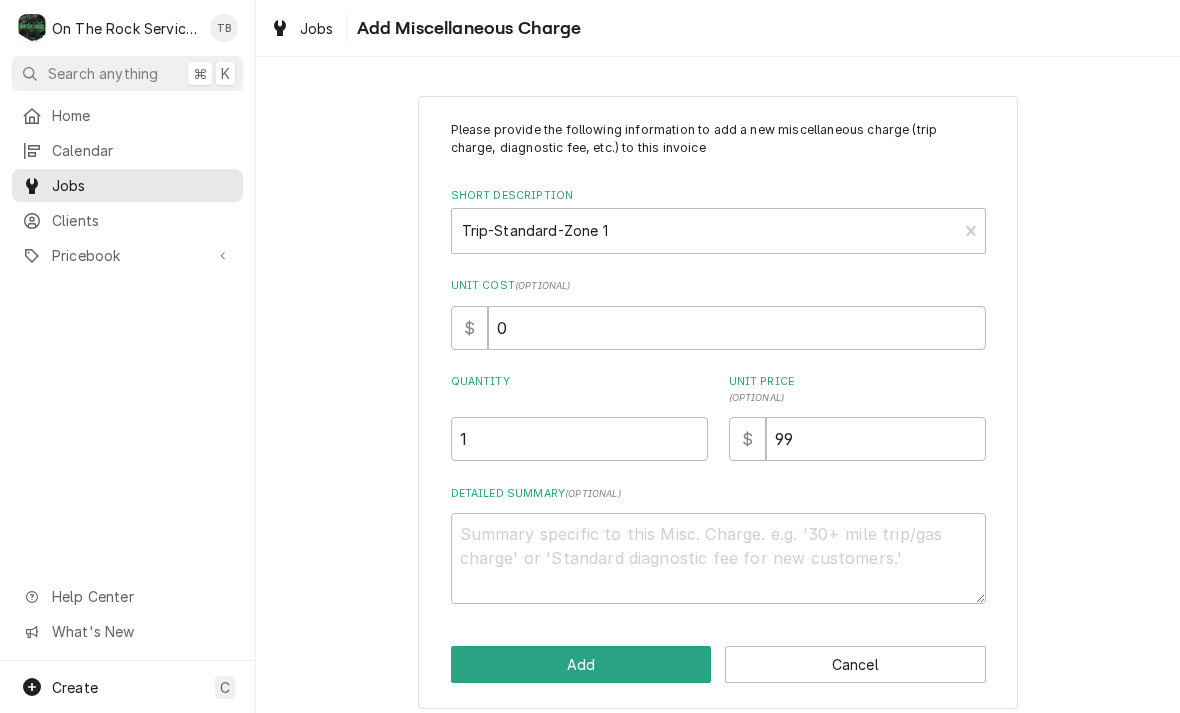 click on "Please provide the following information to add a new miscellaneous charge (trip charge, diagnostic fee, etc.) to this invoice Short Description Trip-Standard-Zone 1 Unit Cost  ( optional ) $ 0 Quantity 1 Unit Price  ( optional ) $ 99 Detailed Summary  ( optional ) Add Cancel" at bounding box center (718, 402) 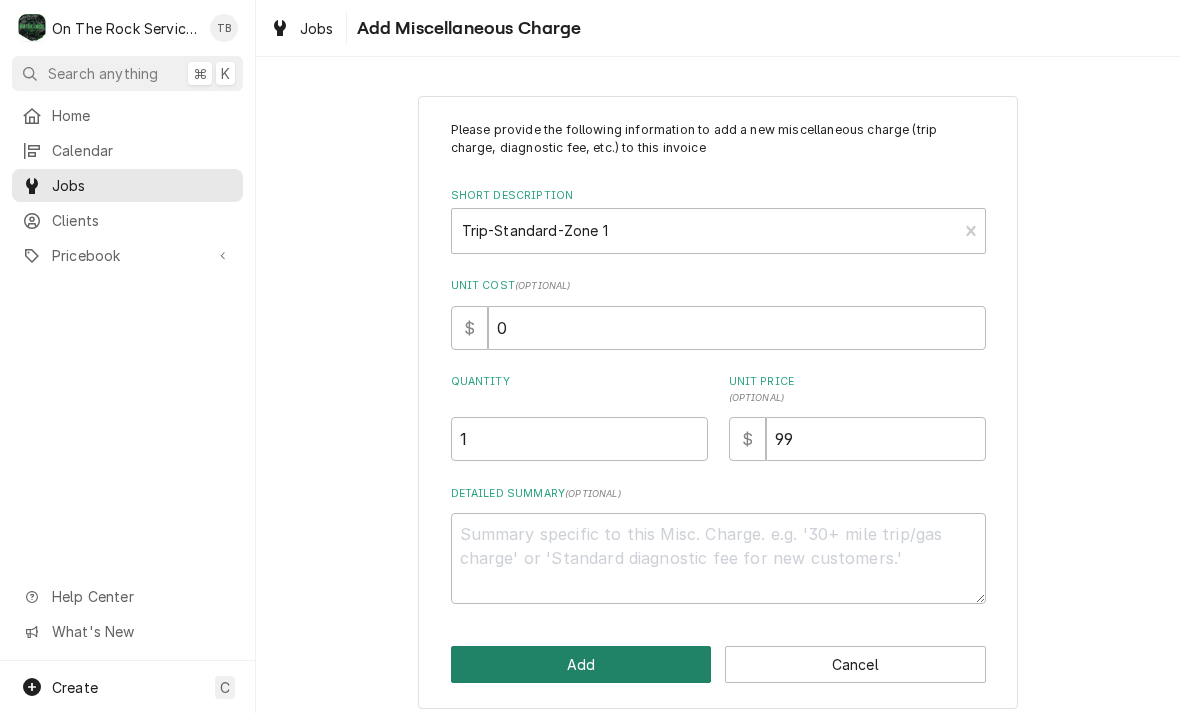 click on "Add" at bounding box center (581, 664) 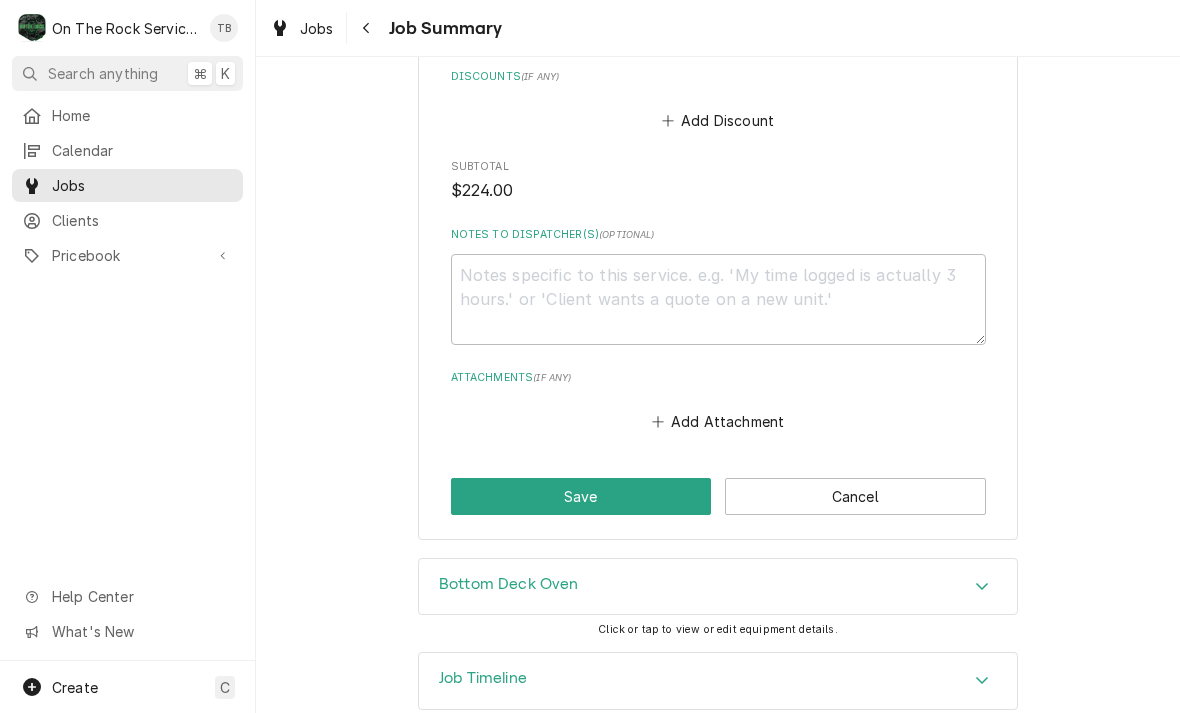 scroll, scrollTop: 1445, scrollLeft: 0, axis: vertical 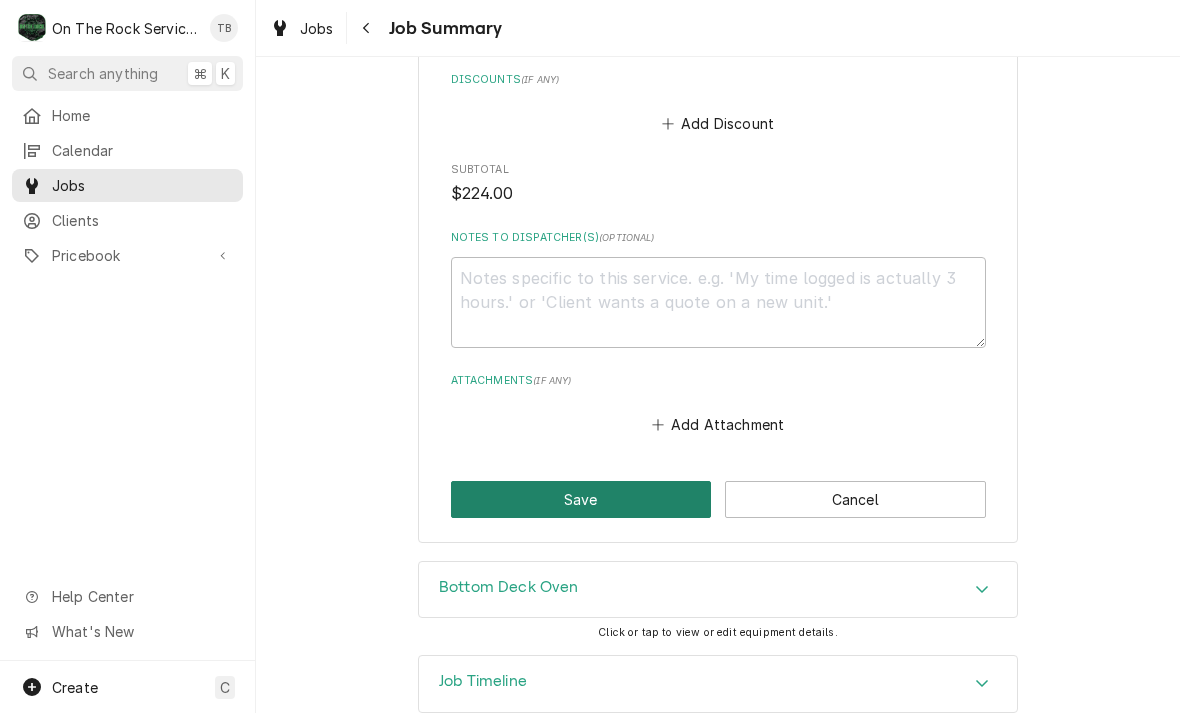 click on "Save" at bounding box center (581, 499) 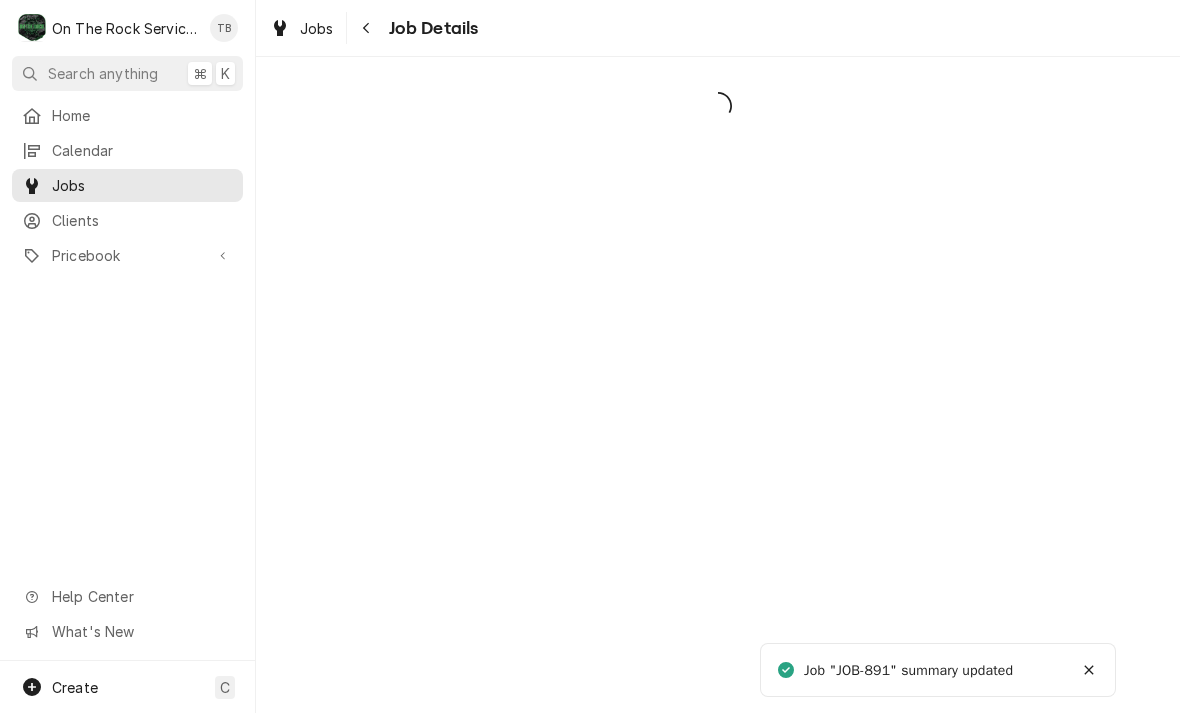 scroll, scrollTop: 0, scrollLeft: 0, axis: both 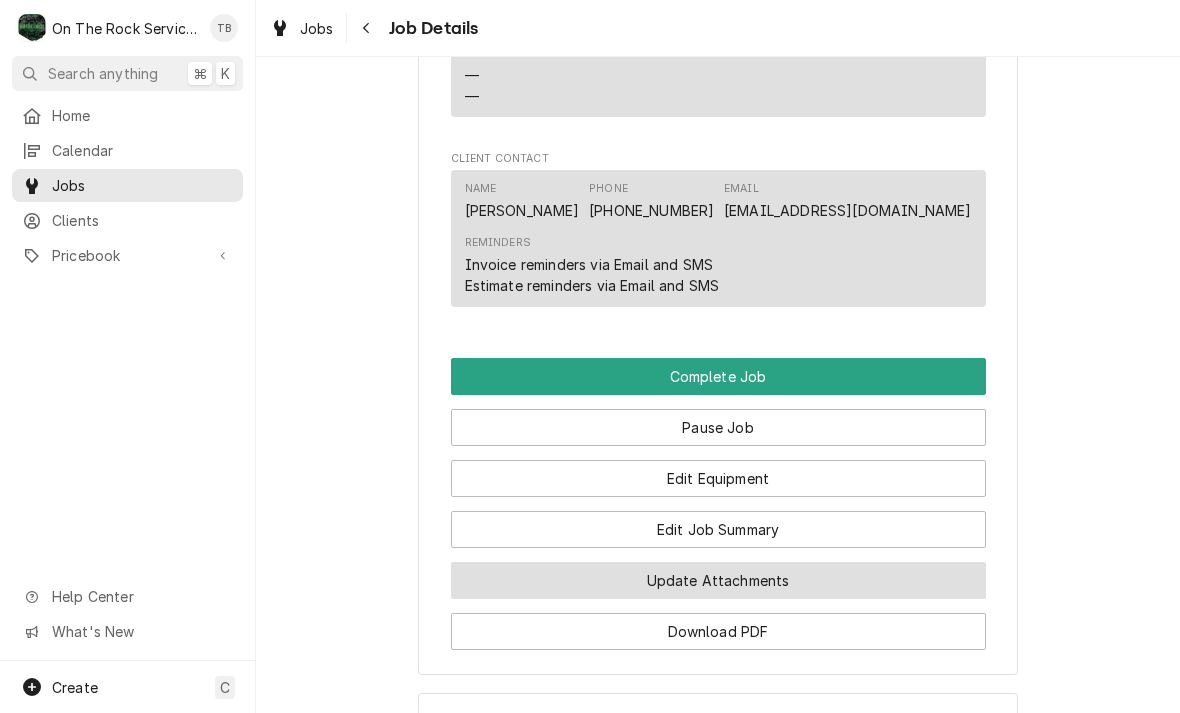 click on "Update Attachments" at bounding box center (718, 580) 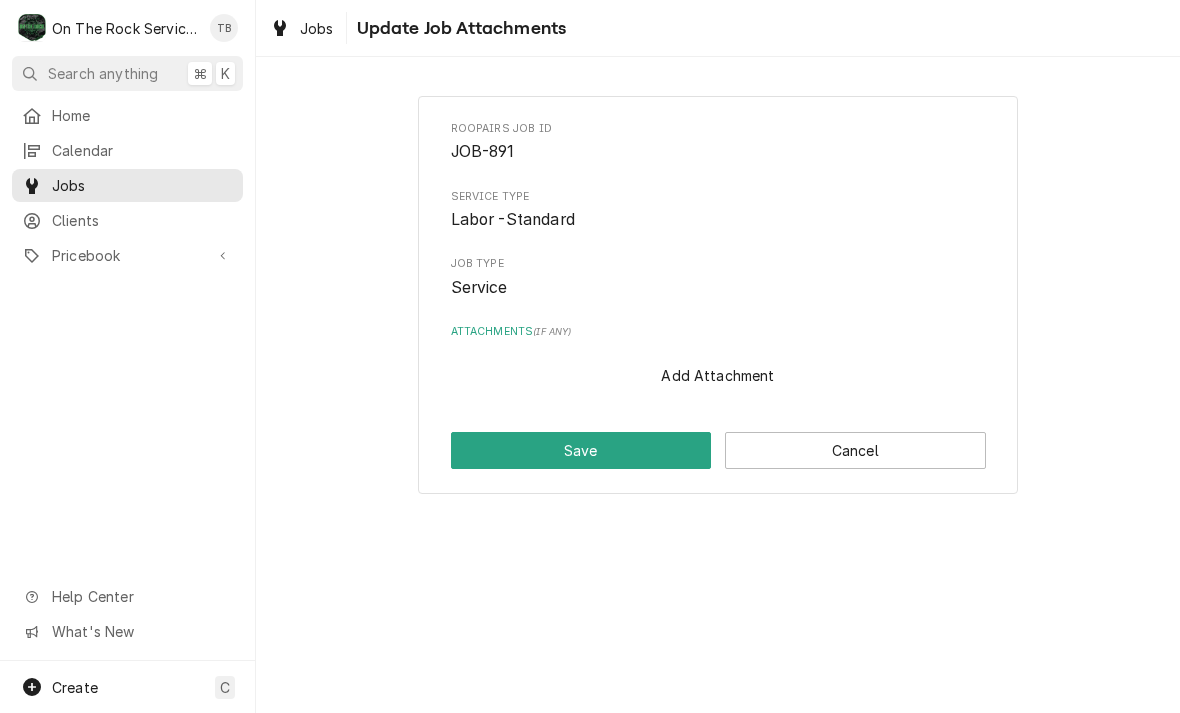 scroll, scrollTop: 0, scrollLeft: 0, axis: both 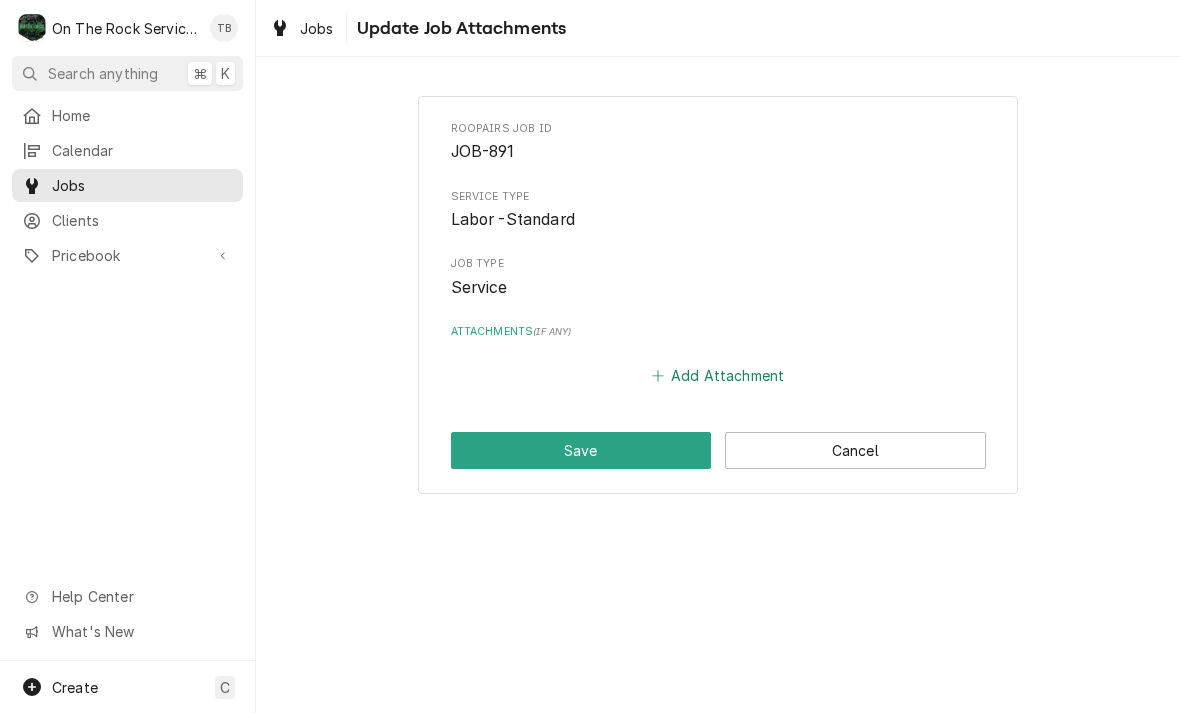 click on "Add Attachment" at bounding box center (718, 376) 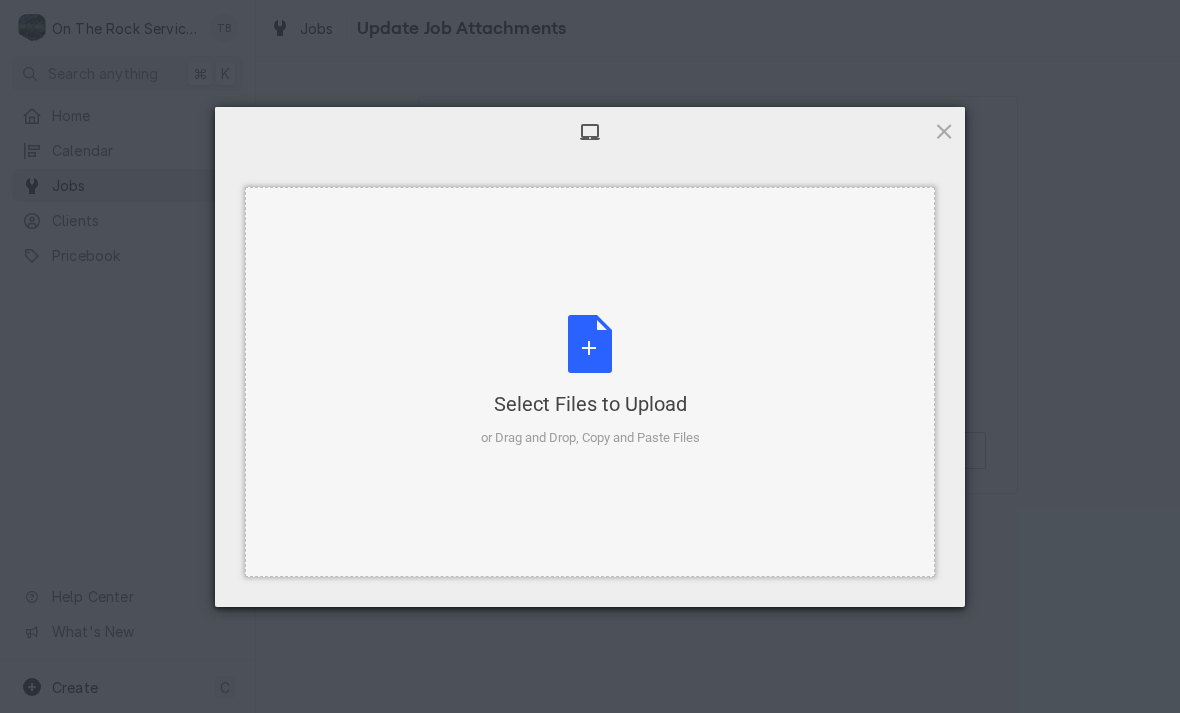 click on "Select Files to Upload
or Drag and Drop, Copy and Paste Files" at bounding box center [590, 381] 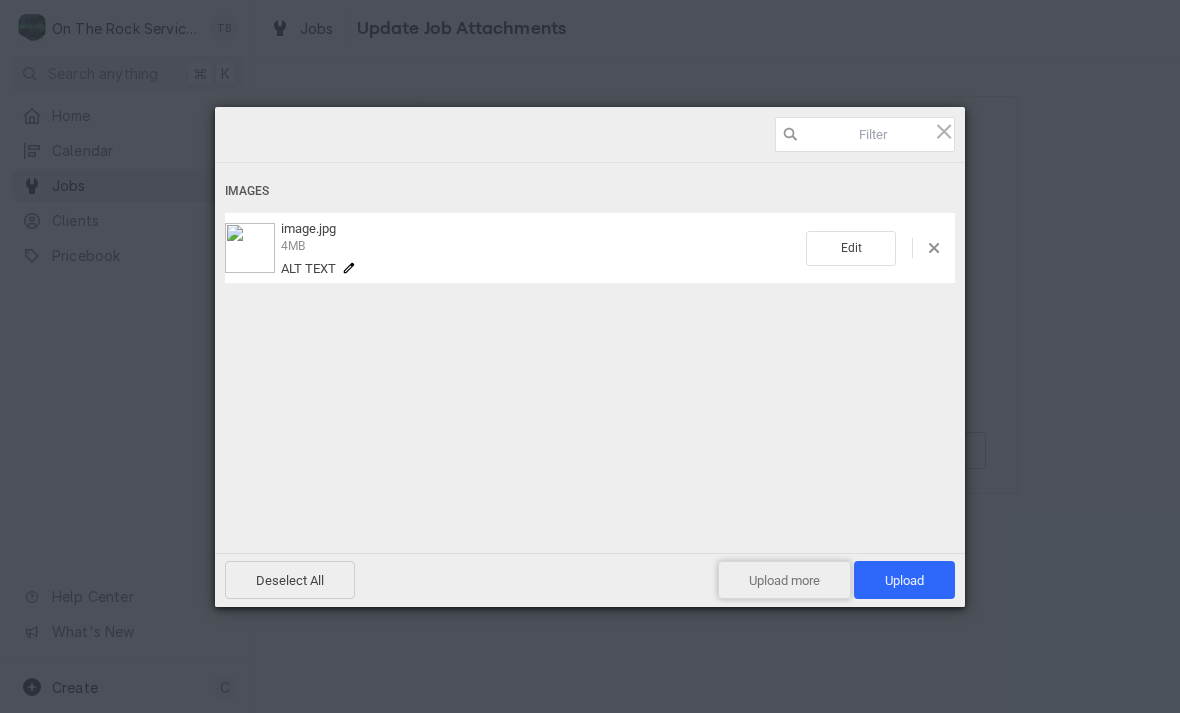 click on "Upload more" at bounding box center (784, 580) 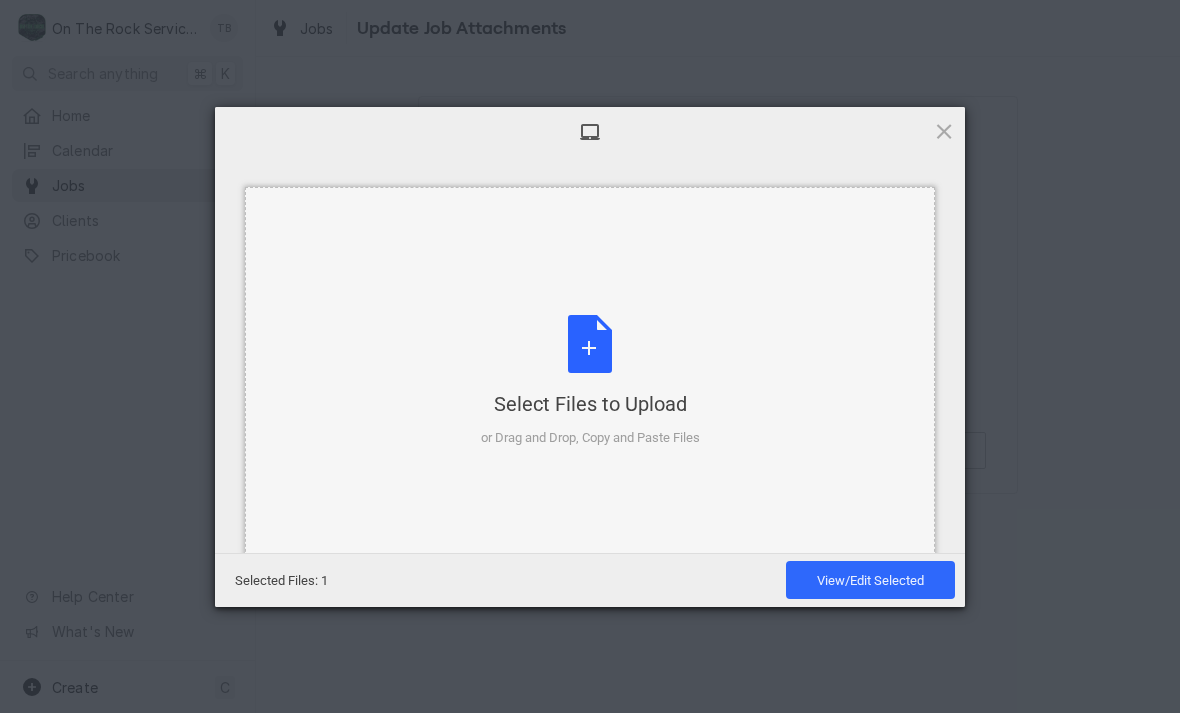 click on "Select Files to Upload
or Drag and Drop, Copy and Paste Files" at bounding box center (590, 381) 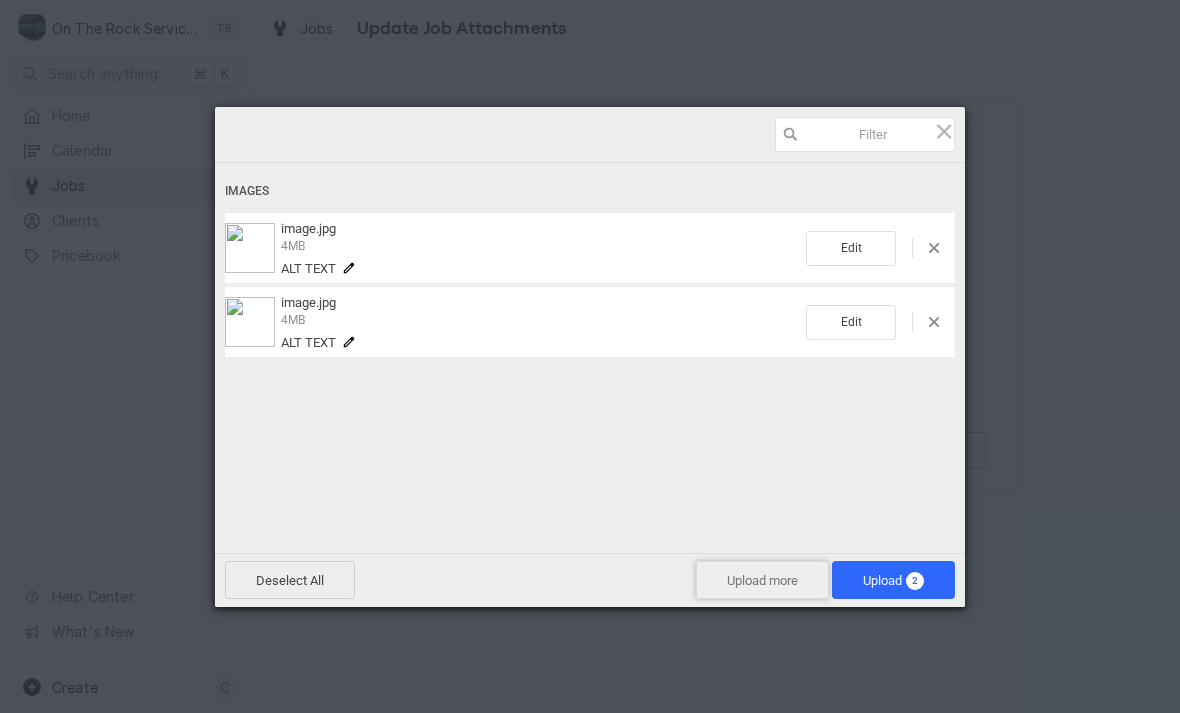 click on "Upload more" at bounding box center [762, 580] 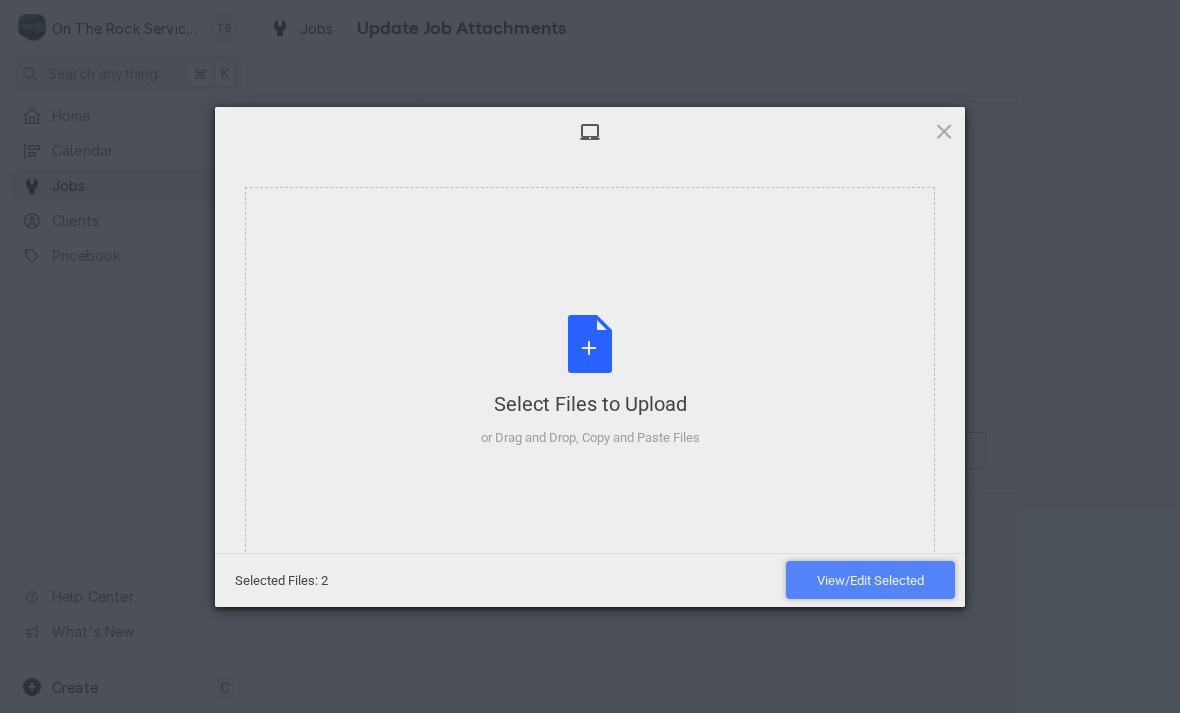 click on "View/Edit Selected" at bounding box center [870, 580] 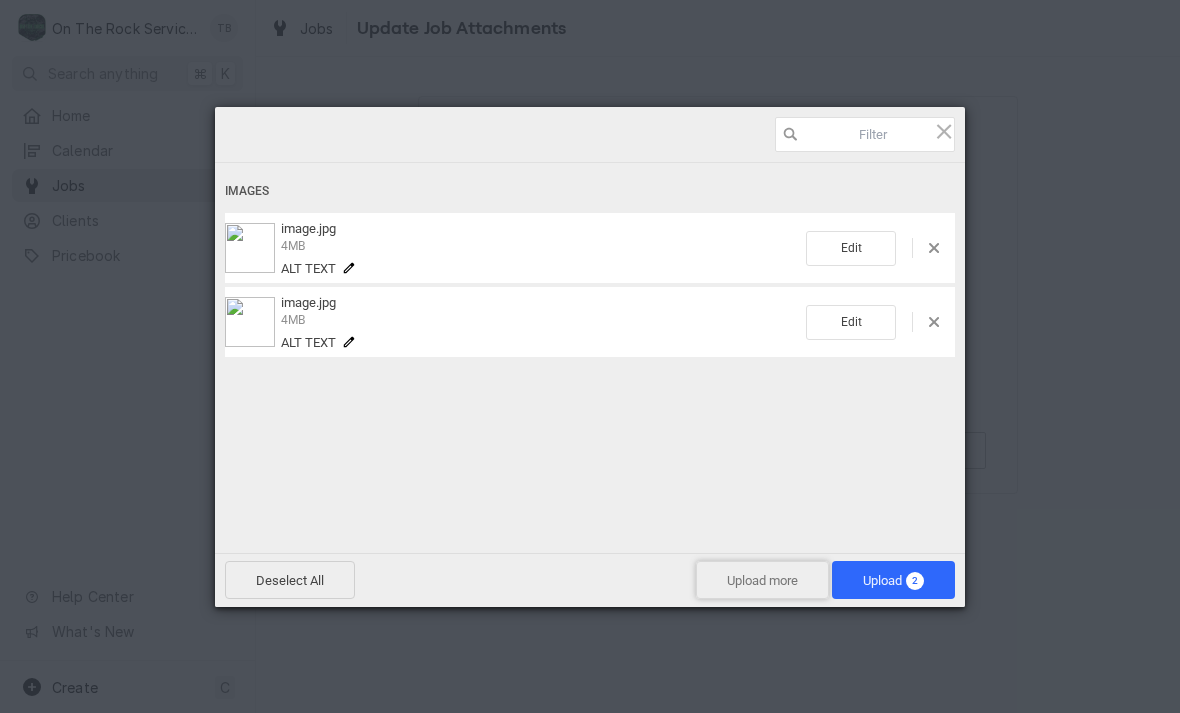 click on "Upload more" at bounding box center [762, 580] 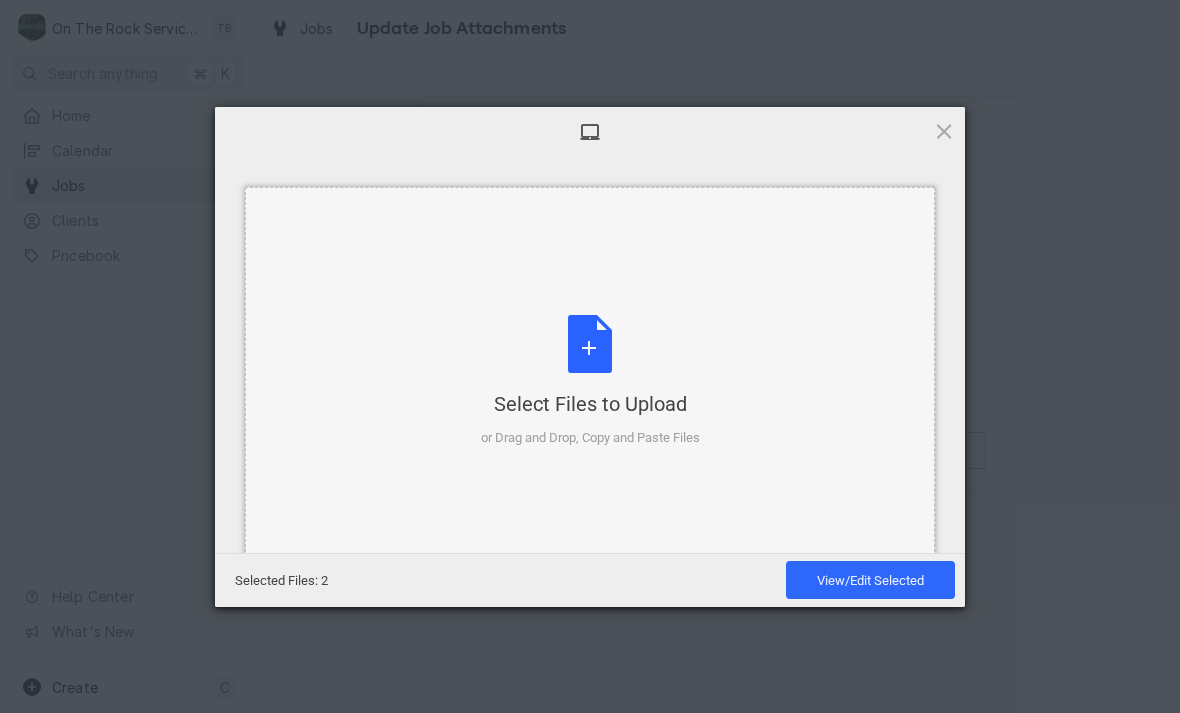 click on "Select Files to Upload
or Drag and Drop, Copy and Paste Files" at bounding box center [590, 381] 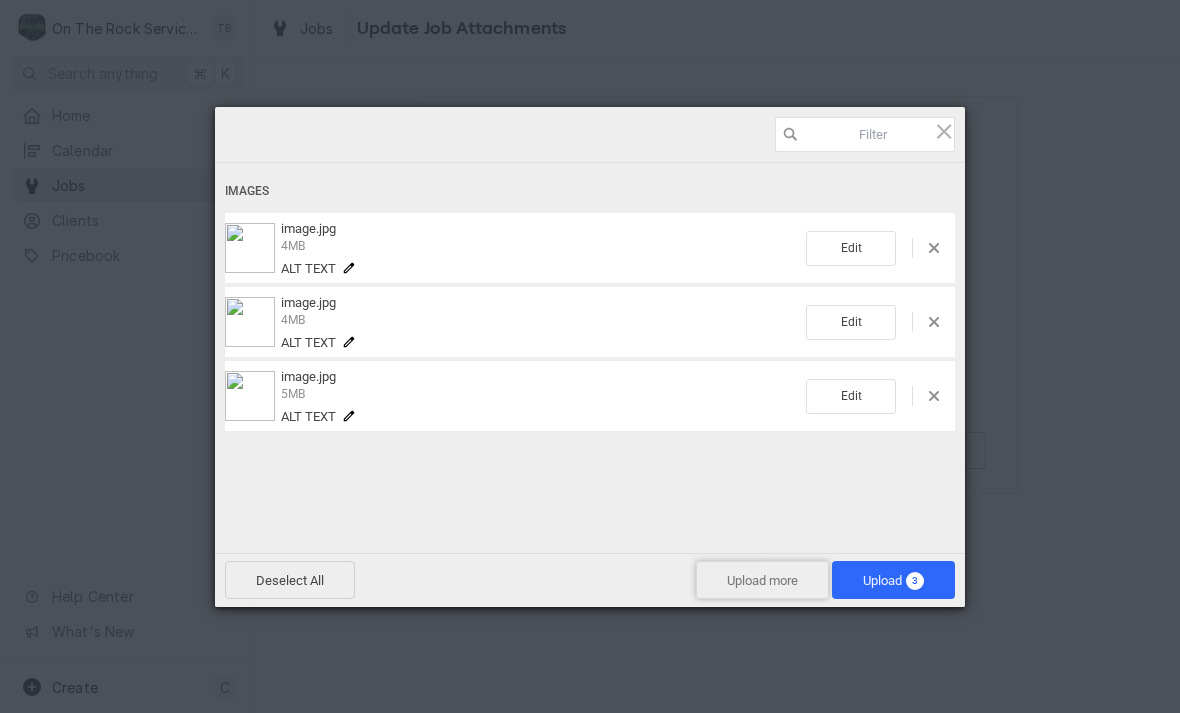 click on "Upload more" at bounding box center (762, 580) 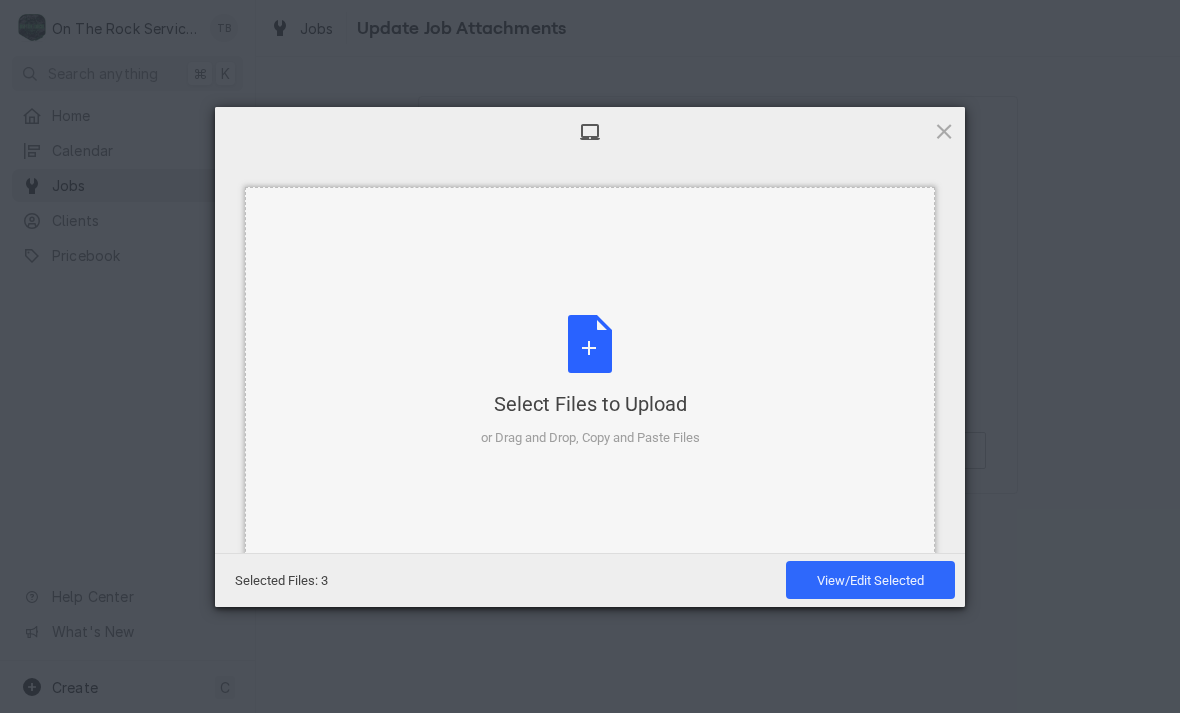 click on "Select Files to Upload
or Drag and Drop, Copy and Paste Files" at bounding box center (590, 381) 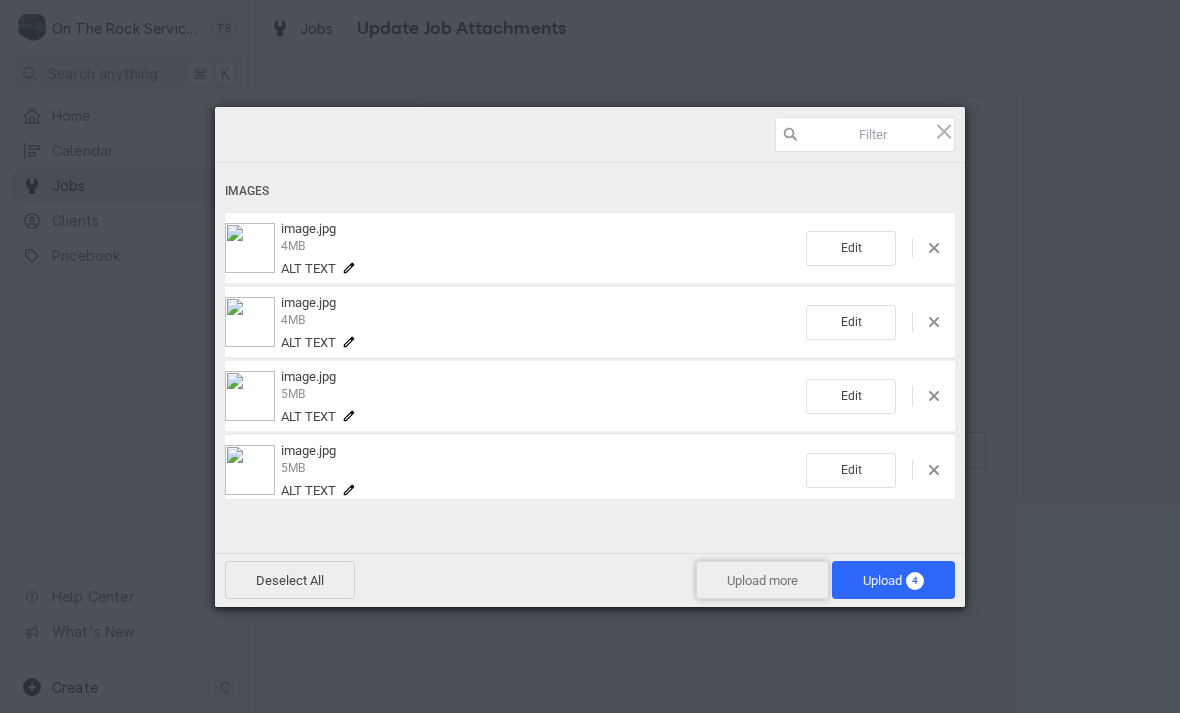 click on "Upload more" at bounding box center (762, 580) 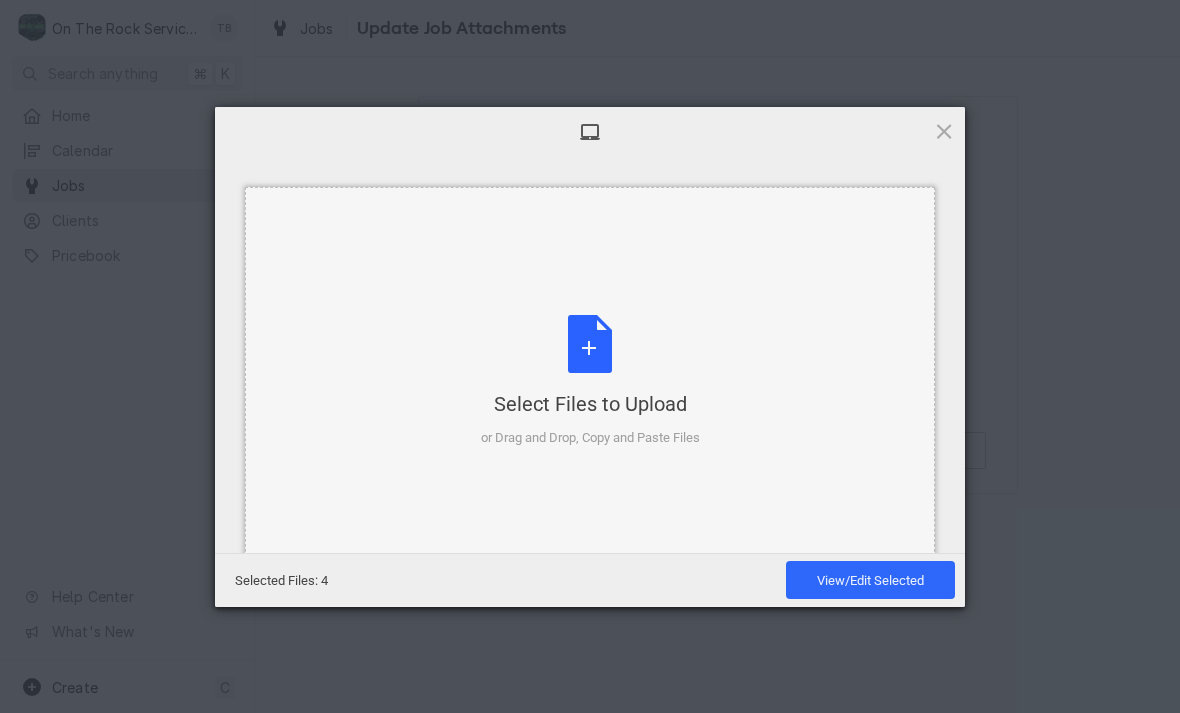 click on "Select Files to Upload
or Drag and Drop, Copy and Paste Files" at bounding box center (590, 381) 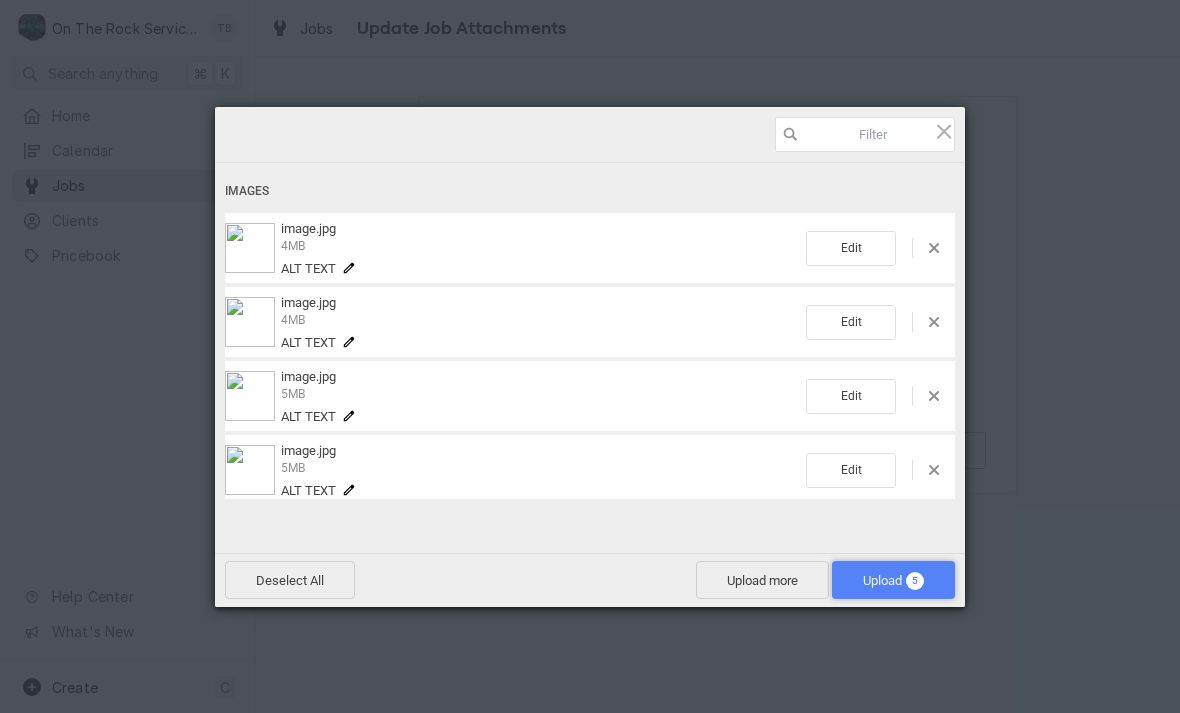 click on "Upload
5" at bounding box center (893, 580) 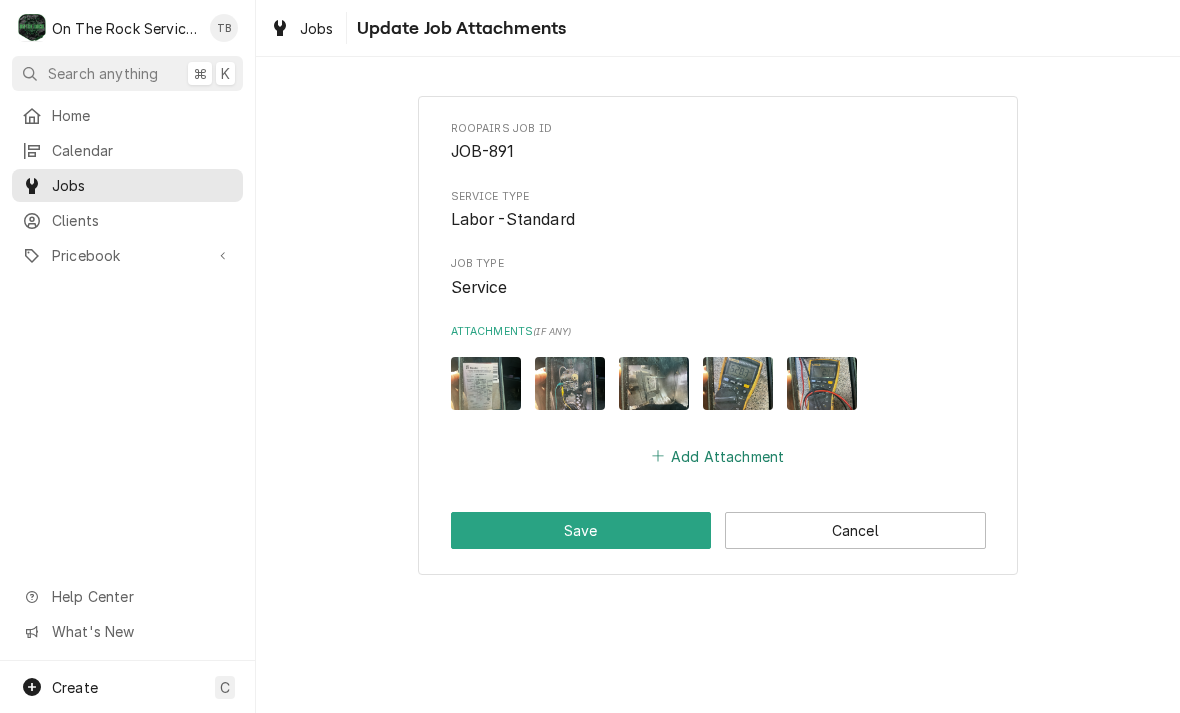 click on "Add Attachment" at bounding box center (718, 456) 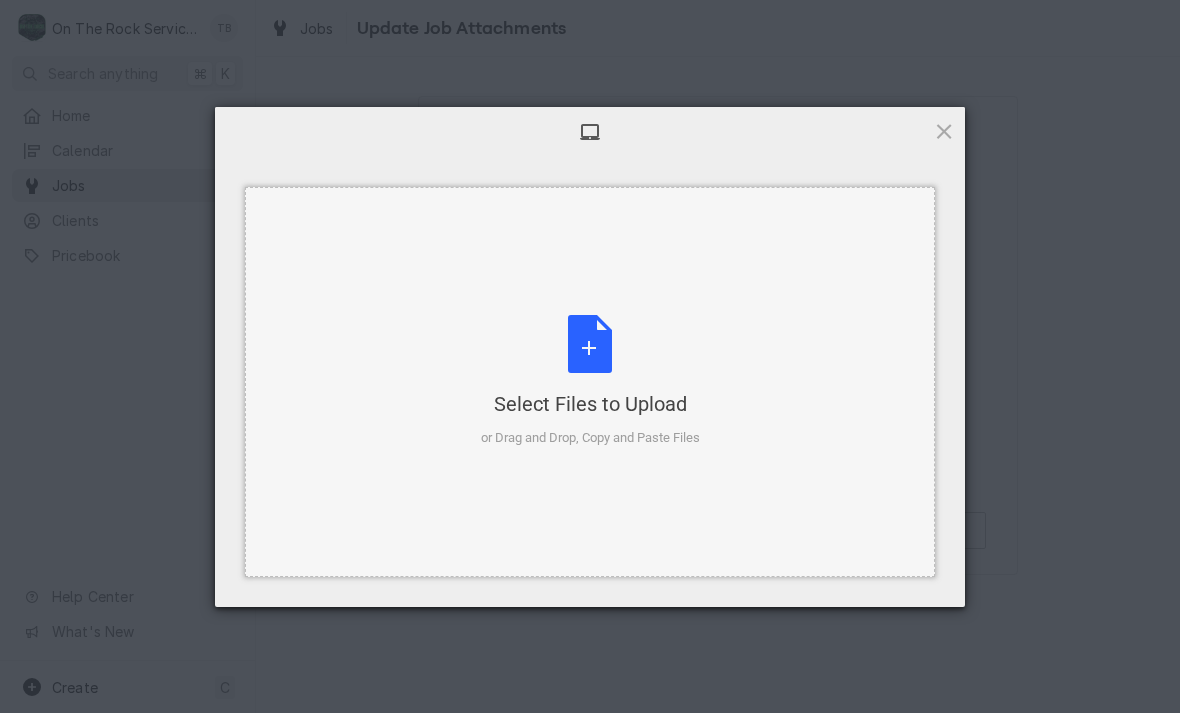 click on "Select Files to Upload
or Drag and Drop, Copy and Paste Files" at bounding box center [590, 381] 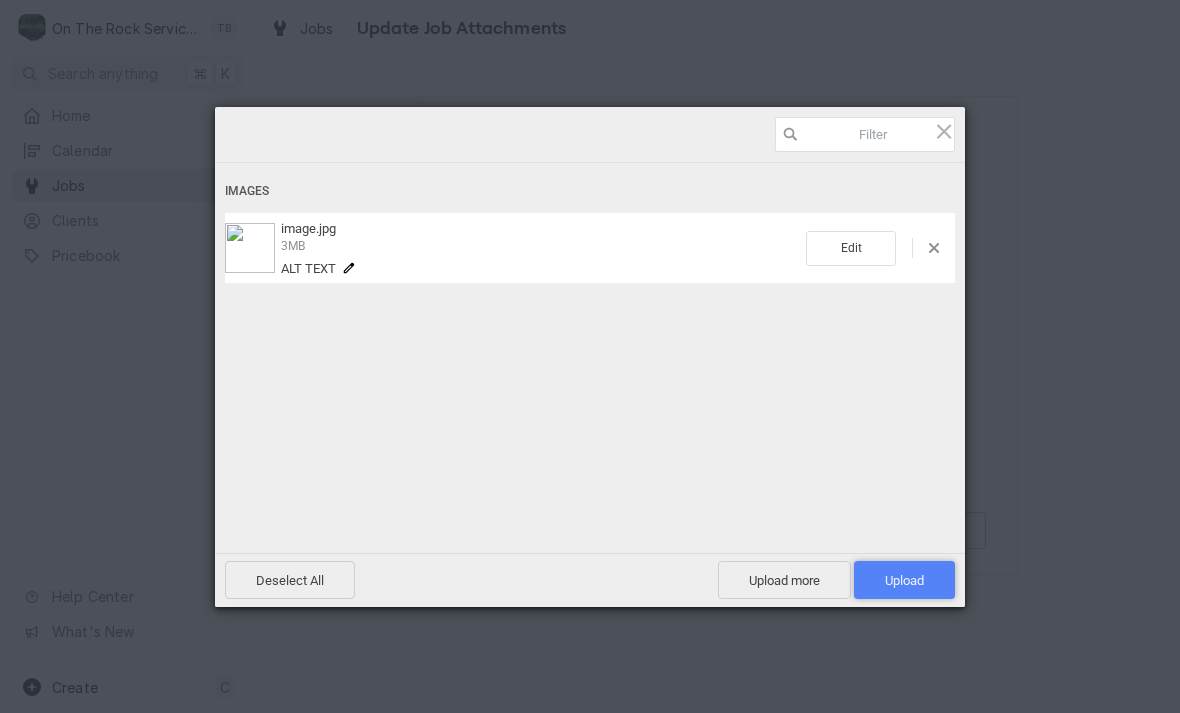 click on "Upload
1" at bounding box center [904, 580] 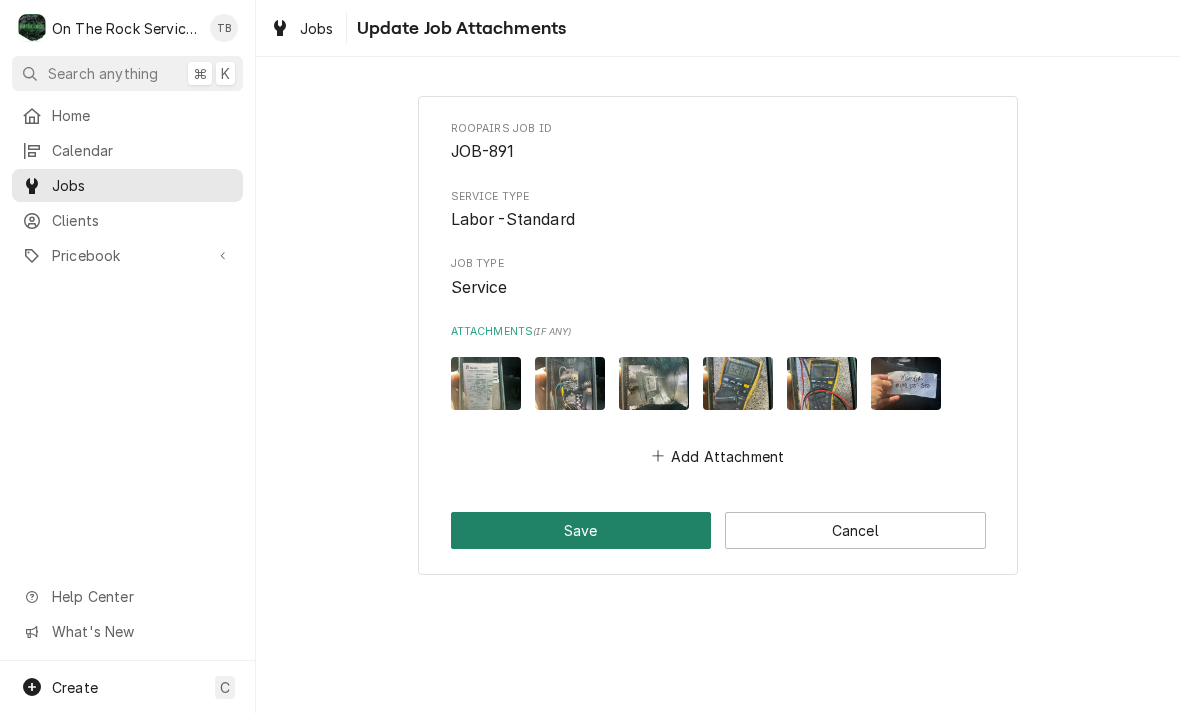 click on "Save" at bounding box center [581, 530] 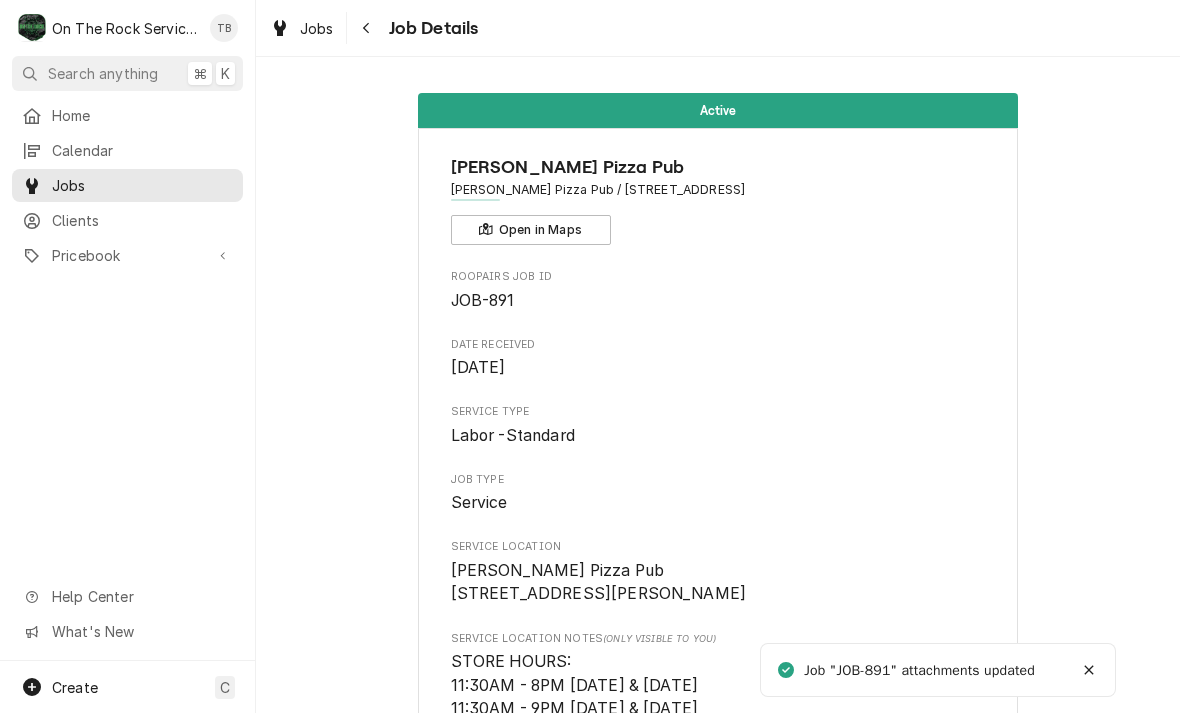 scroll, scrollTop: 0, scrollLeft: 0, axis: both 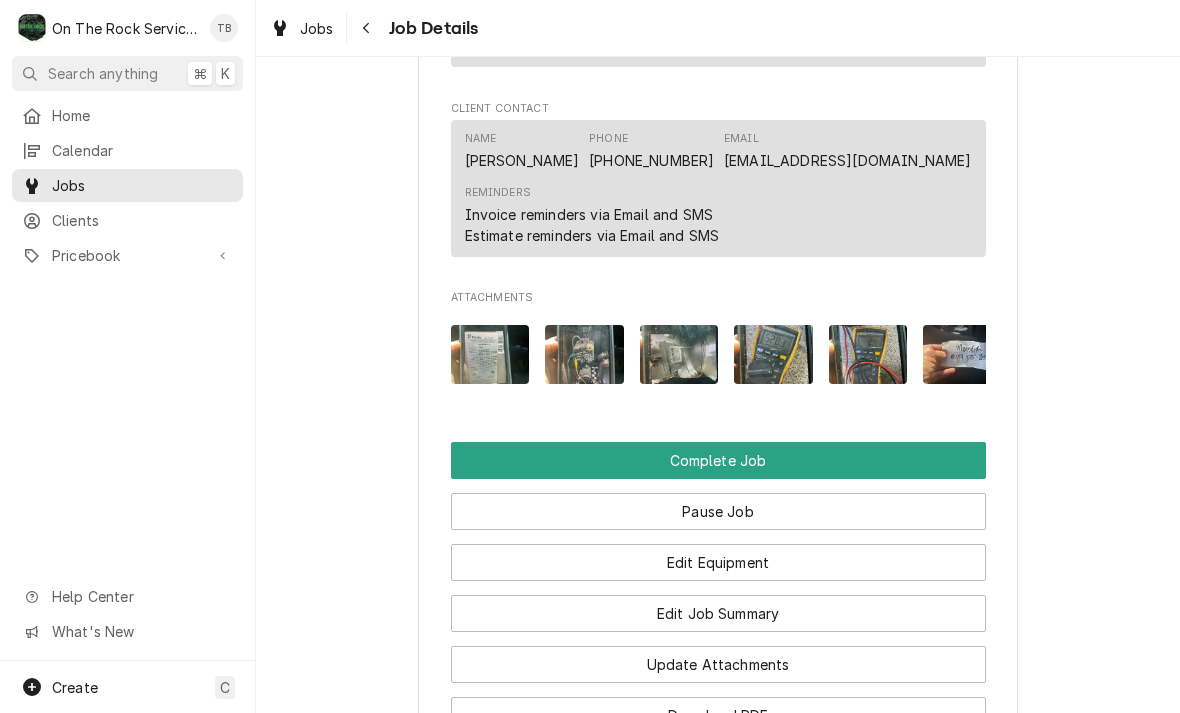 click at bounding box center (962, 354) 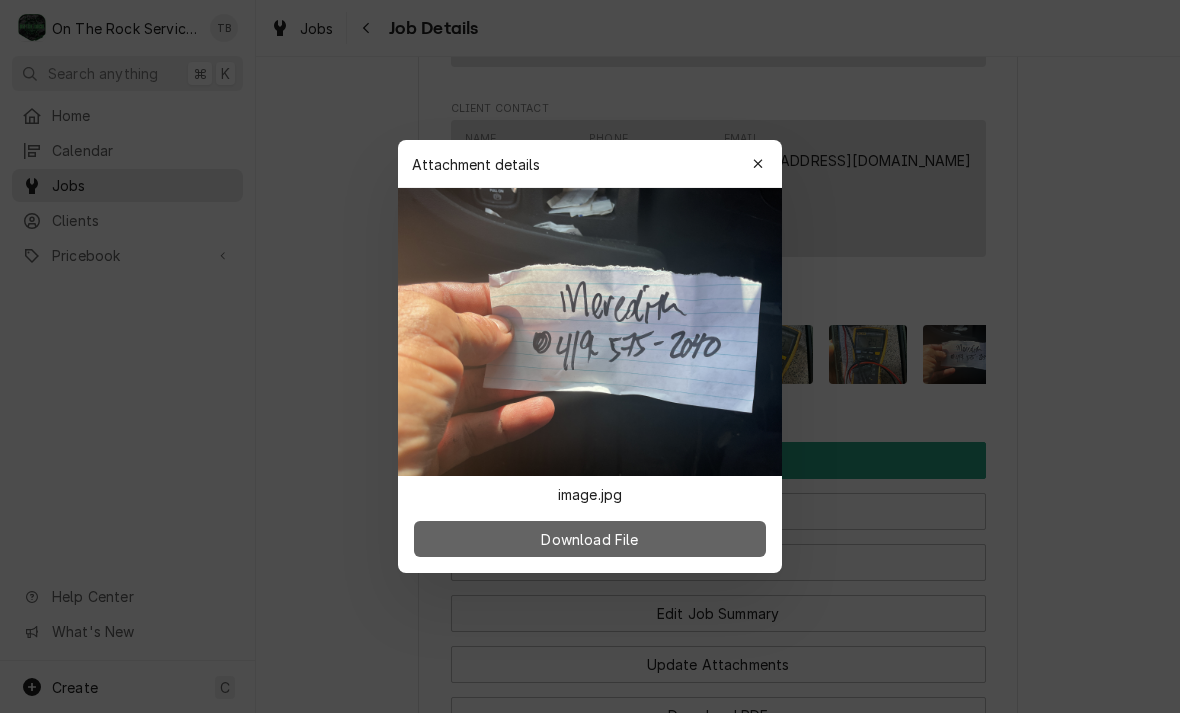 click on "Download File" at bounding box center (590, 539) 